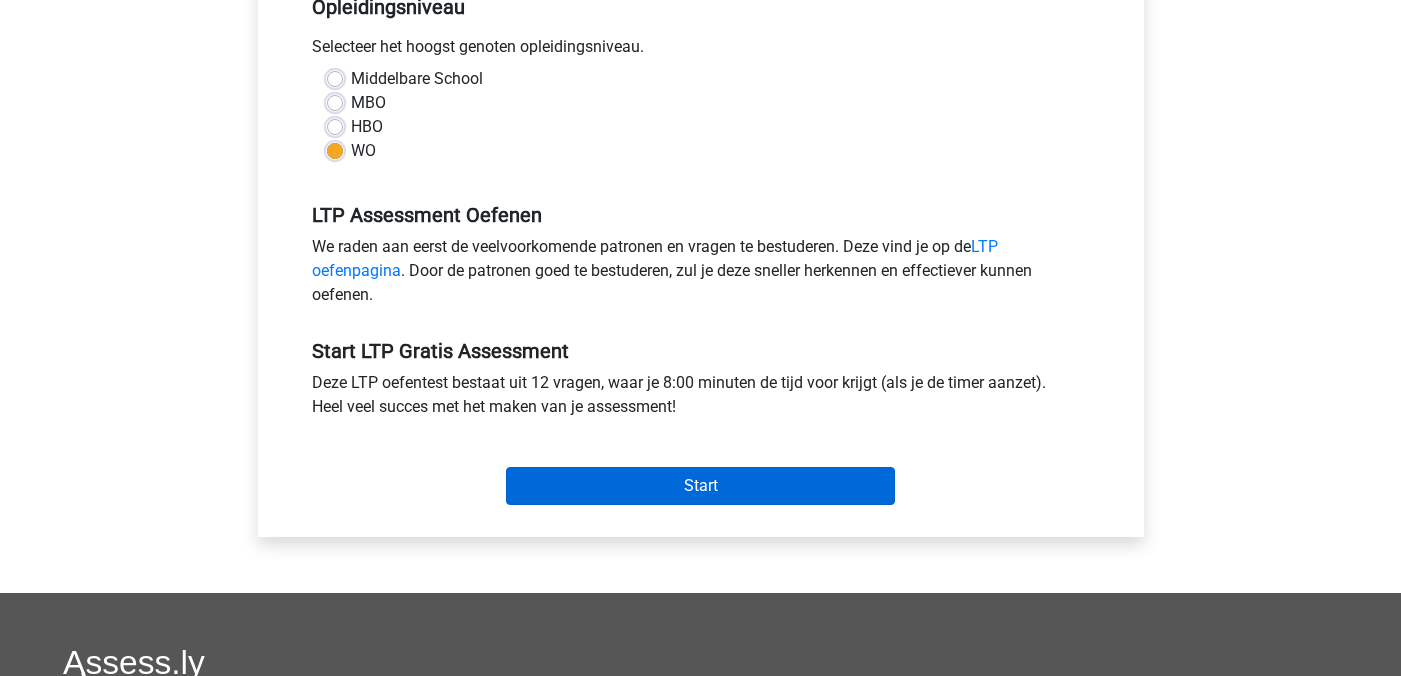 scroll, scrollTop: 451, scrollLeft: 0, axis: vertical 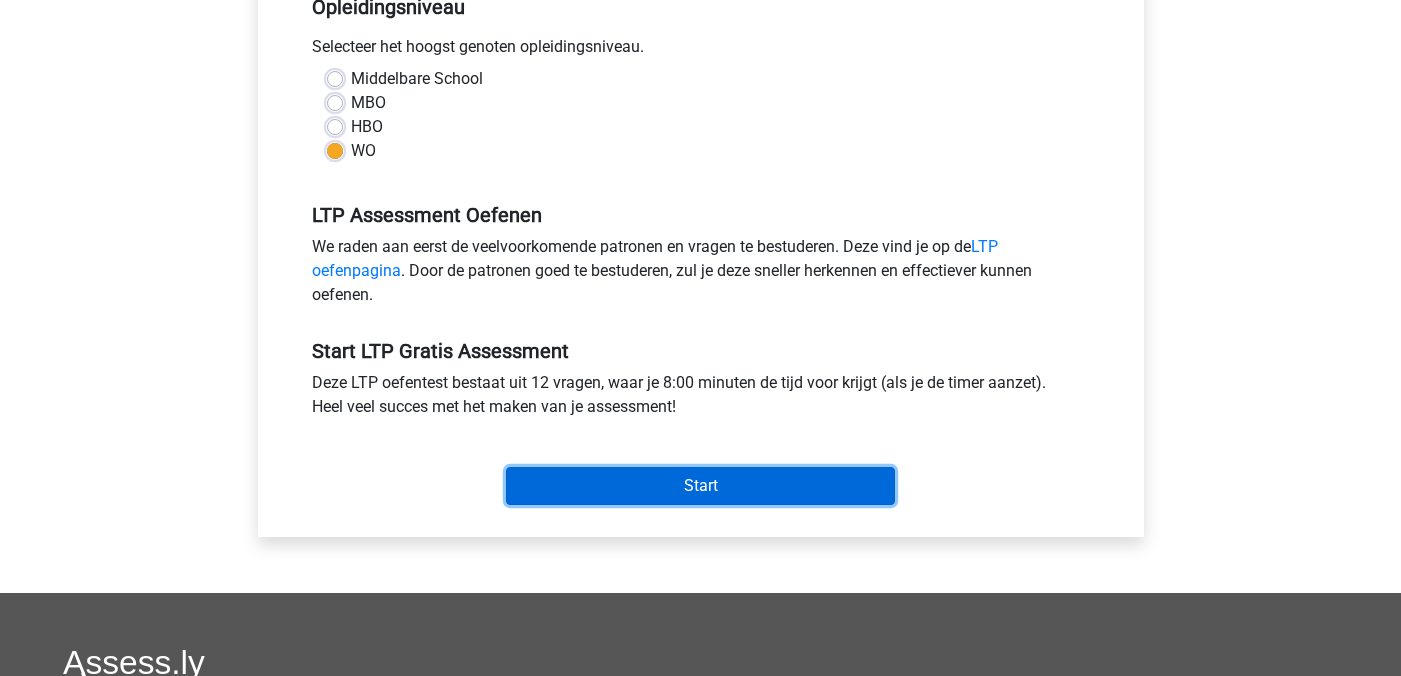 click on "Start" at bounding box center [700, 486] 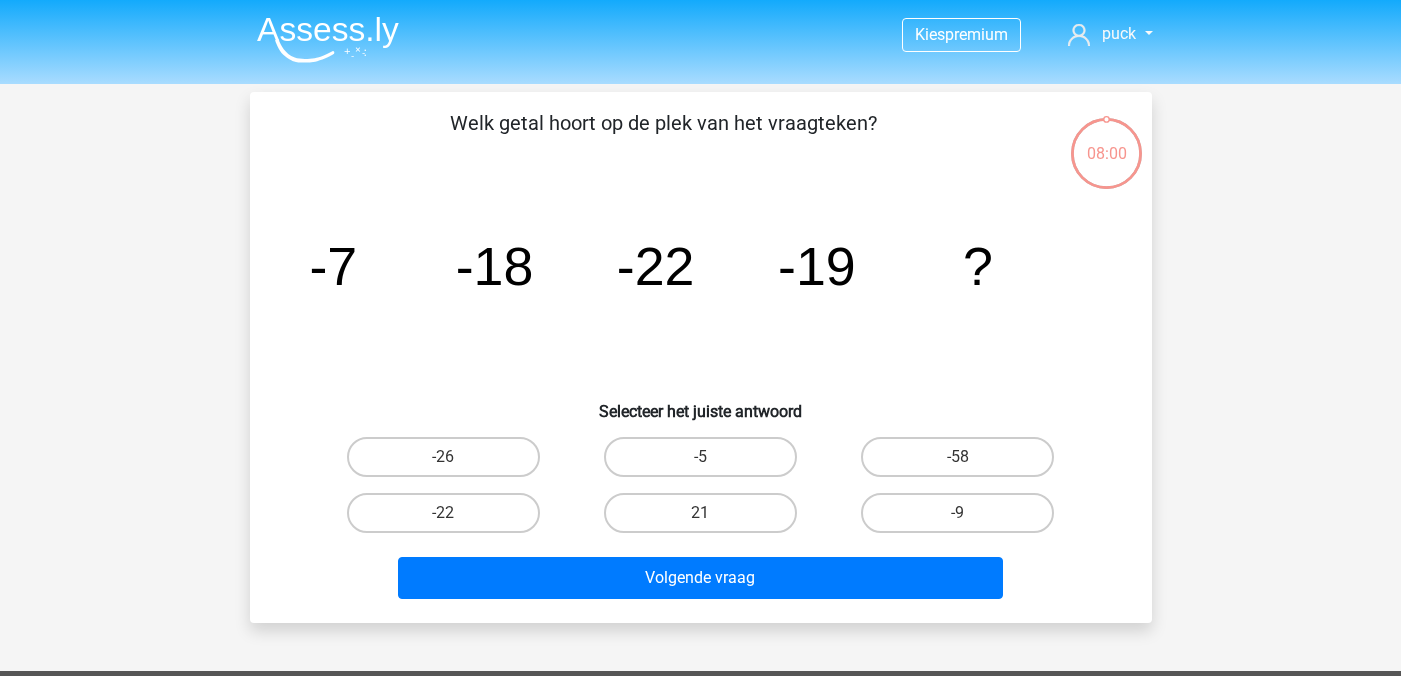 scroll, scrollTop: 0, scrollLeft: 0, axis: both 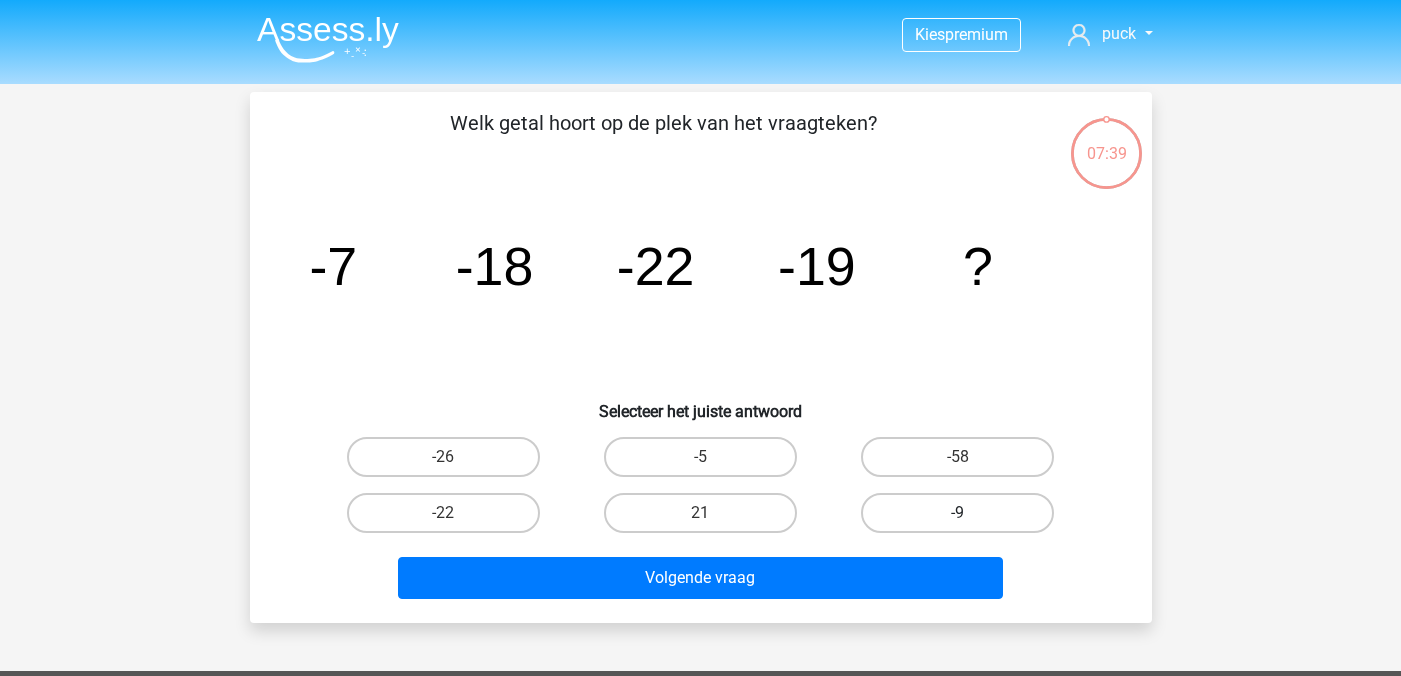 click on "-9" at bounding box center (957, 513) 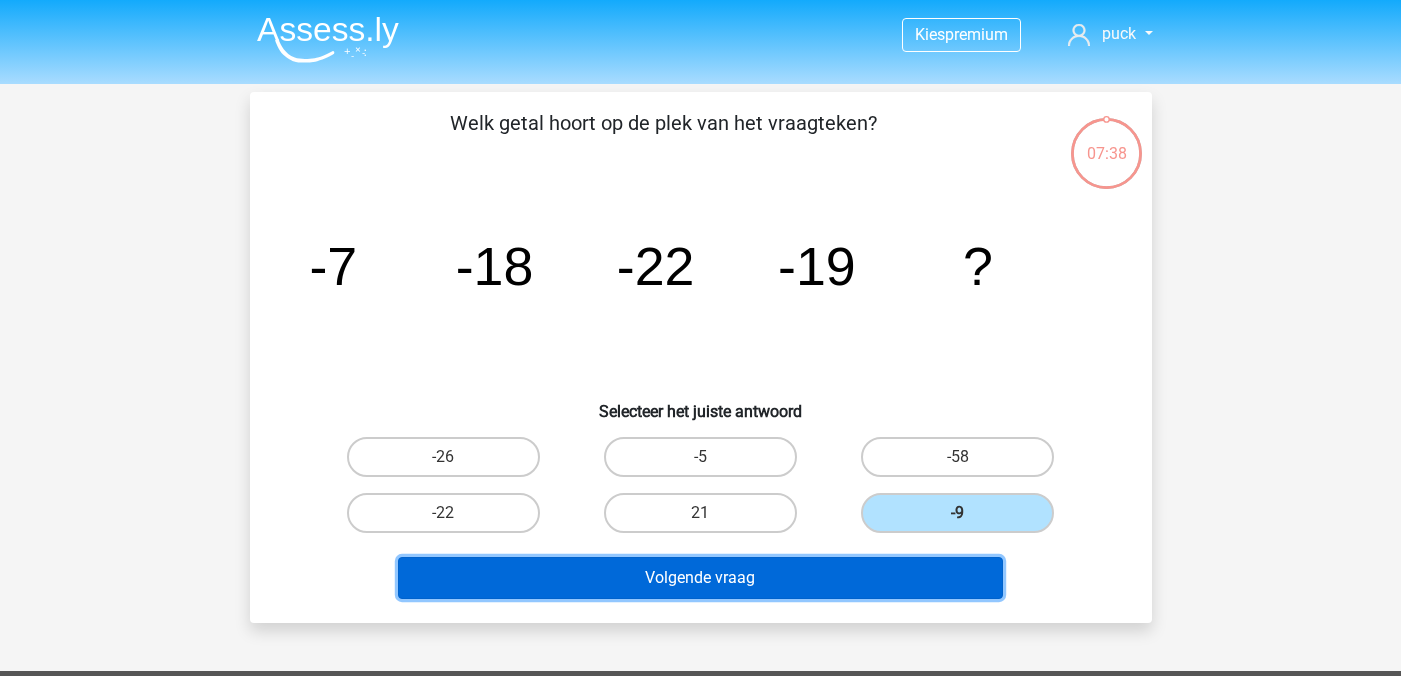 click on "Volgende vraag" at bounding box center [700, 578] 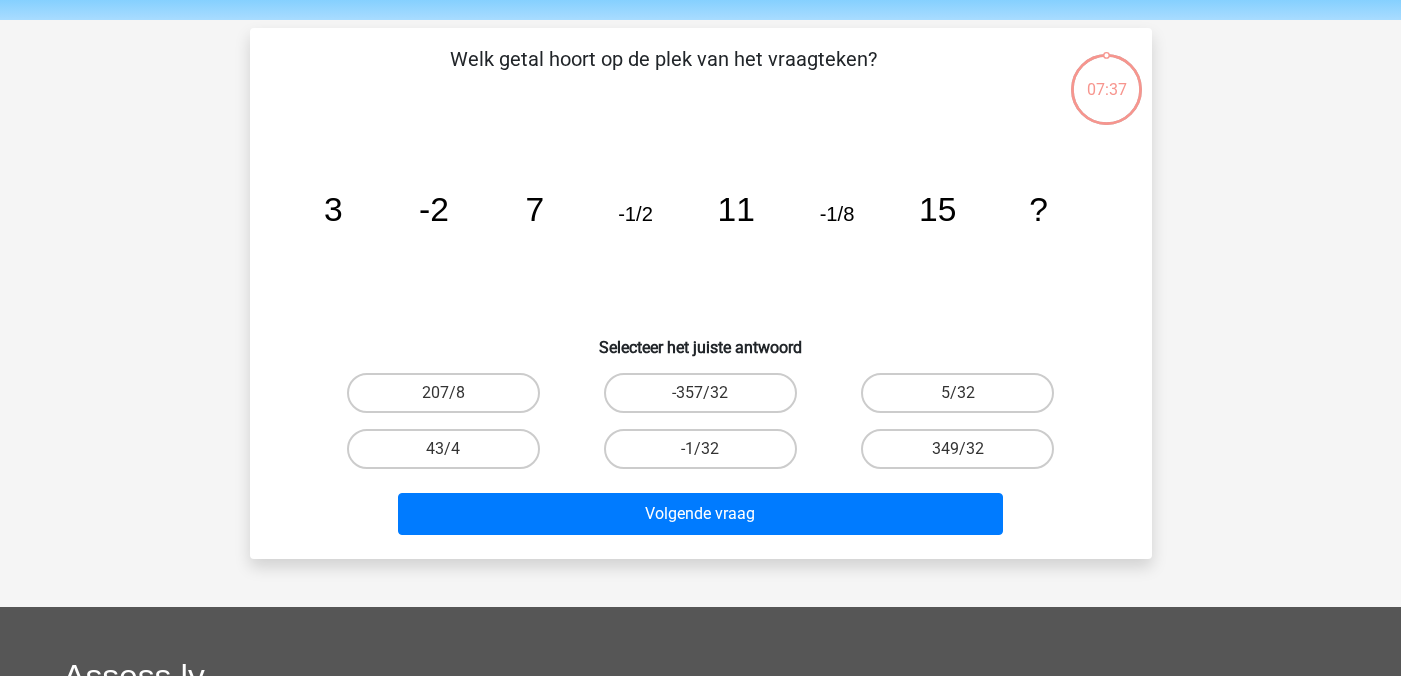 scroll, scrollTop: 66, scrollLeft: 0, axis: vertical 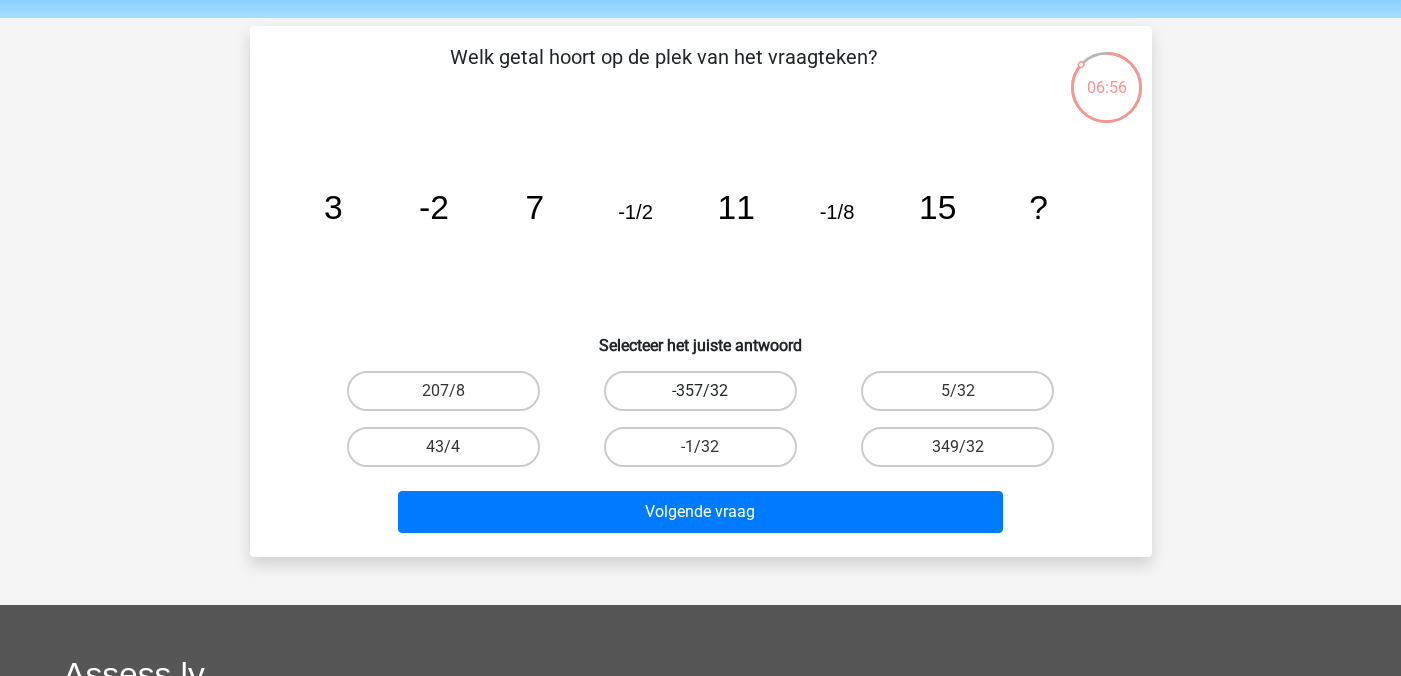 click on "-357/32" at bounding box center (700, 391) 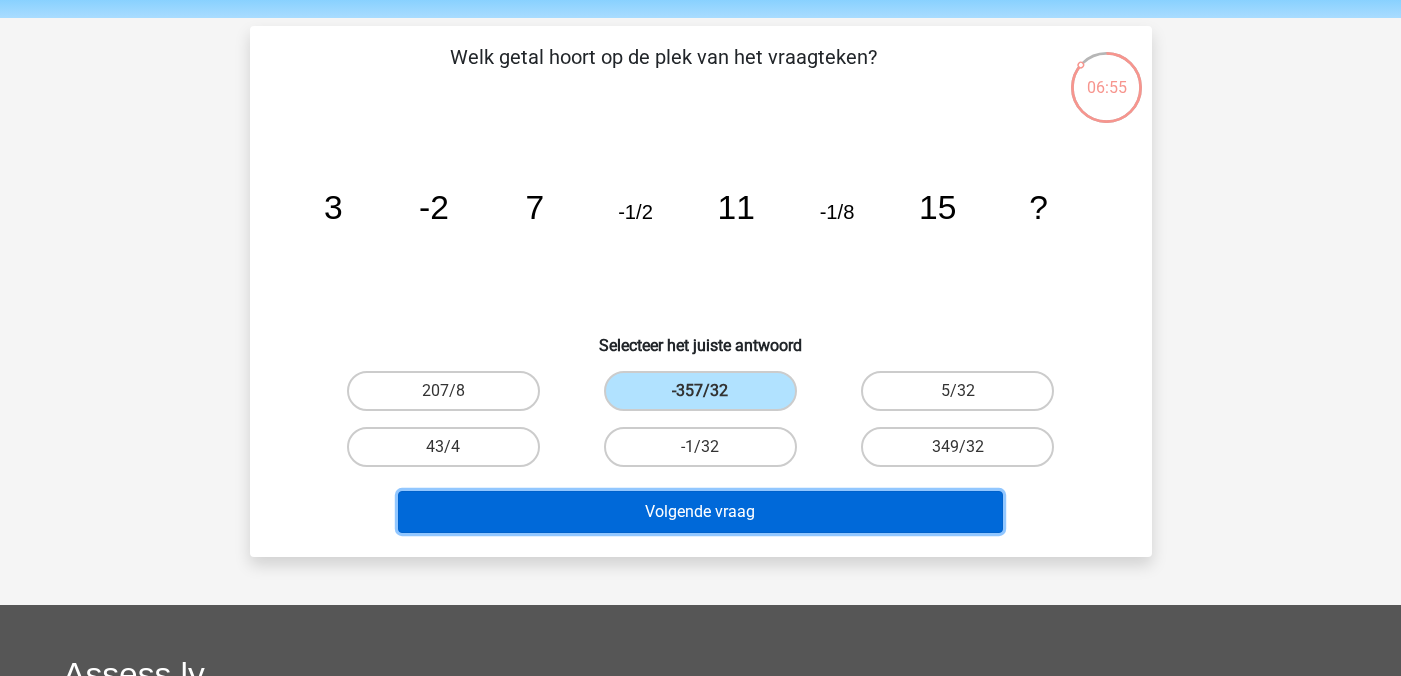 click on "Volgende vraag" at bounding box center [700, 512] 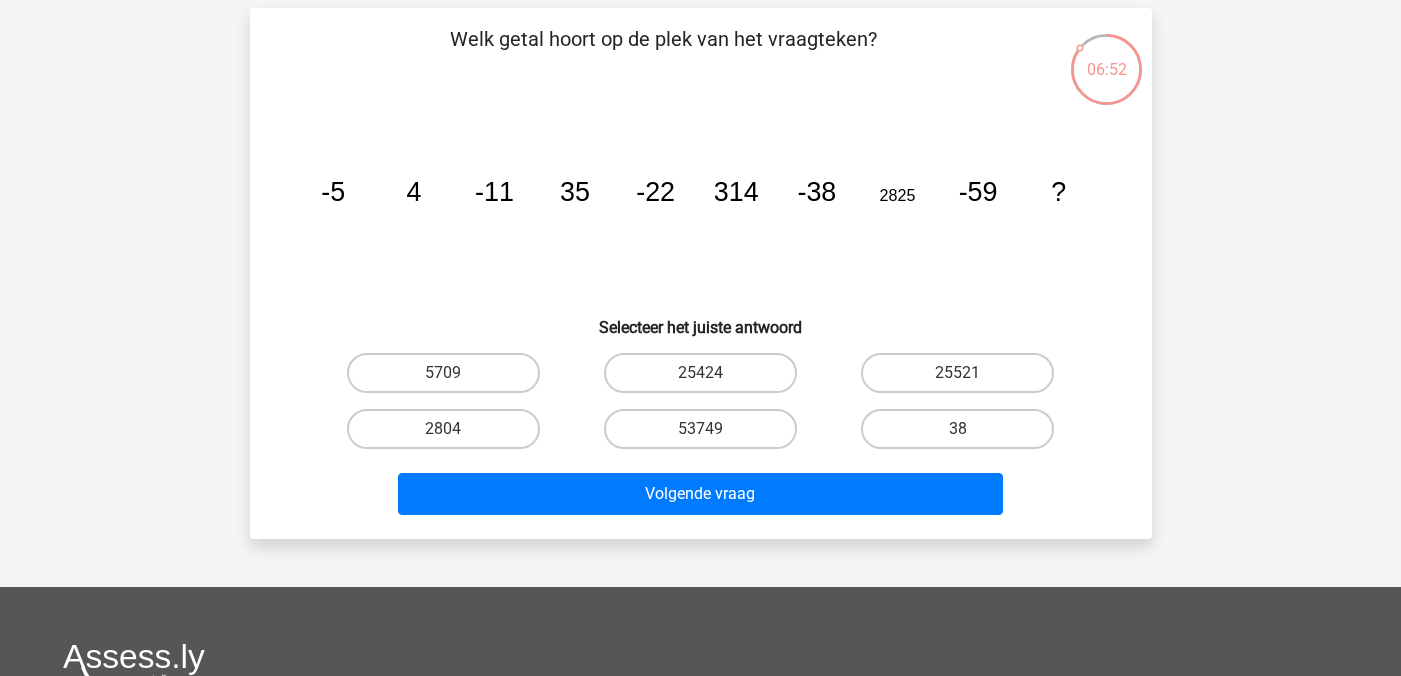 scroll, scrollTop: 87, scrollLeft: 0, axis: vertical 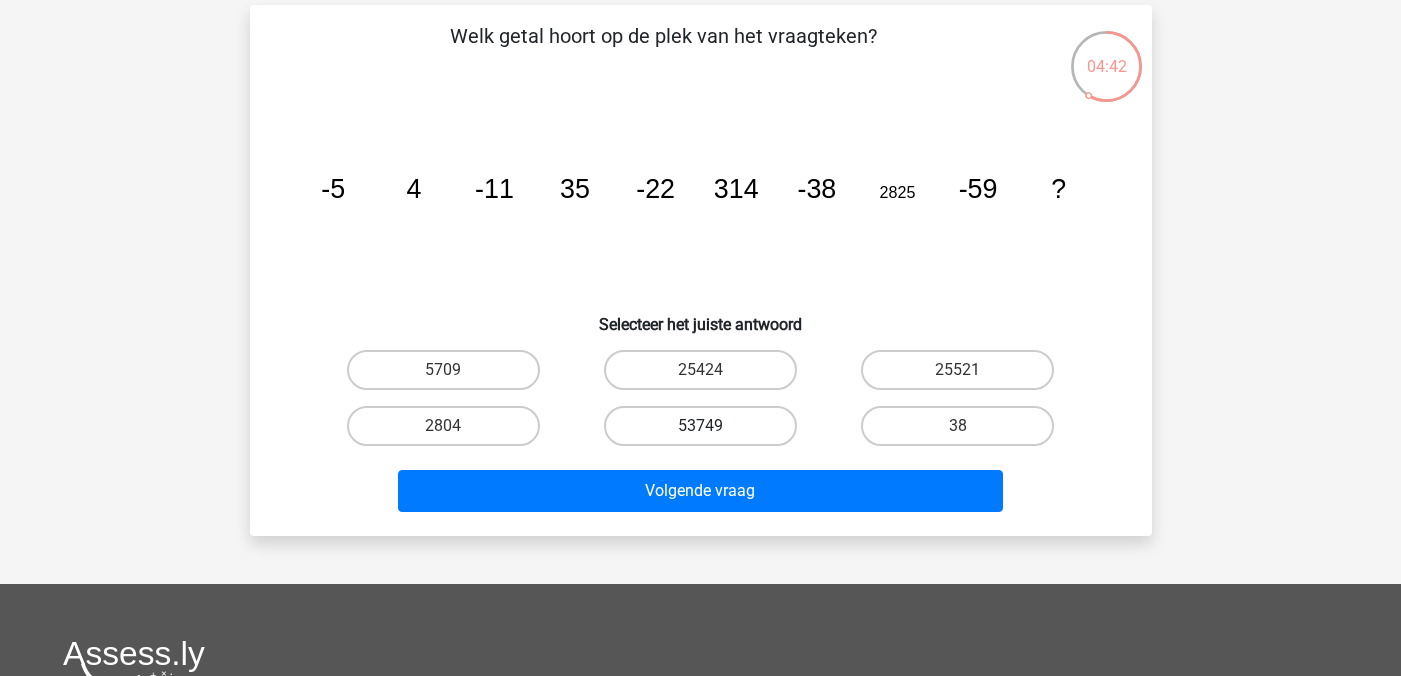 click on "53749" at bounding box center [700, 426] 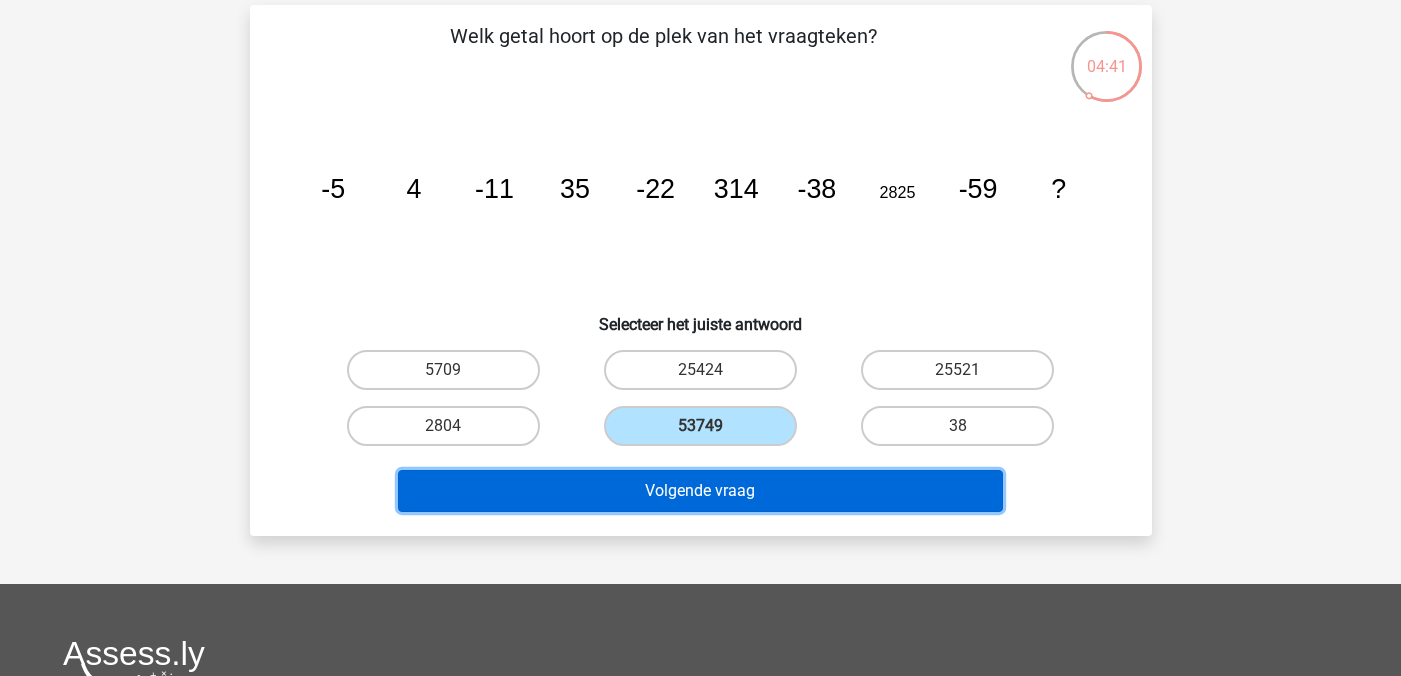 click on "Volgende vraag" at bounding box center (700, 491) 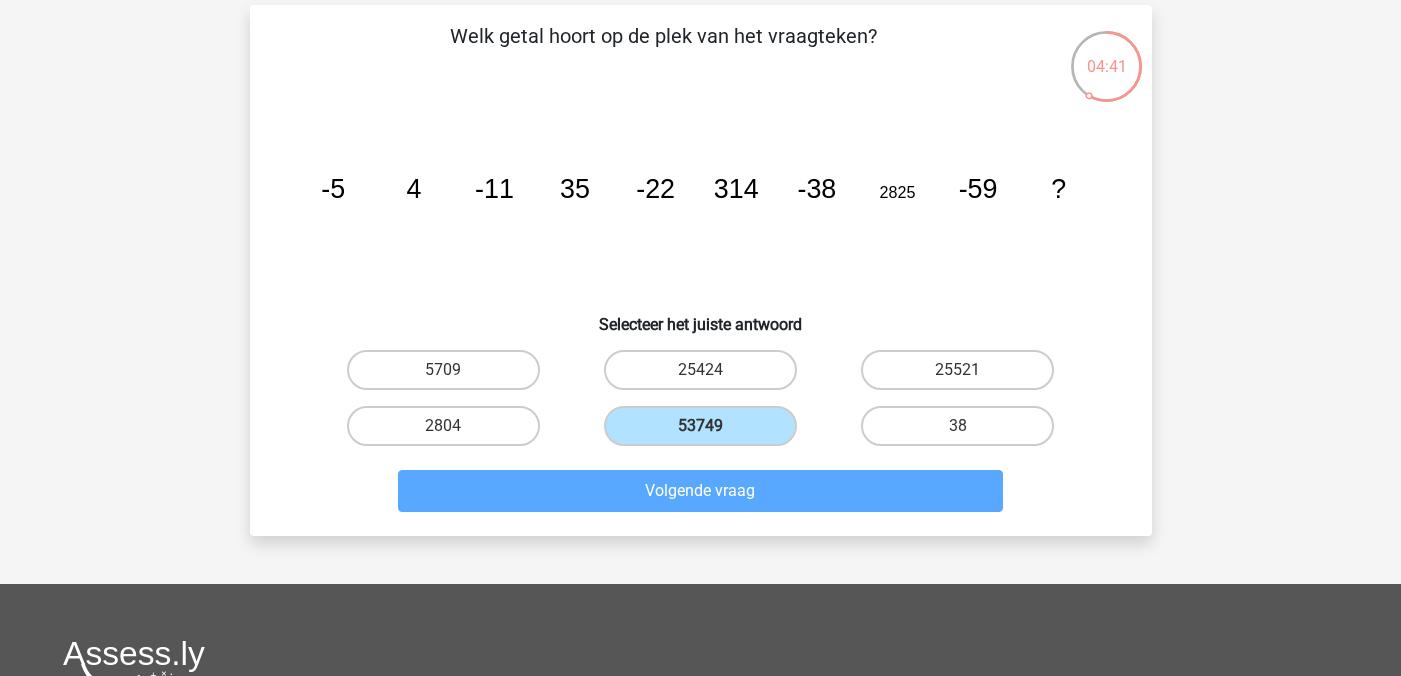 scroll, scrollTop: 92, scrollLeft: 0, axis: vertical 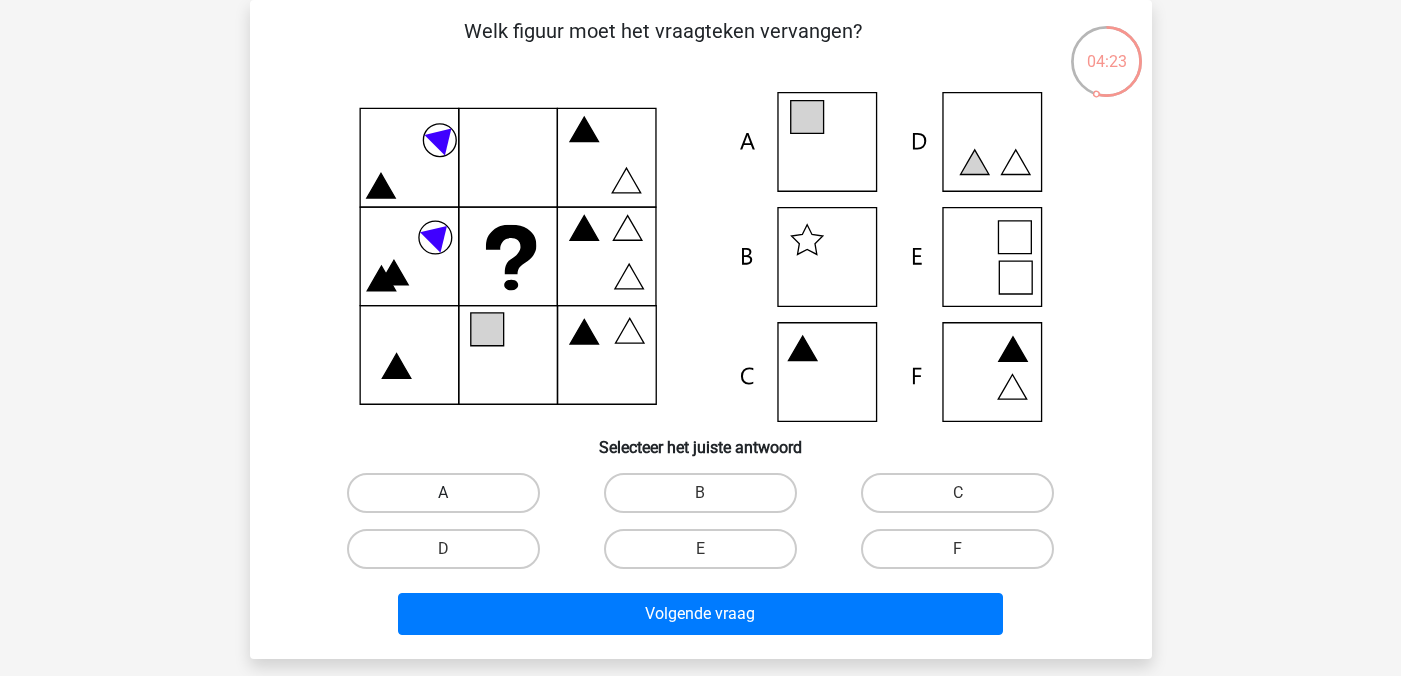 click on "A" at bounding box center [443, 493] 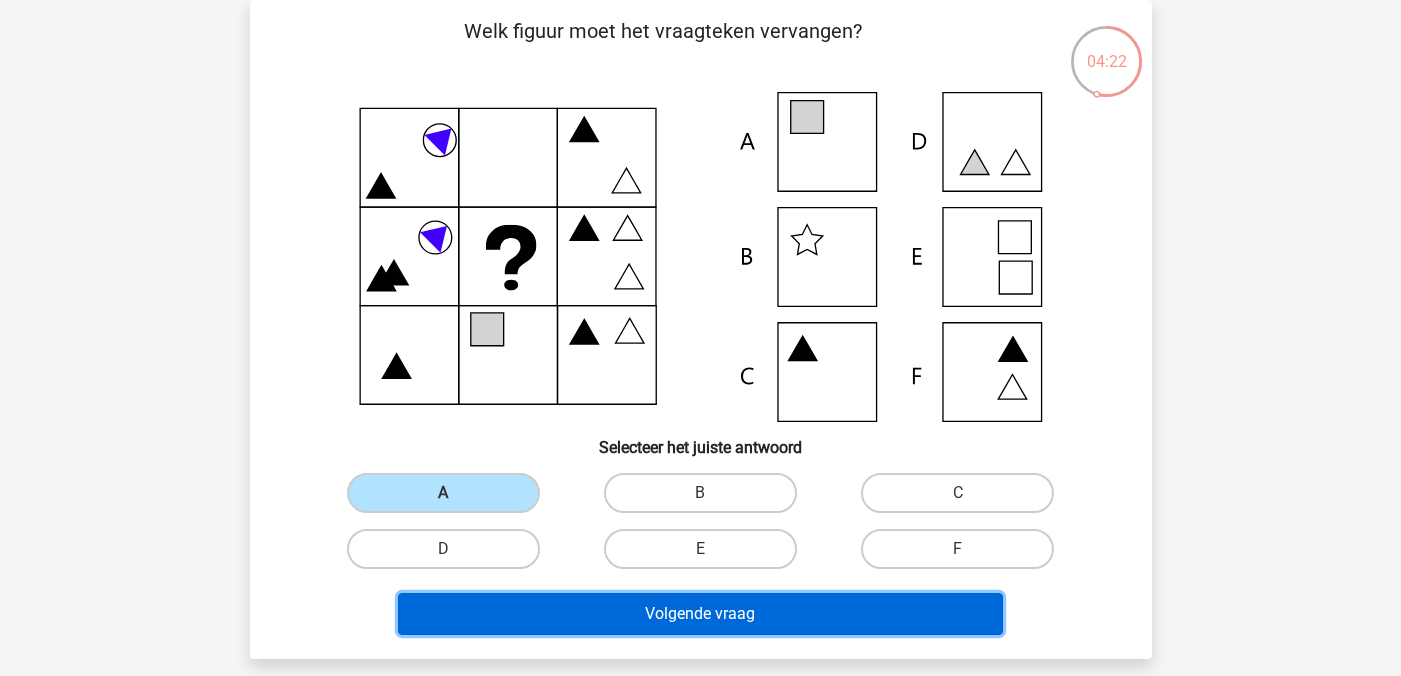 click on "Volgende vraag" at bounding box center (700, 614) 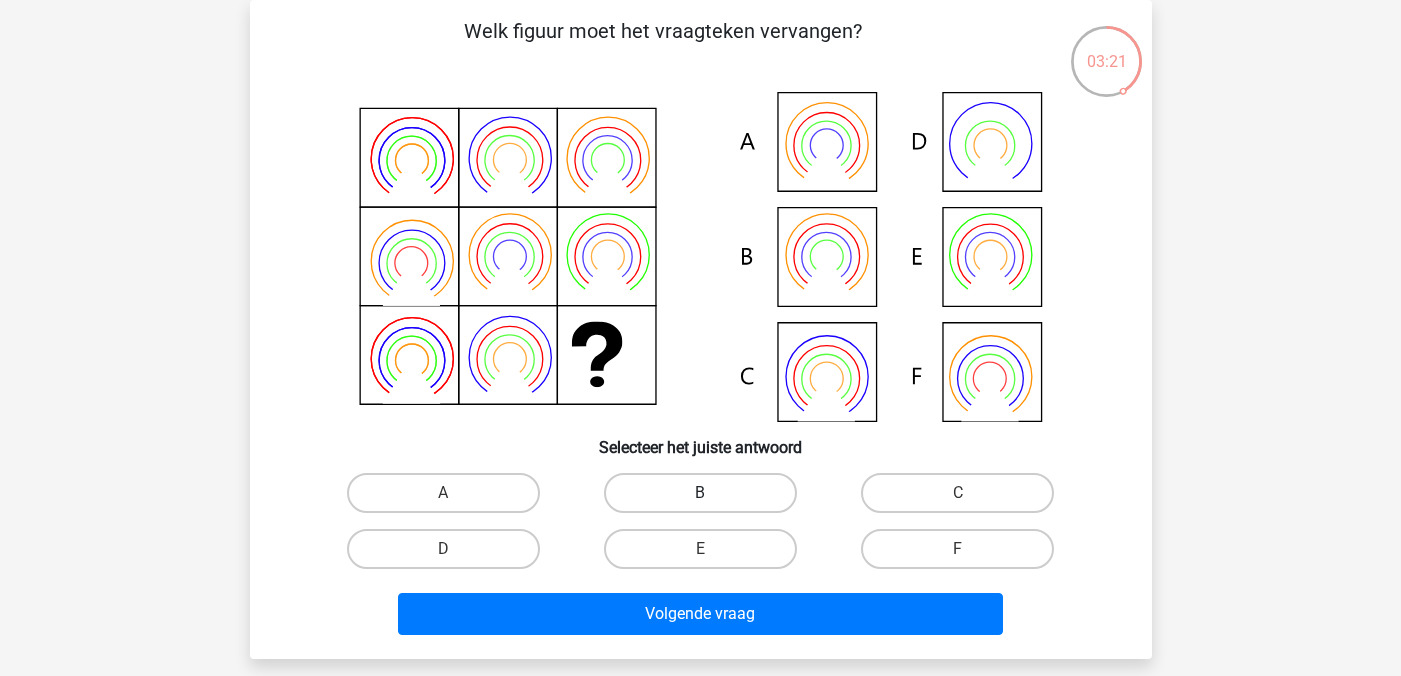 click on "B" at bounding box center (700, 493) 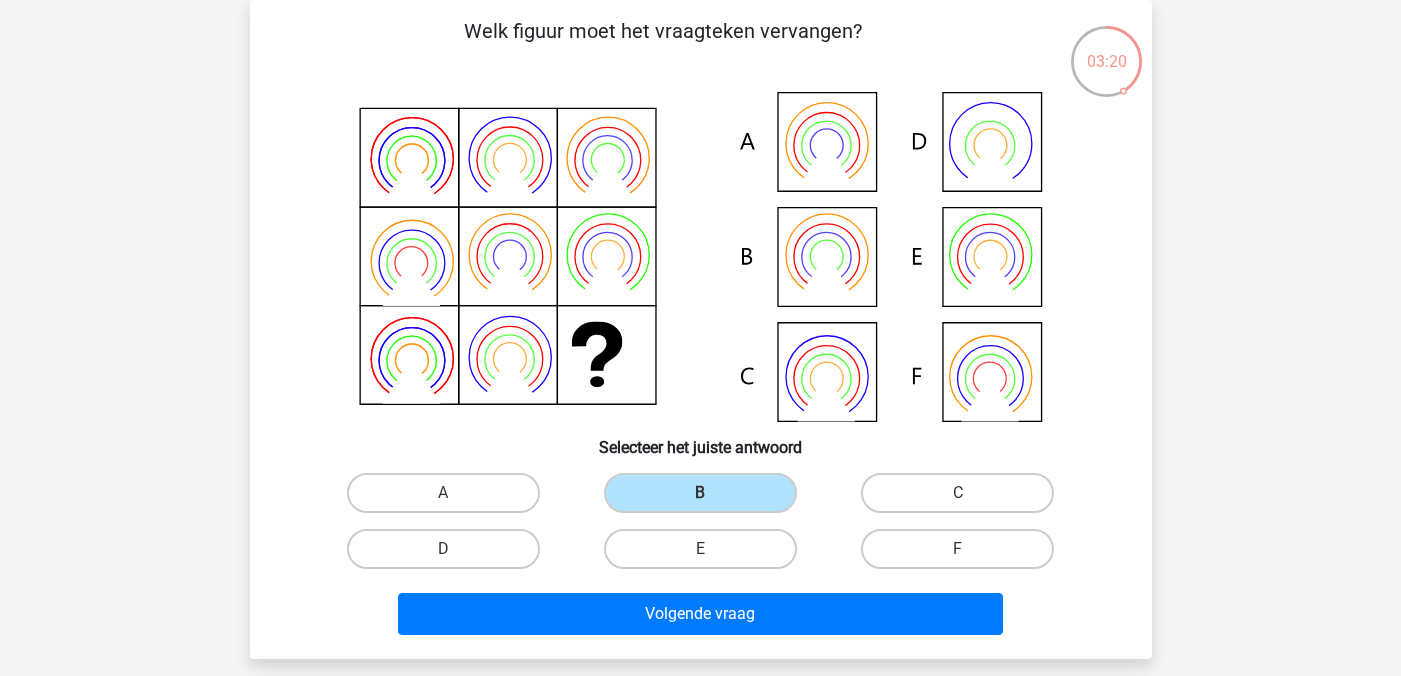 click on "Volgende vraag" at bounding box center [701, 610] 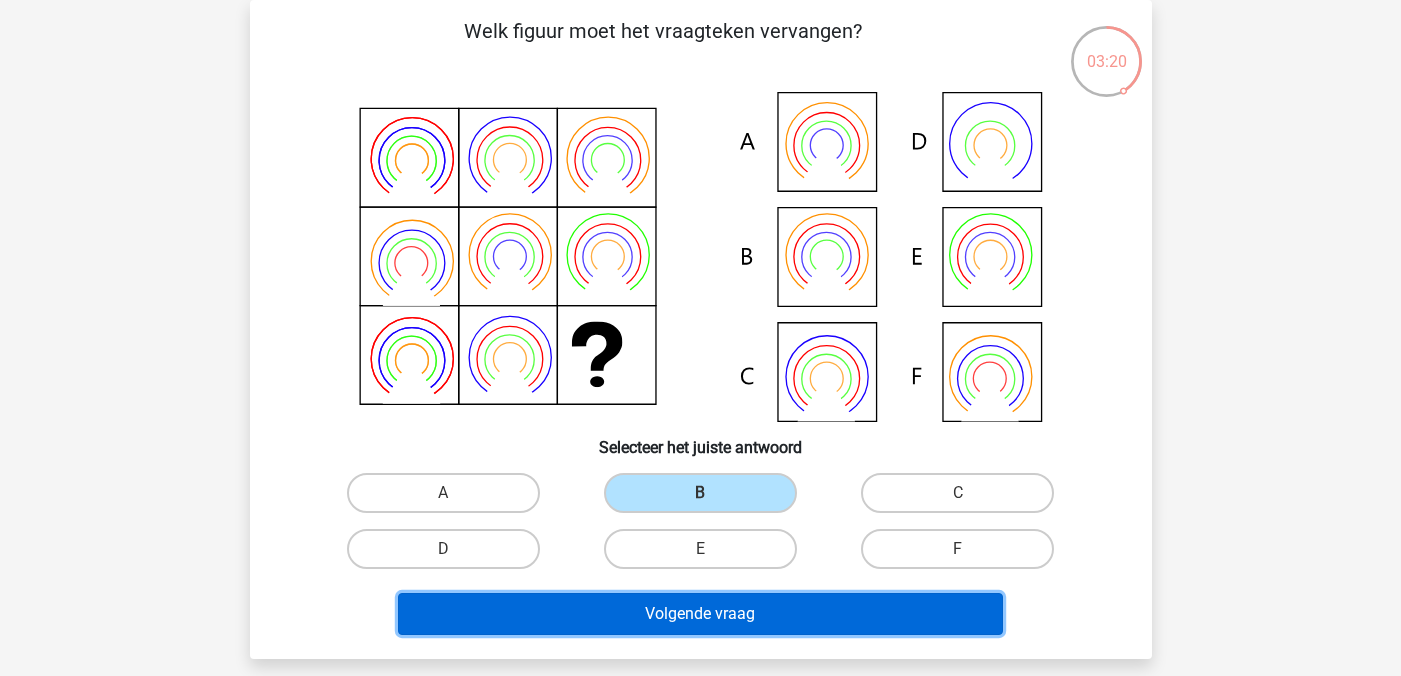 click on "Volgende vraag" at bounding box center (700, 614) 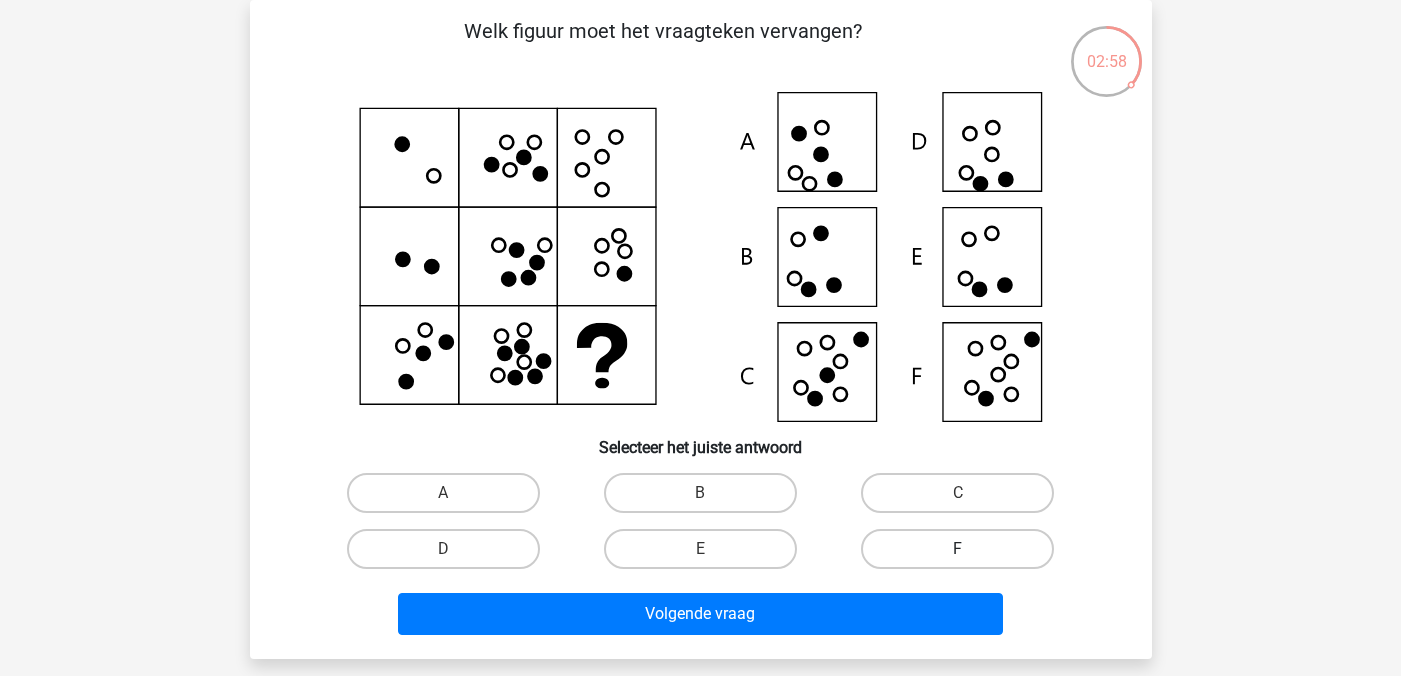 click on "F" at bounding box center (957, 549) 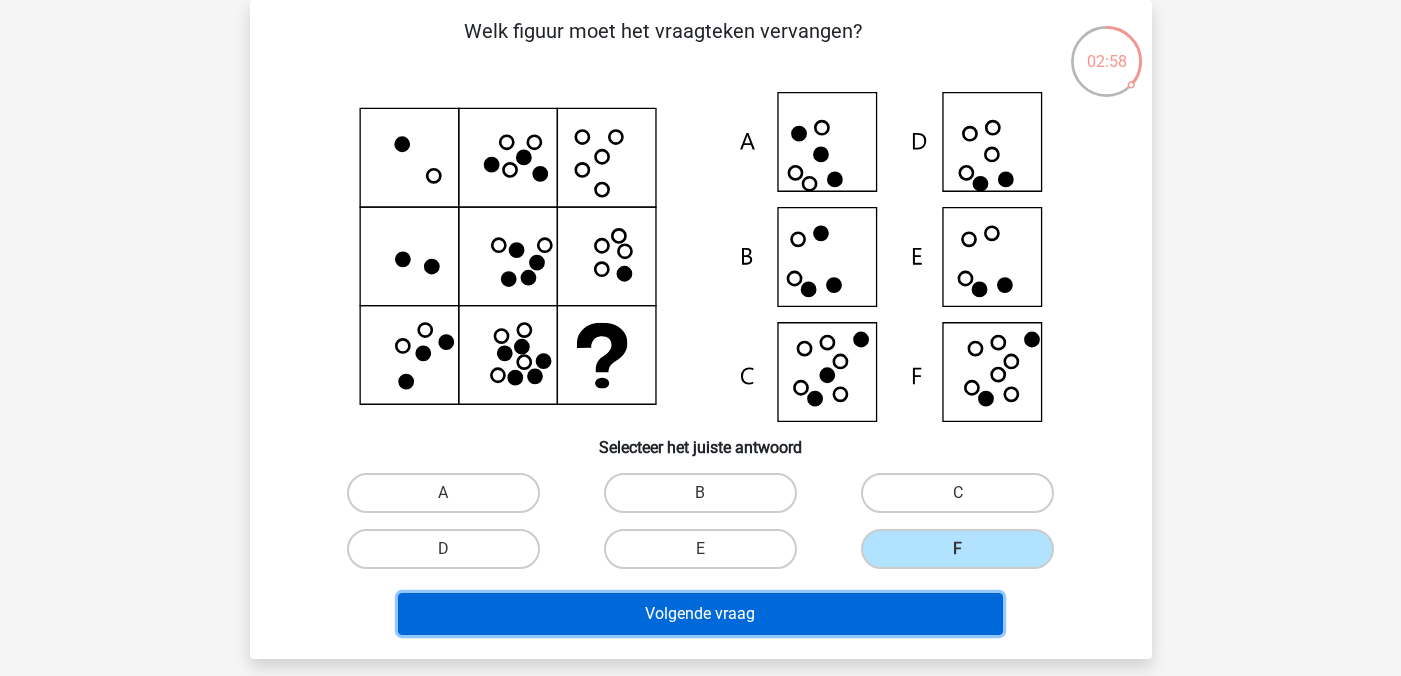 click on "Volgende vraag" at bounding box center [700, 614] 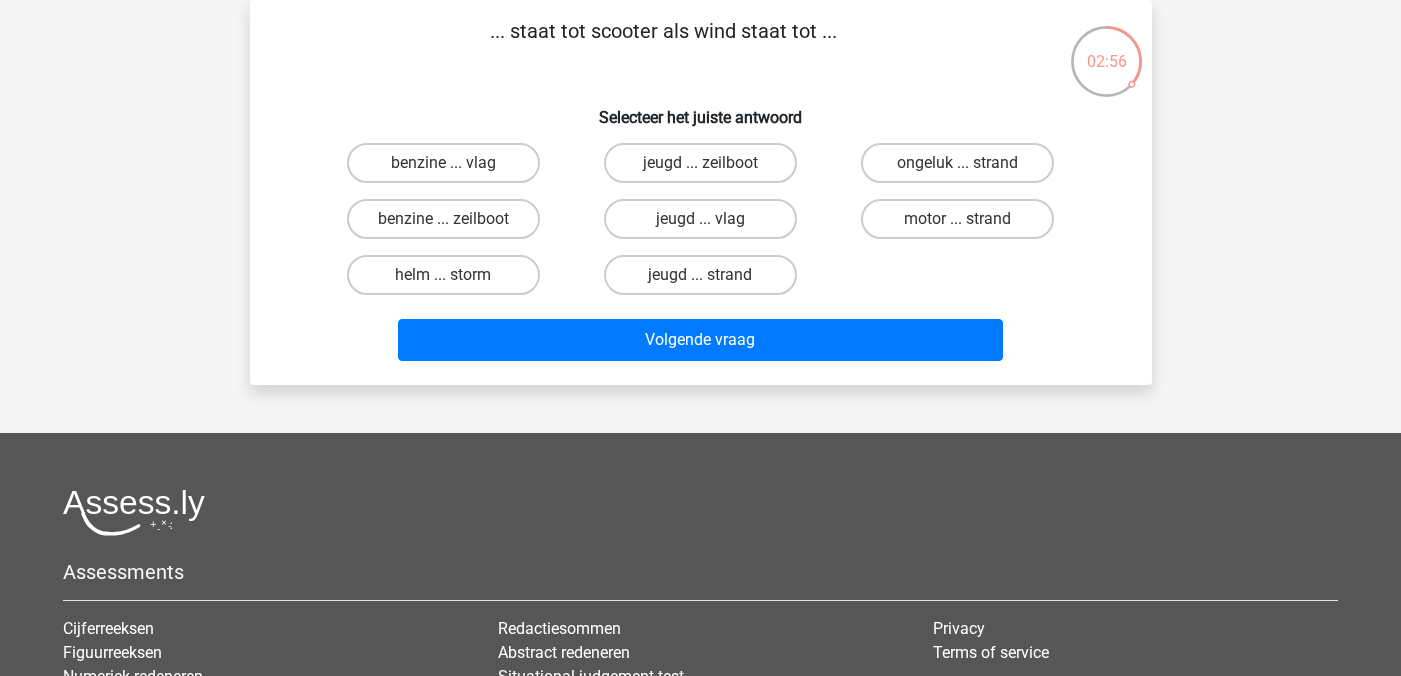 scroll, scrollTop: 37, scrollLeft: 0, axis: vertical 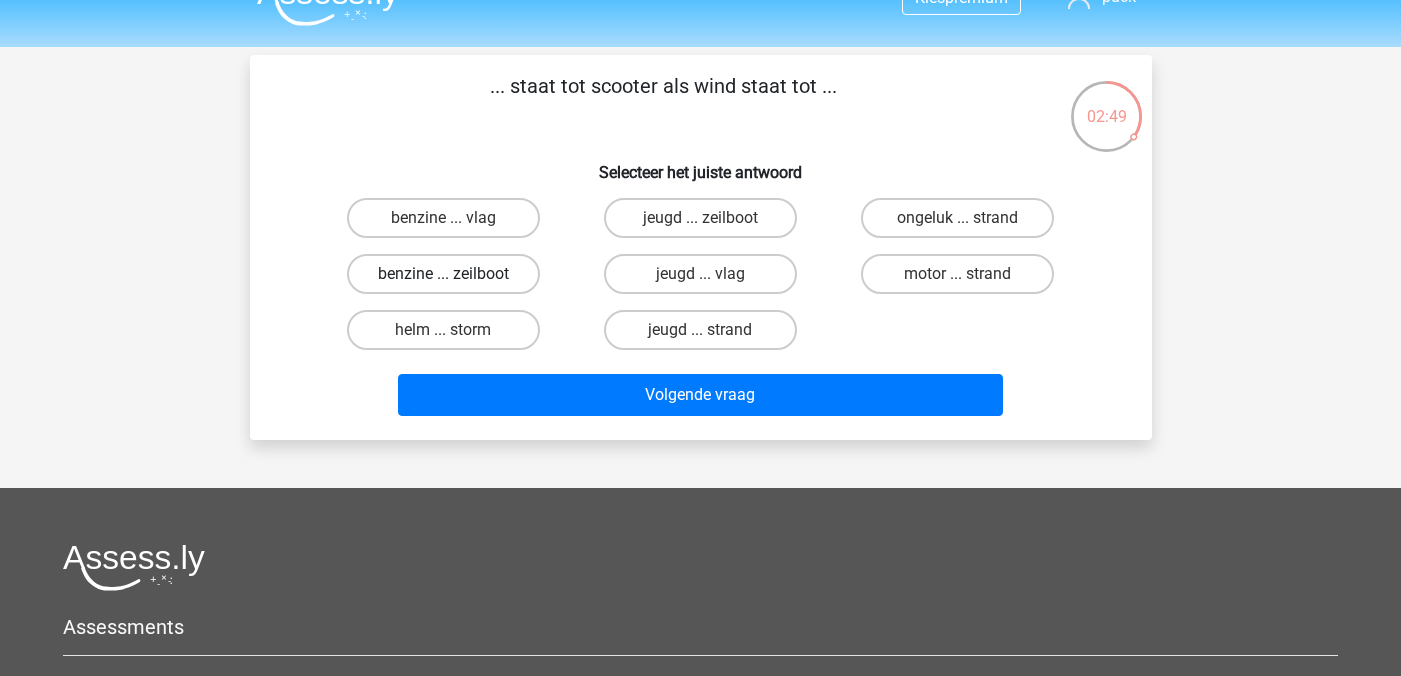 click on "benzine ... zeilboot" at bounding box center (443, 274) 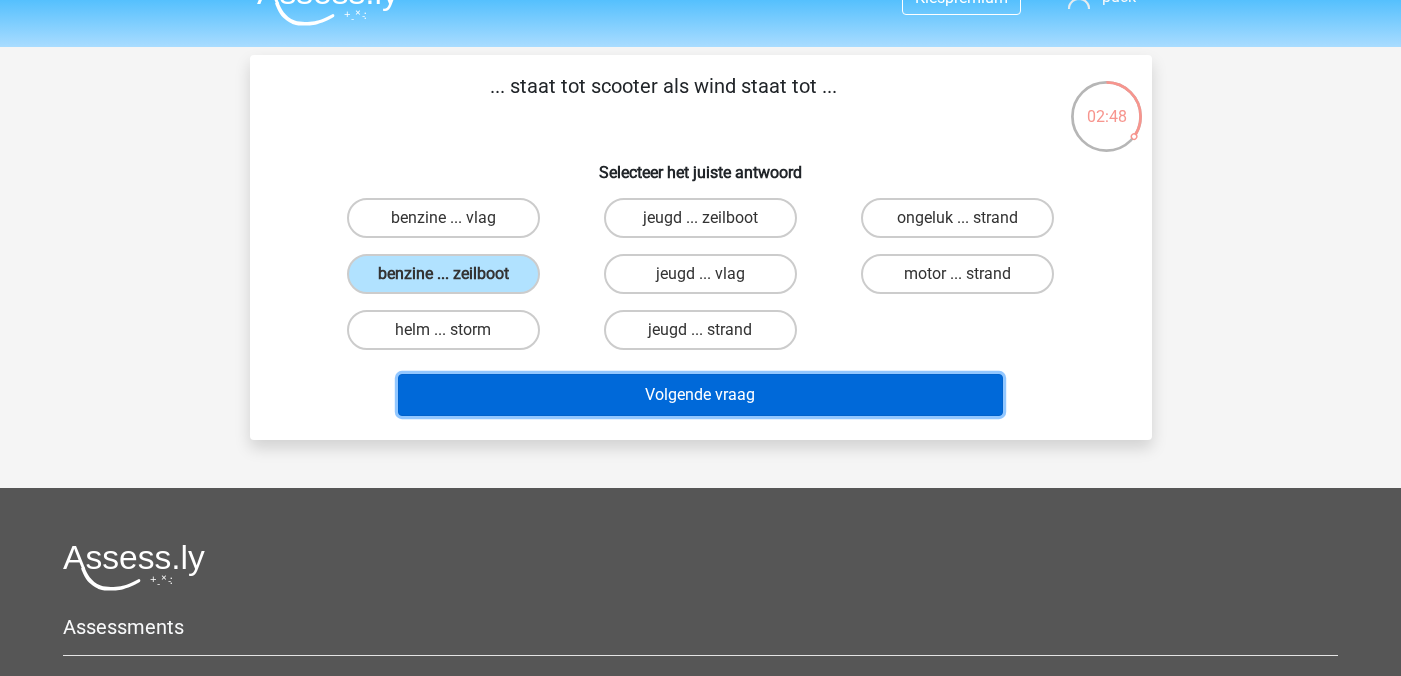 click on "Volgende vraag" at bounding box center (700, 395) 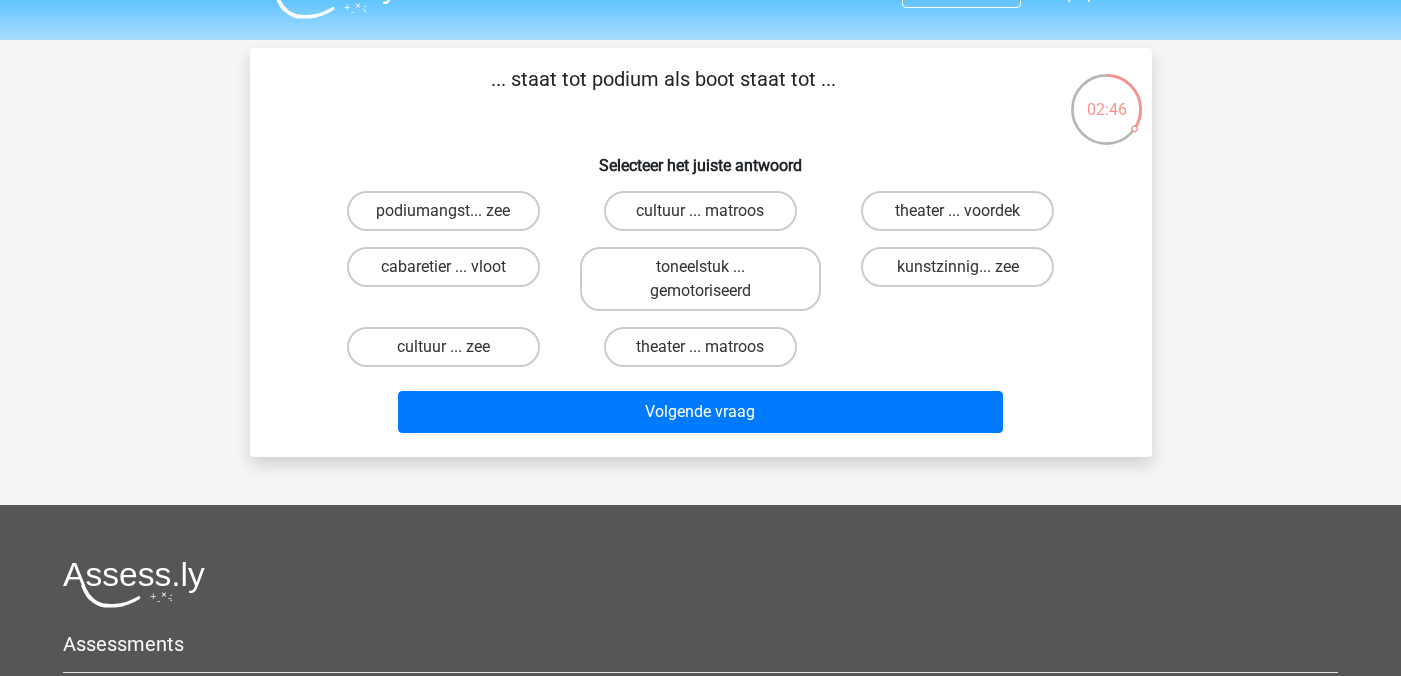 scroll, scrollTop: 42, scrollLeft: 0, axis: vertical 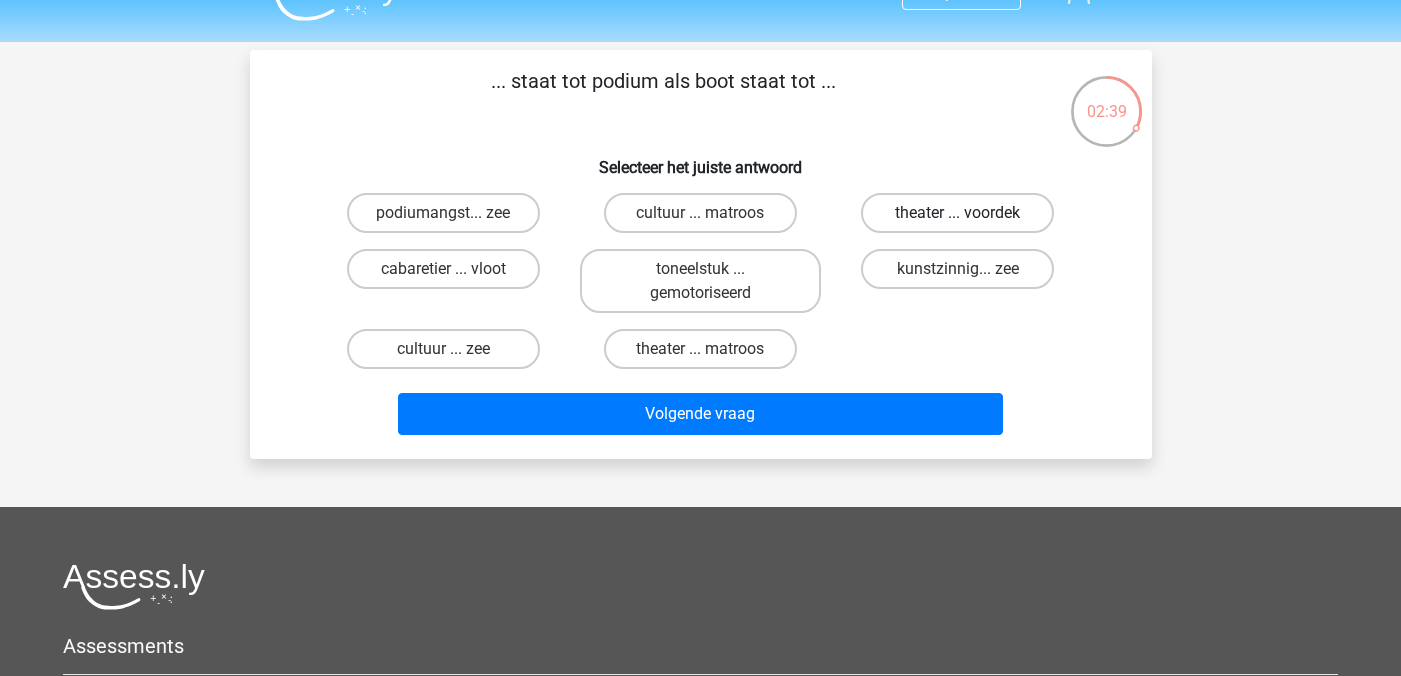 click on "theater ... voordek" at bounding box center (957, 213) 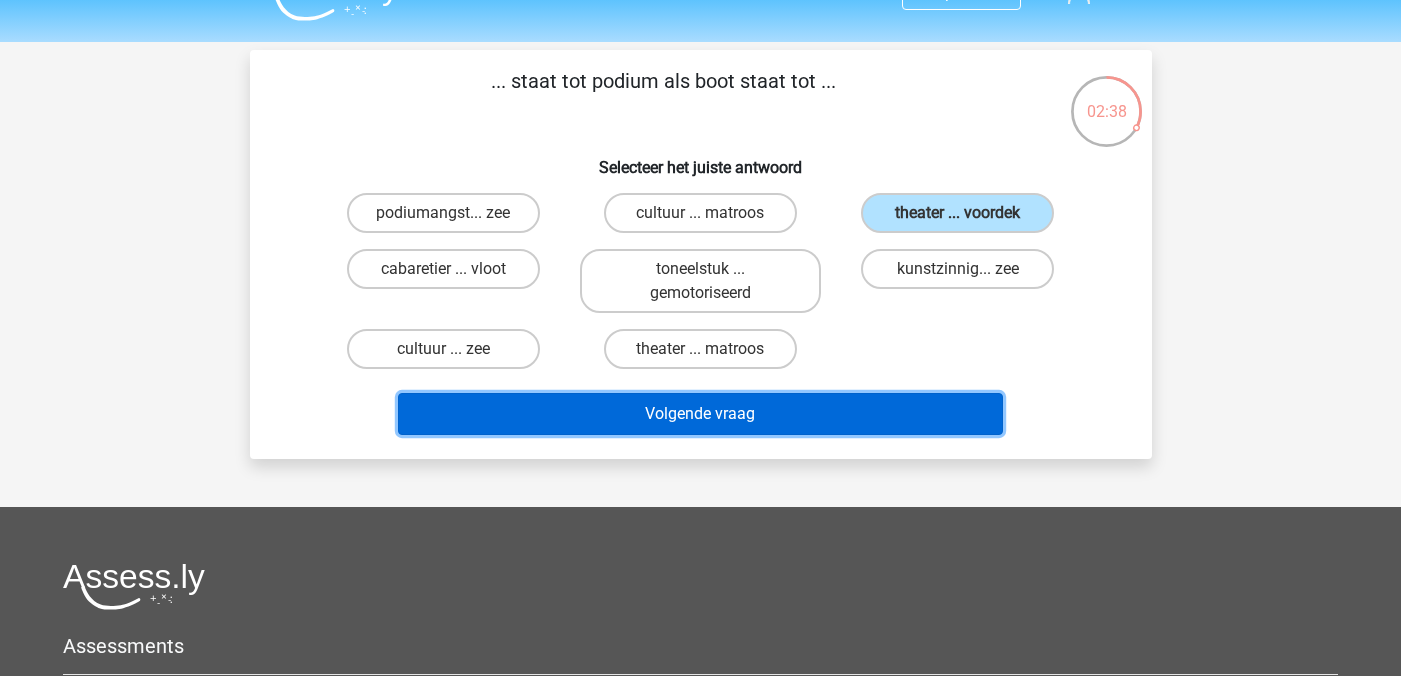 click on "Volgende vraag" at bounding box center (700, 414) 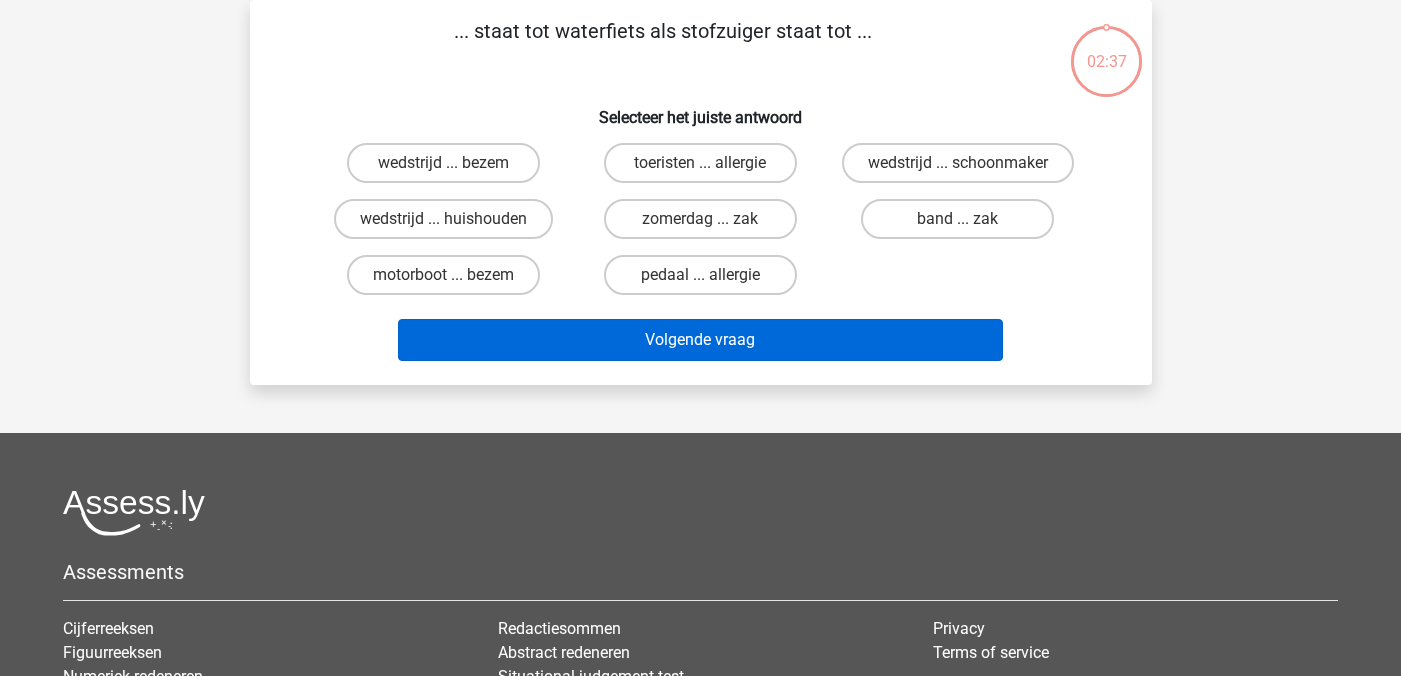 scroll, scrollTop: 0, scrollLeft: 0, axis: both 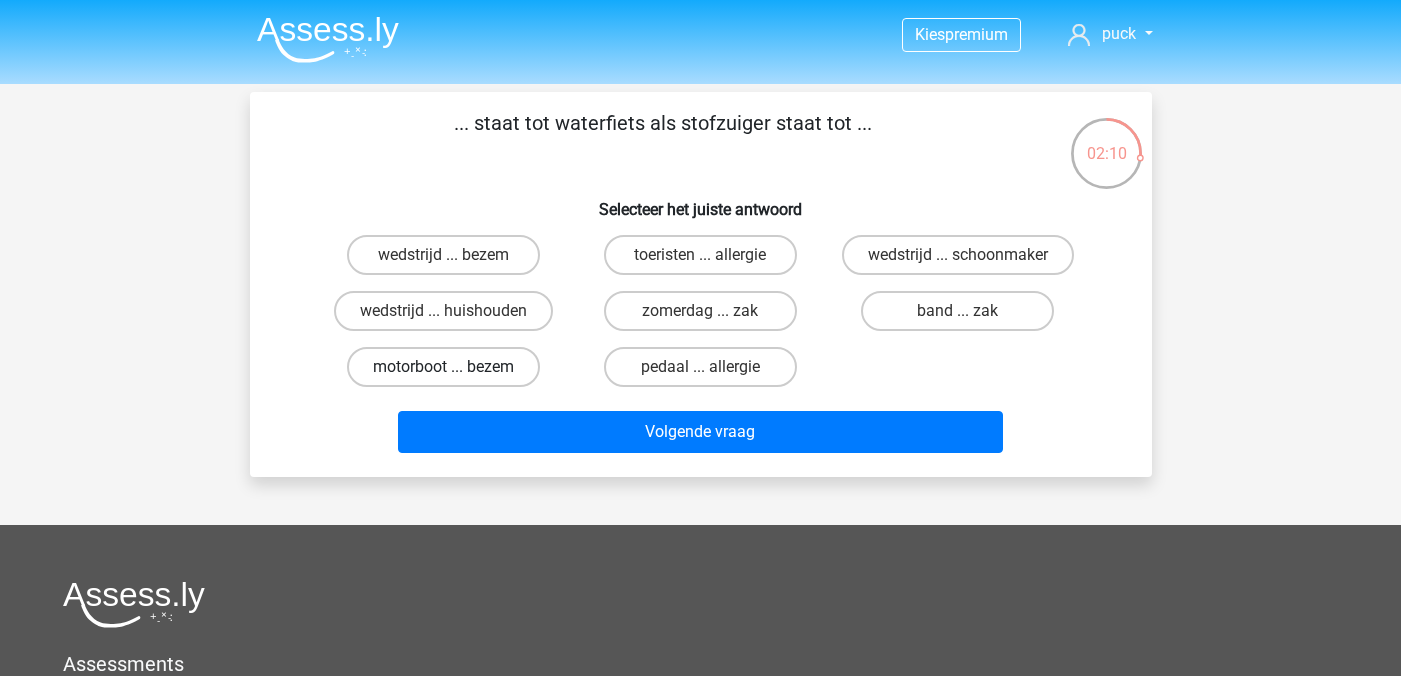 click on "motorboot ... bezem" at bounding box center (443, 367) 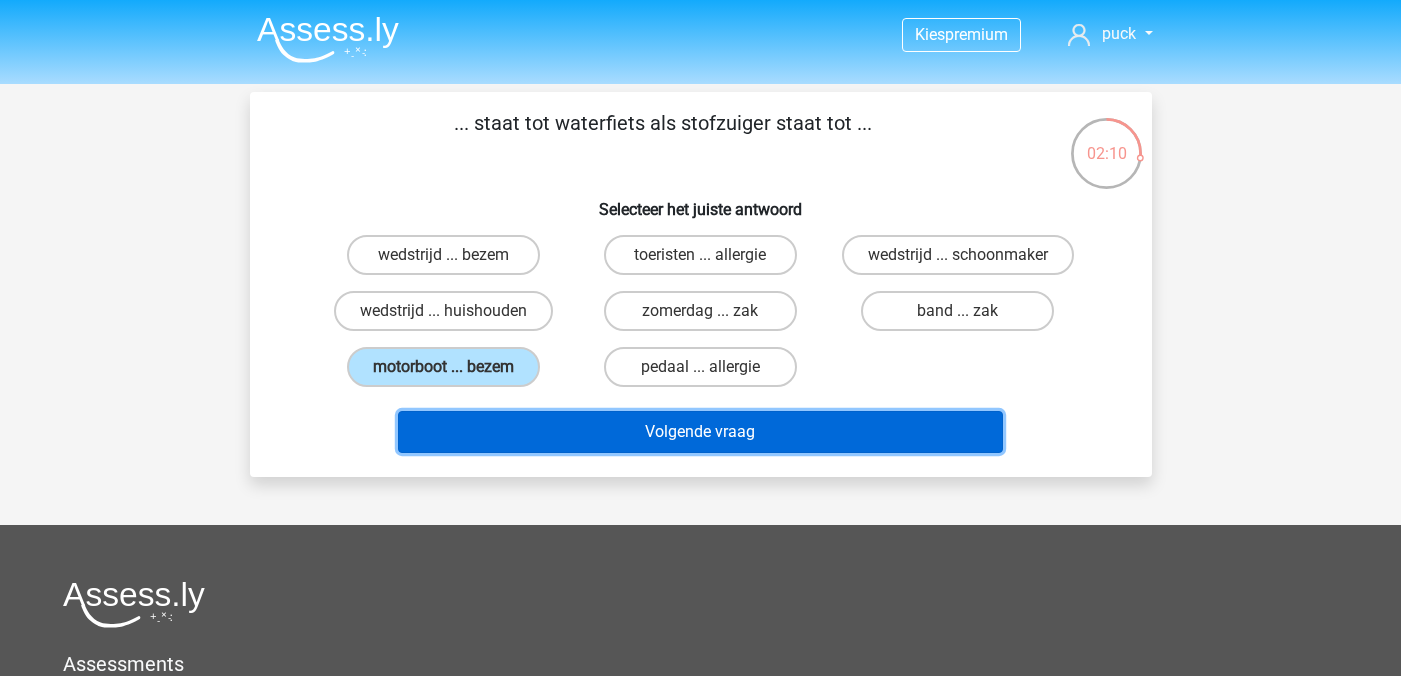 click on "Volgende vraag" at bounding box center [700, 432] 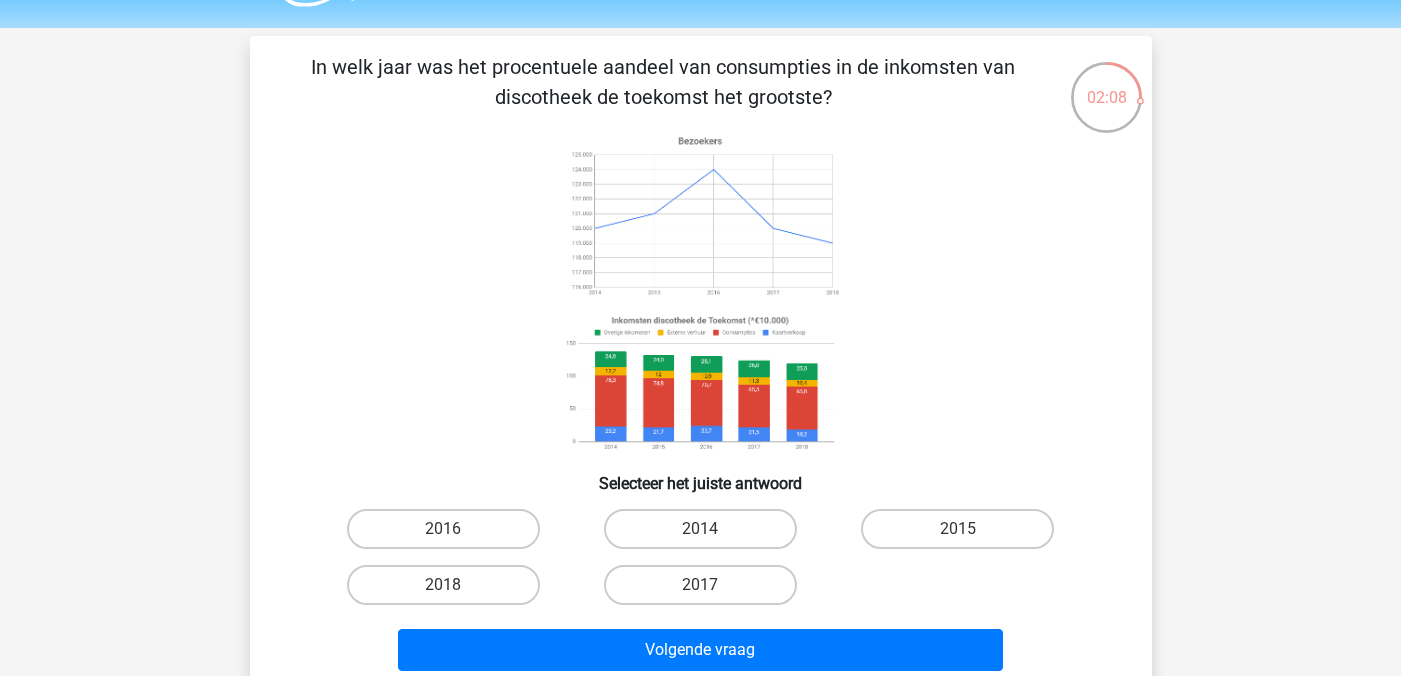 scroll, scrollTop: 61, scrollLeft: 0, axis: vertical 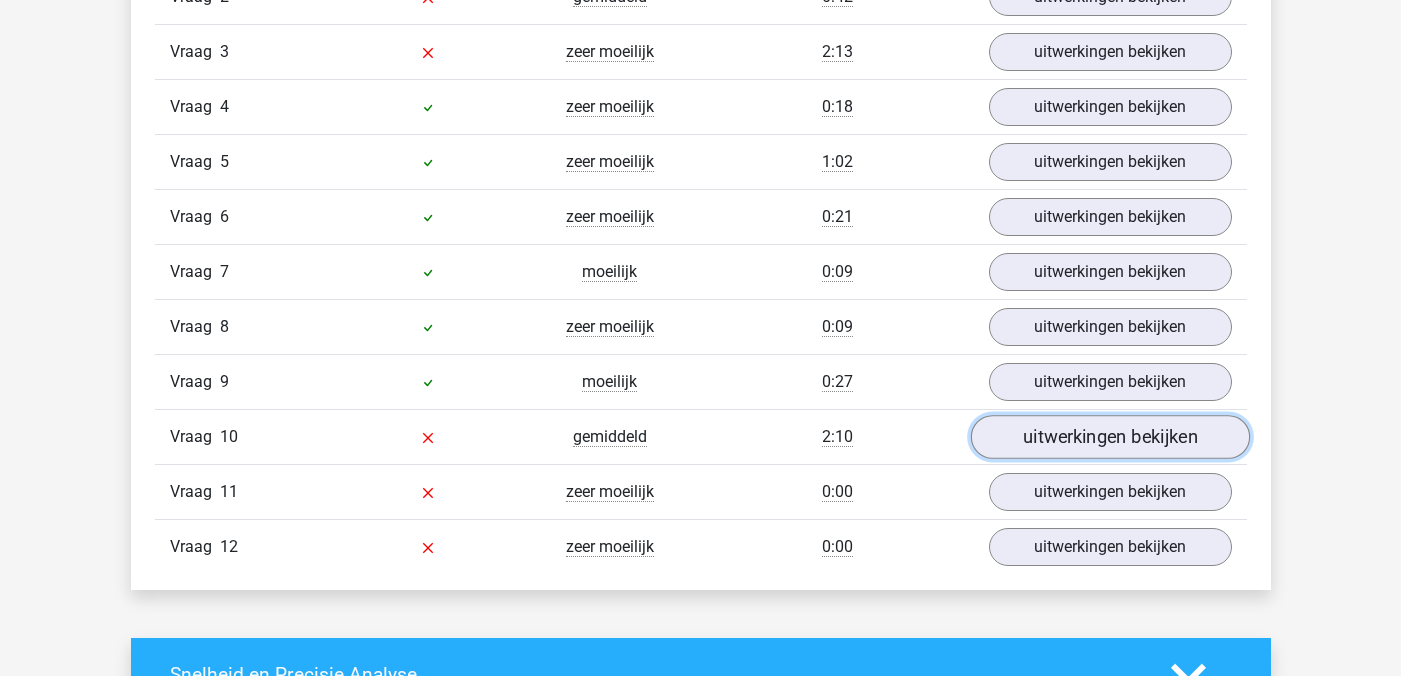 click on "uitwerkingen bekijken" at bounding box center [1109, 437] 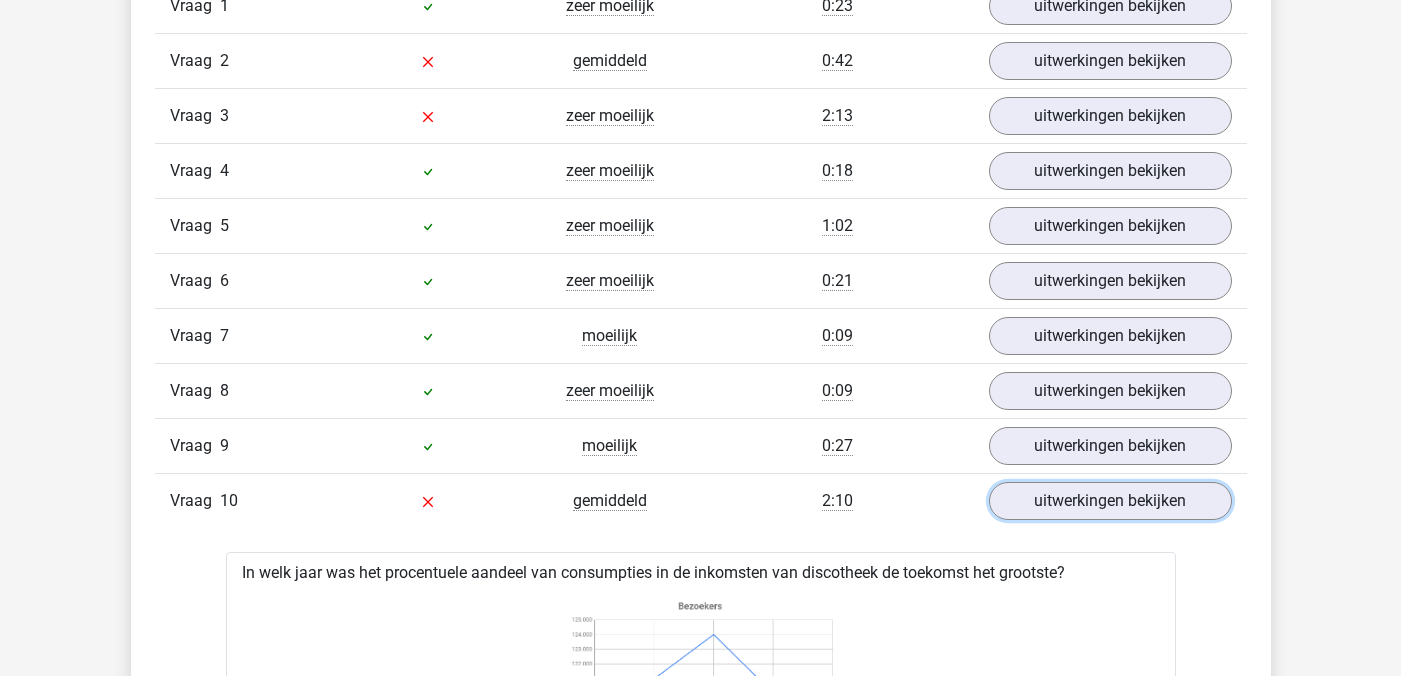 scroll, scrollTop: 2260, scrollLeft: 0, axis: vertical 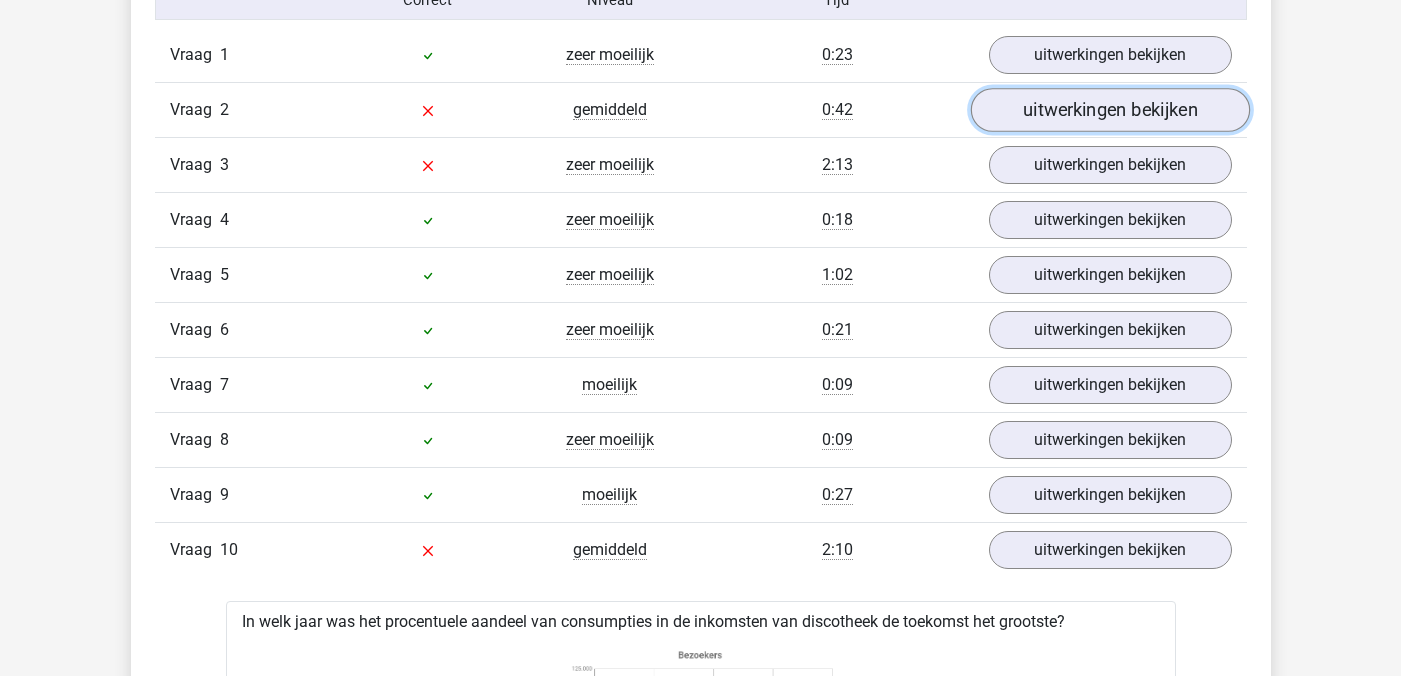 click on "uitwerkingen bekijken" at bounding box center (1109, 110) 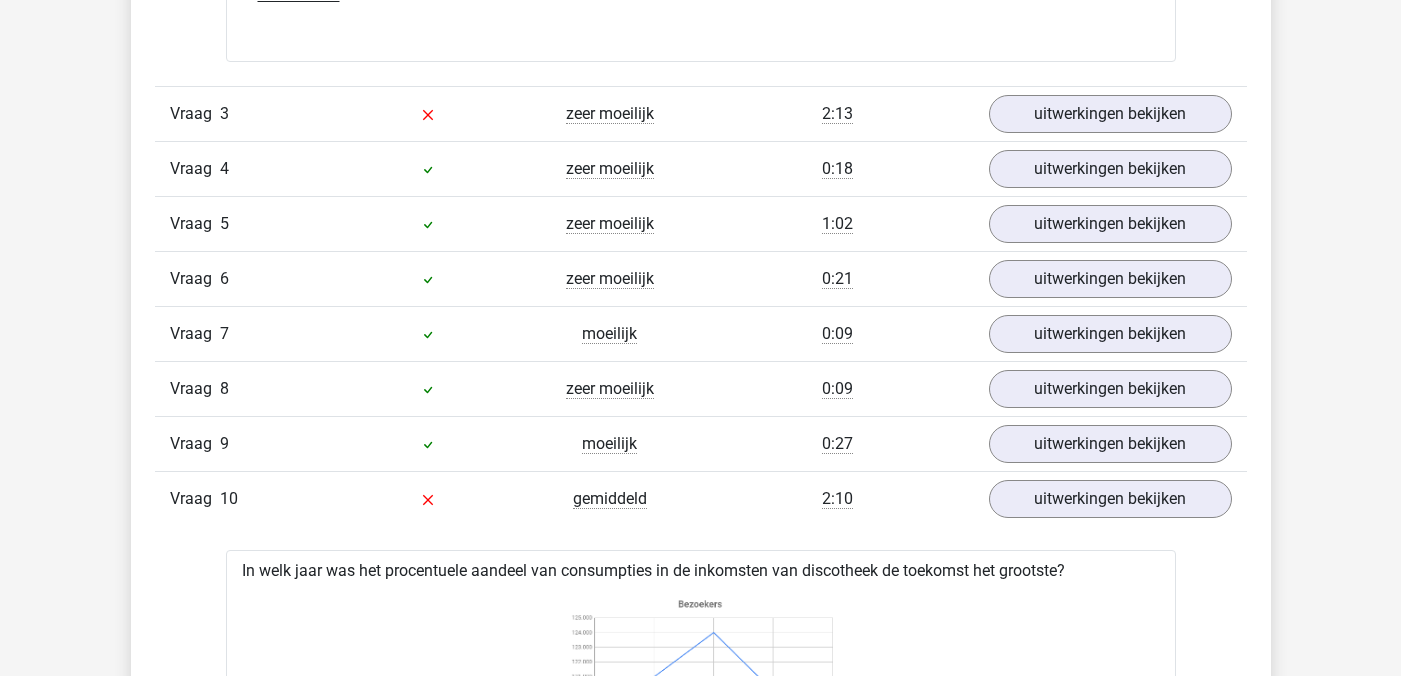 scroll, scrollTop: 3312, scrollLeft: 0, axis: vertical 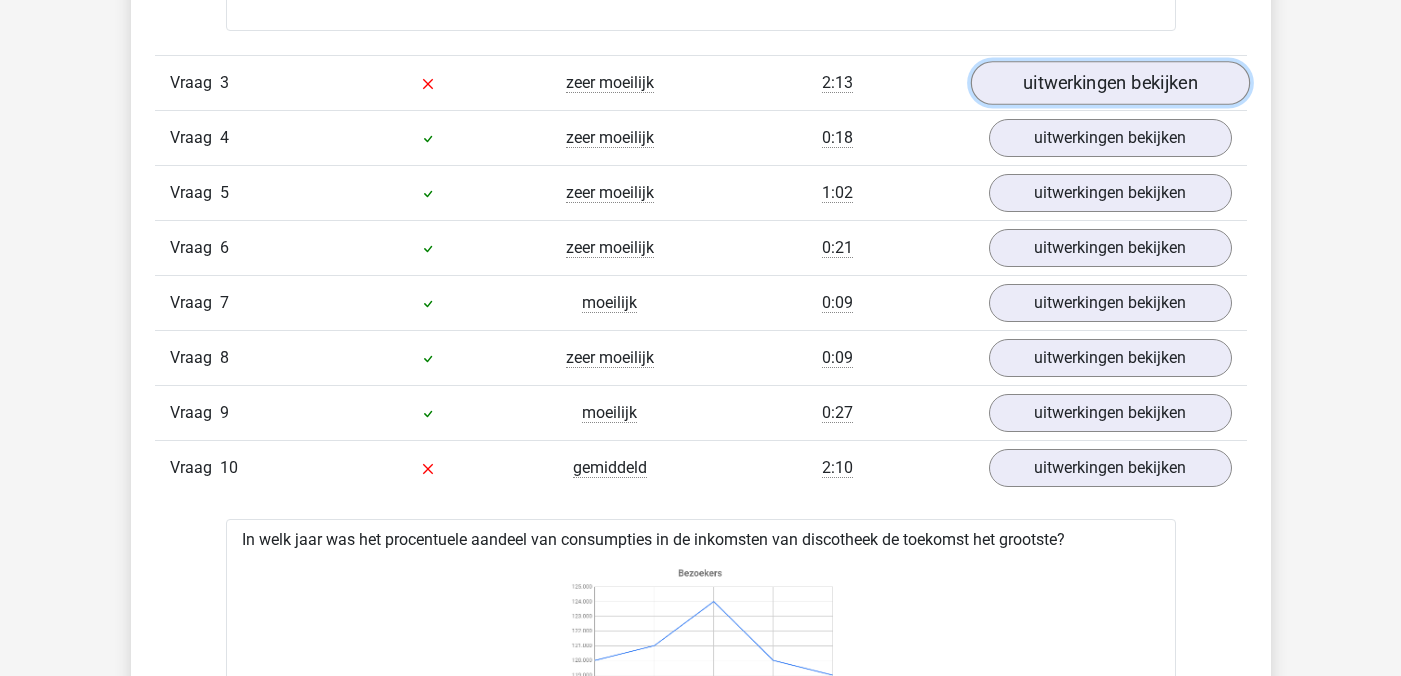 click on "uitwerkingen bekijken" at bounding box center [1109, 83] 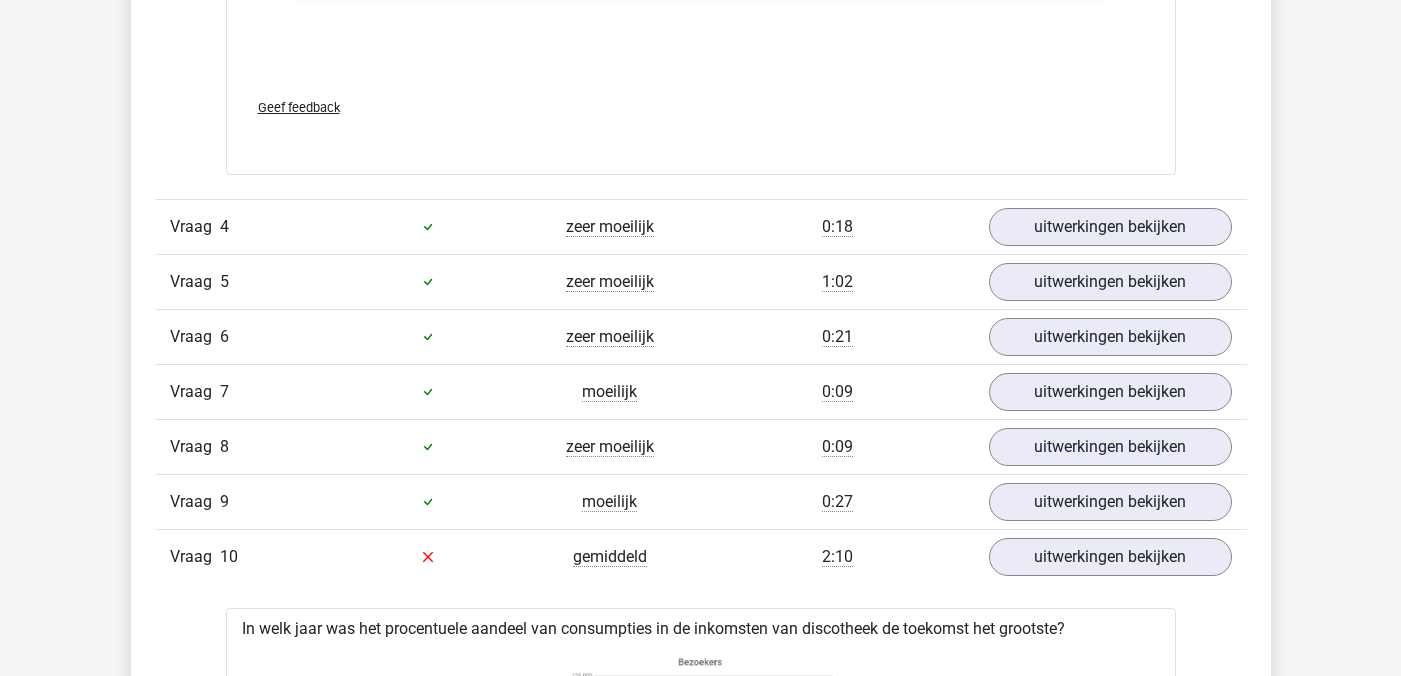 scroll, scrollTop: 4496, scrollLeft: 0, axis: vertical 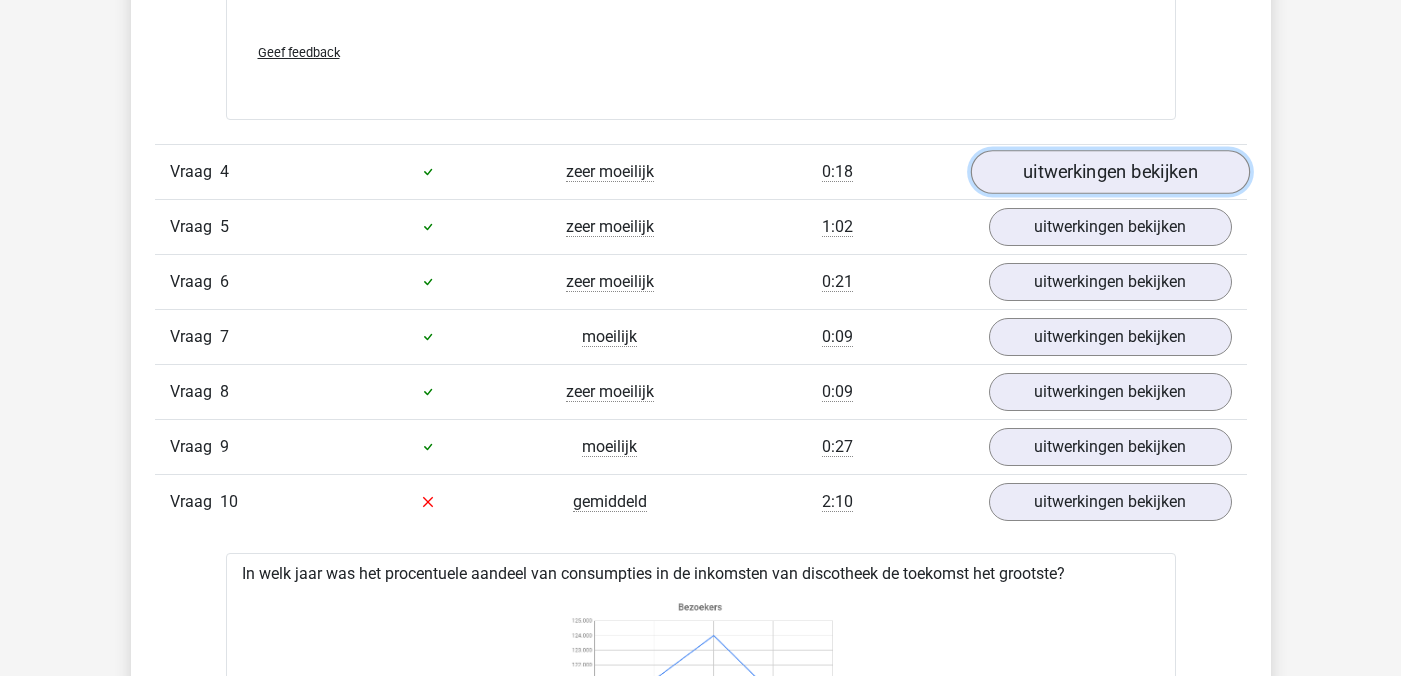 click on "uitwerkingen bekijken" at bounding box center [1109, 172] 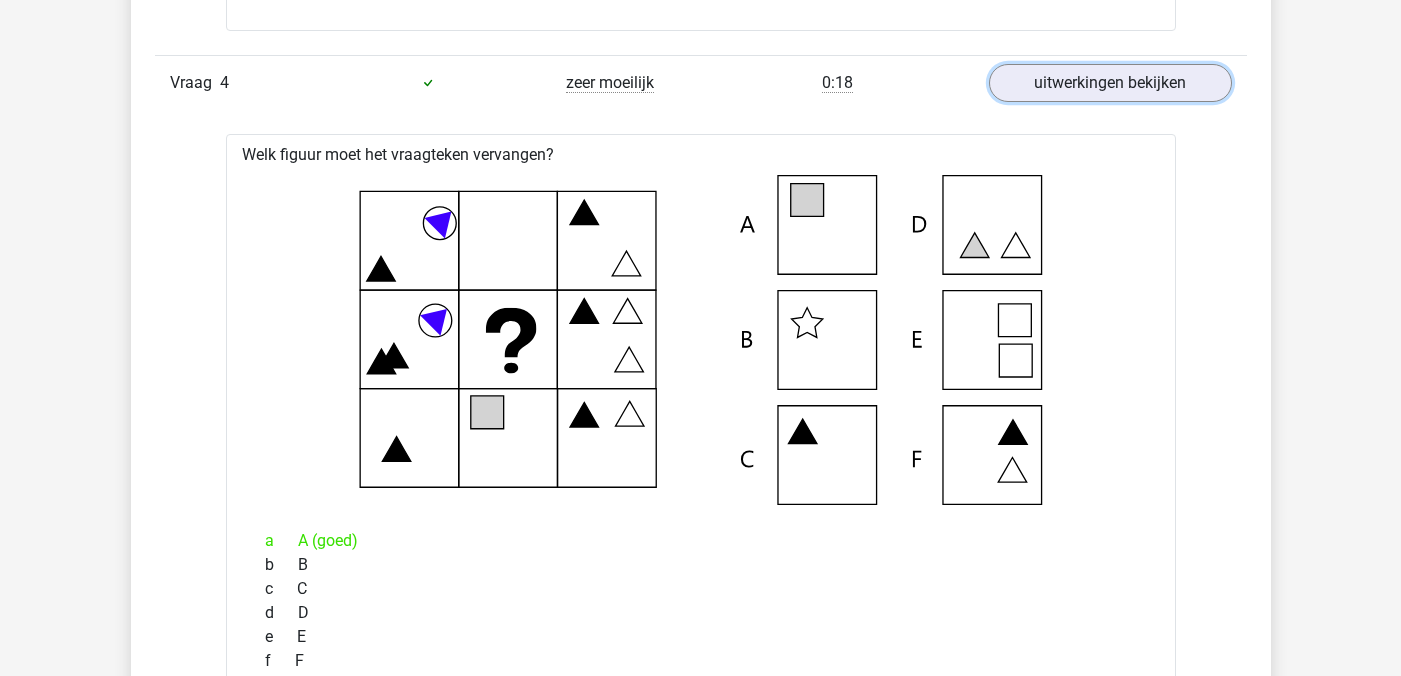 scroll, scrollTop: 4586, scrollLeft: 0, axis: vertical 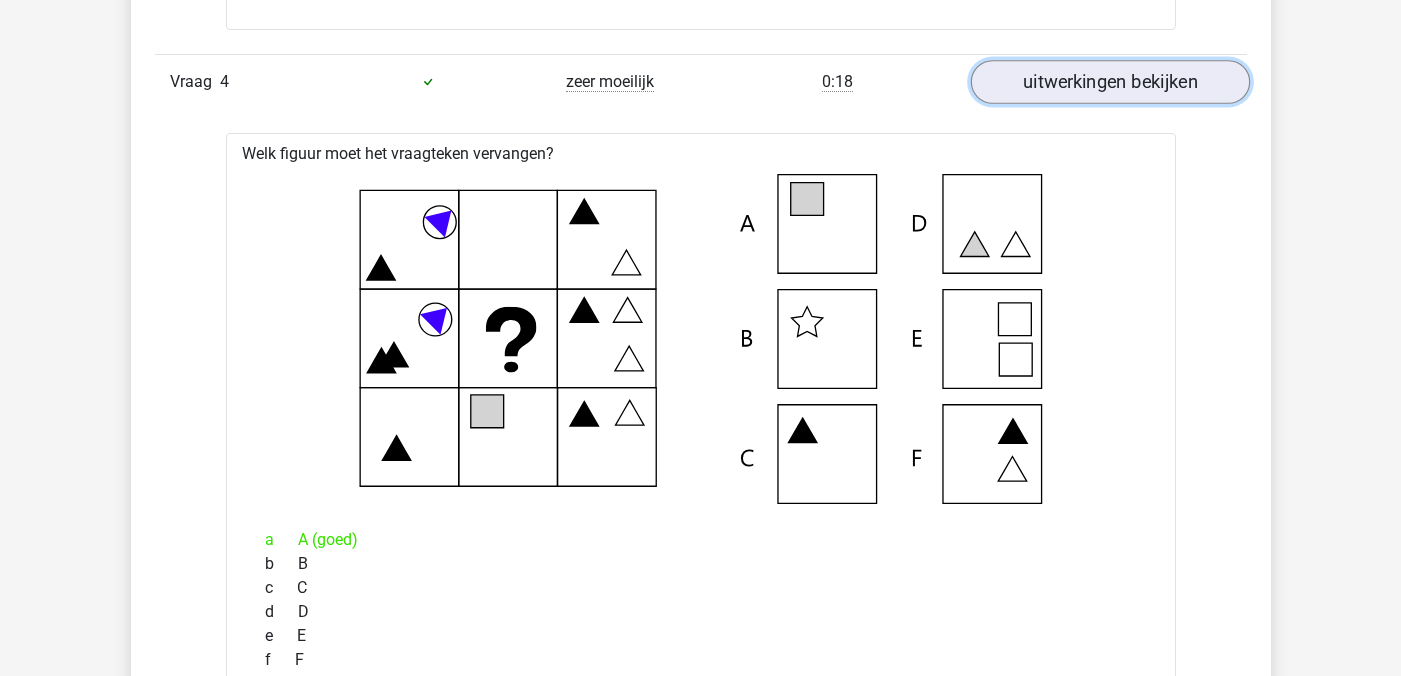 click on "uitwerkingen bekijken" at bounding box center [1109, 82] 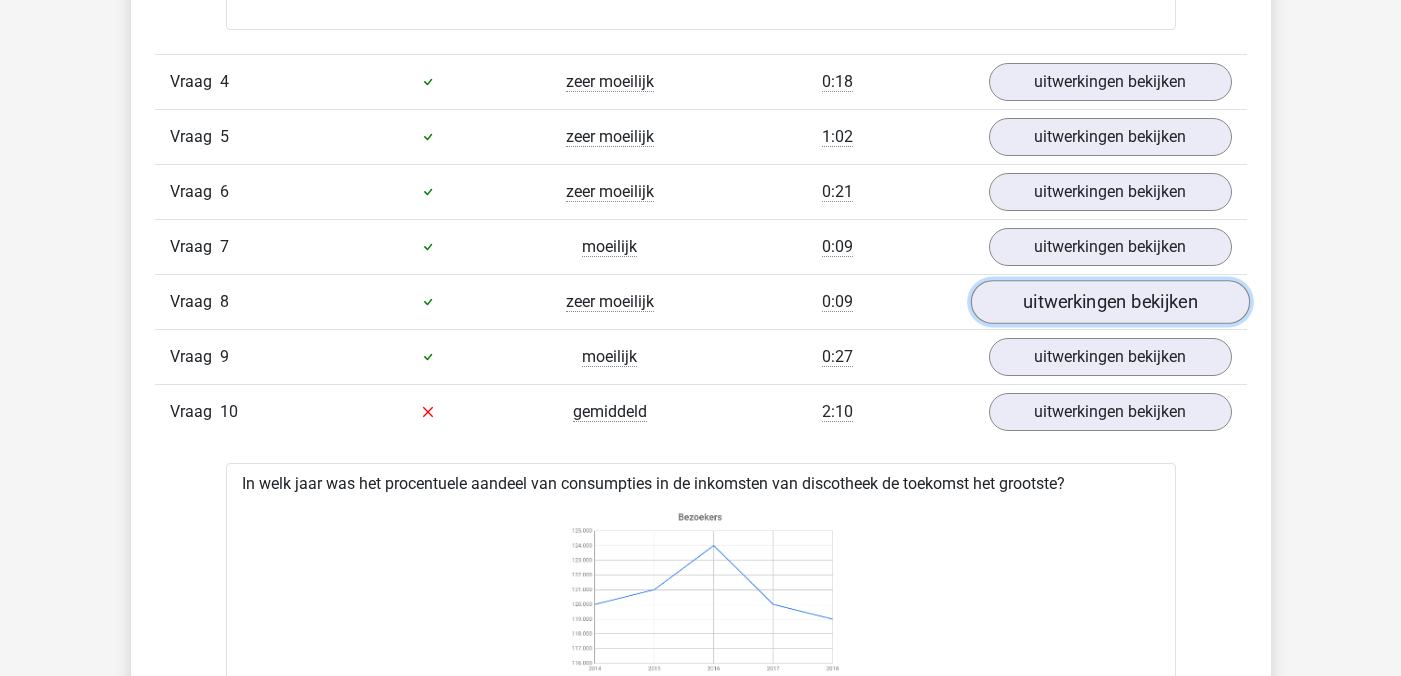click on "uitwerkingen bekijken" at bounding box center (1109, 302) 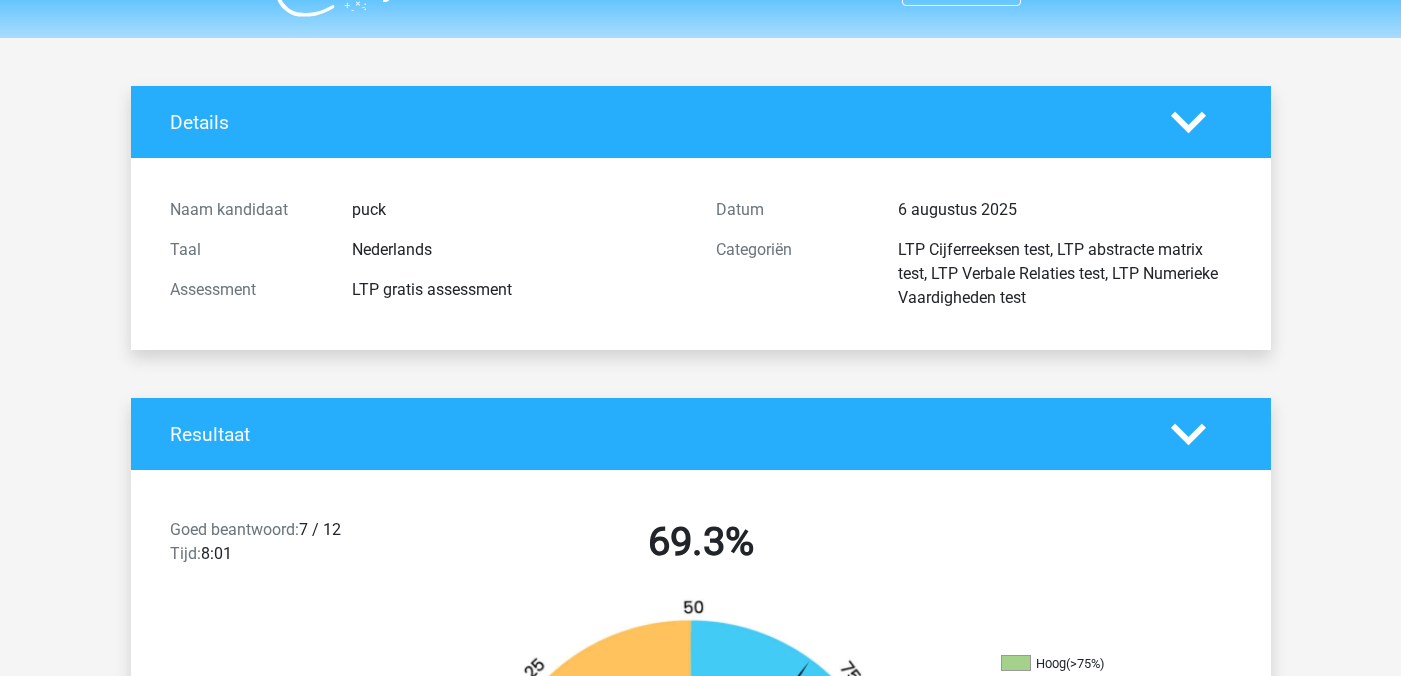 scroll, scrollTop: 0, scrollLeft: 0, axis: both 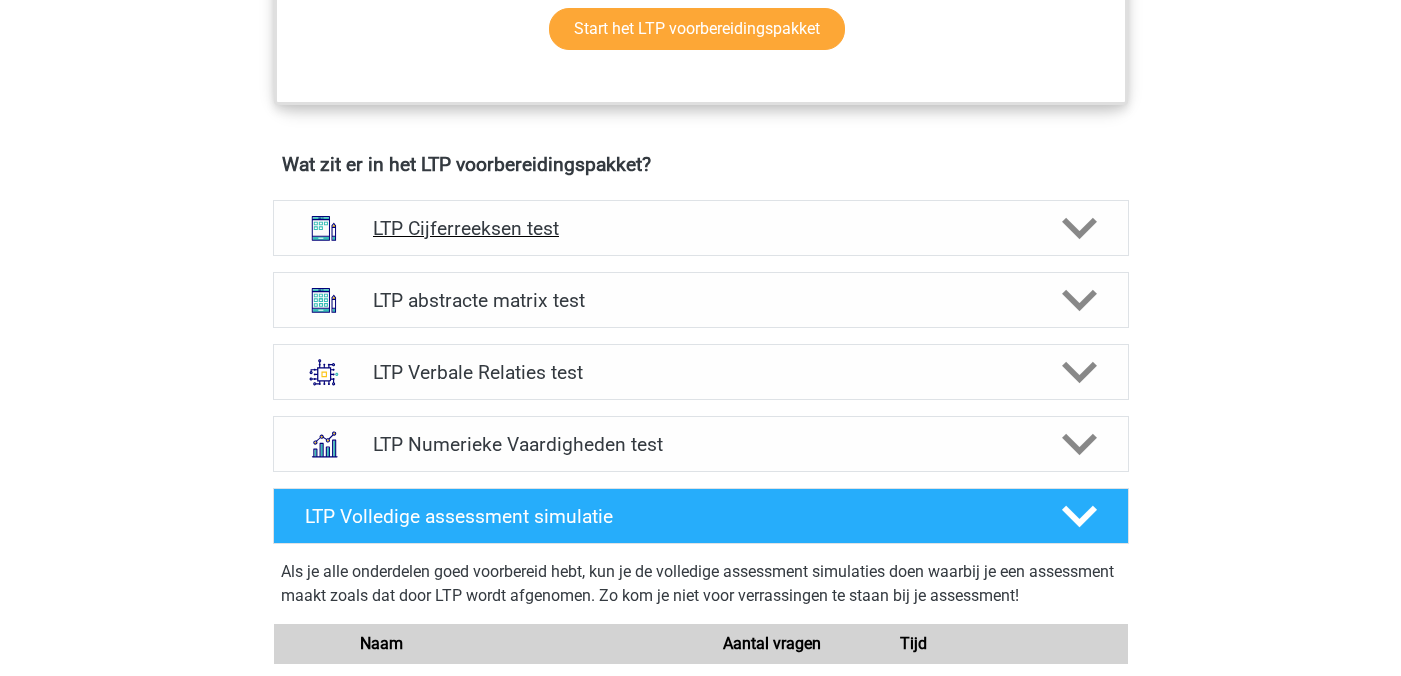click on "LTP Cijferreeksen test" at bounding box center [700, 228] 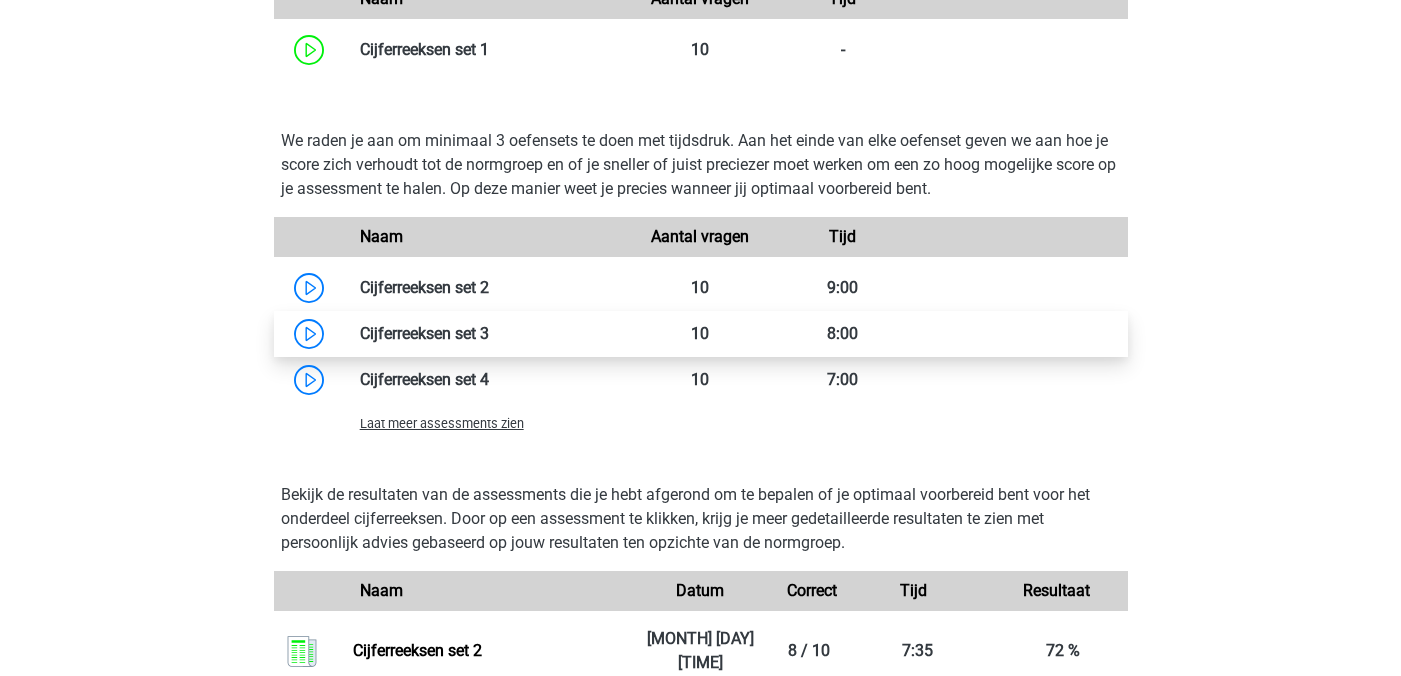 scroll, scrollTop: 1950, scrollLeft: 0, axis: vertical 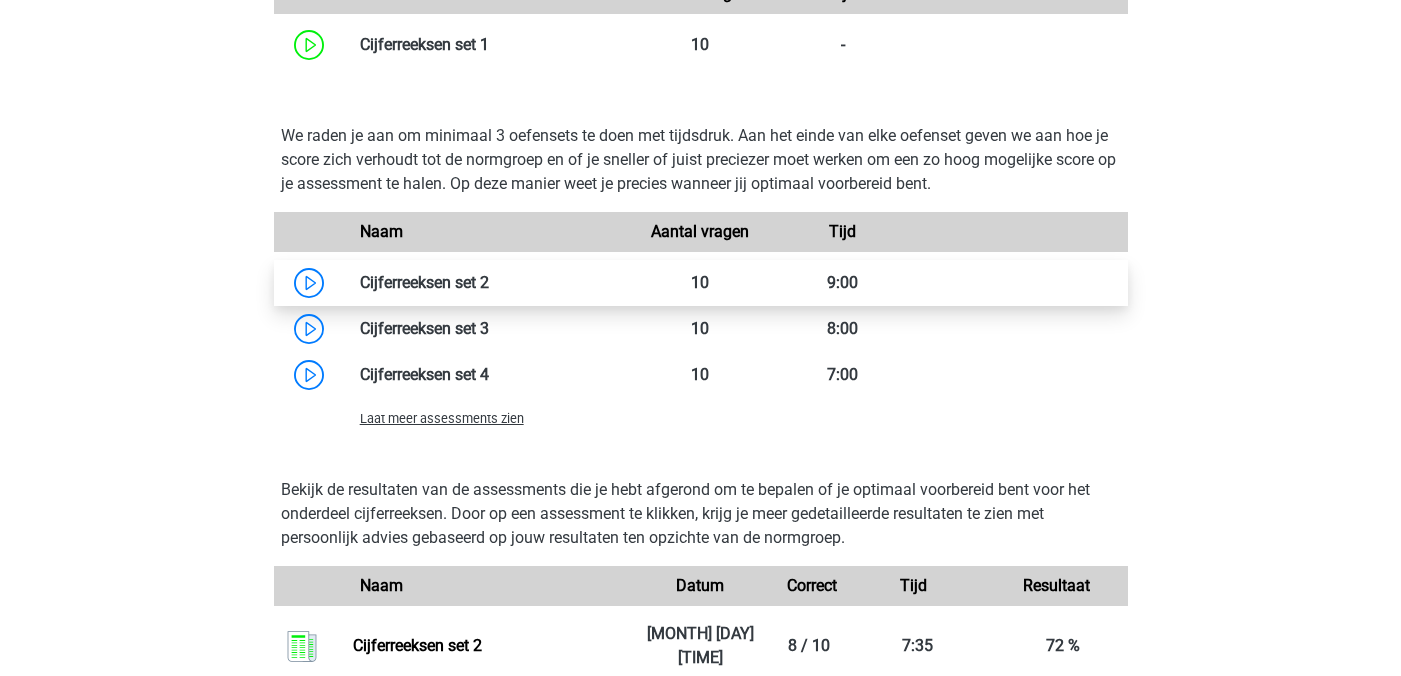 click at bounding box center (489, 282) 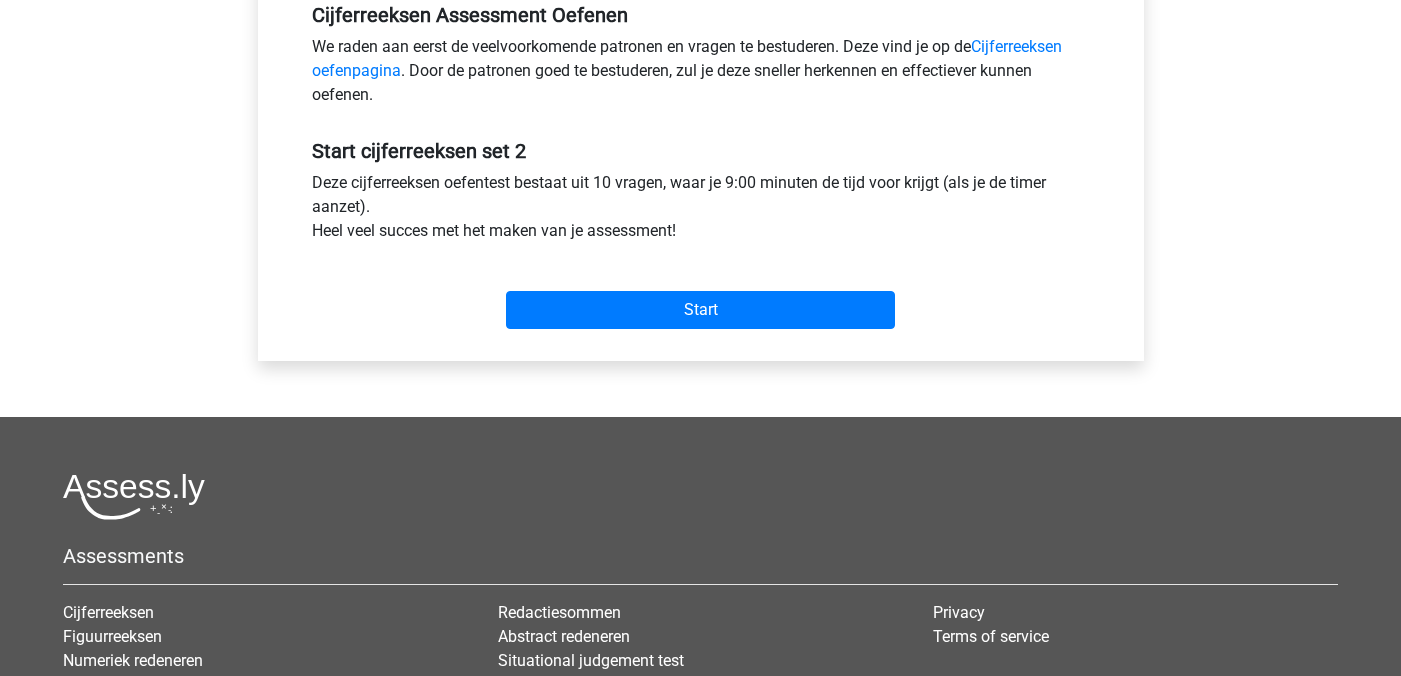 scroll, scrollTop: 553, scrollLeft: 0, axis: vertical 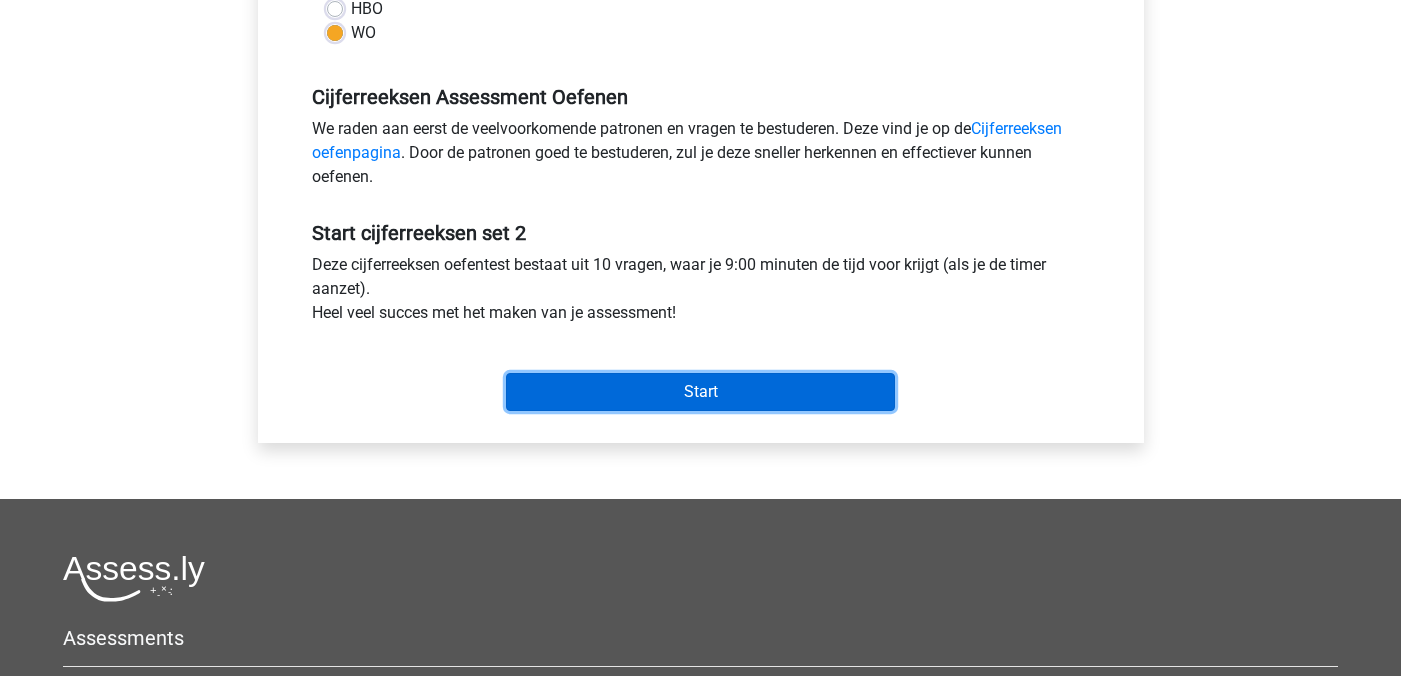 click on "Start" at bounding box center [700, 392] 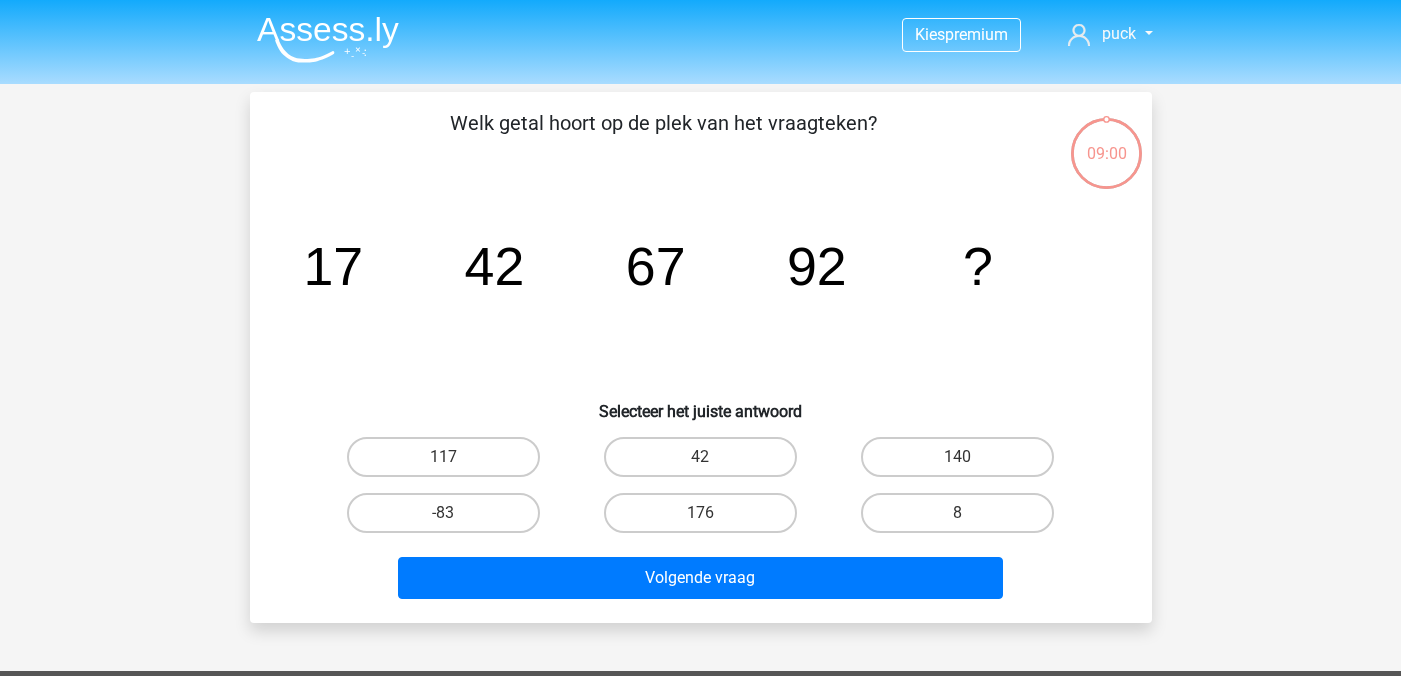 scroll, scrollTop: 0, scrollLeft: 0, axis: both 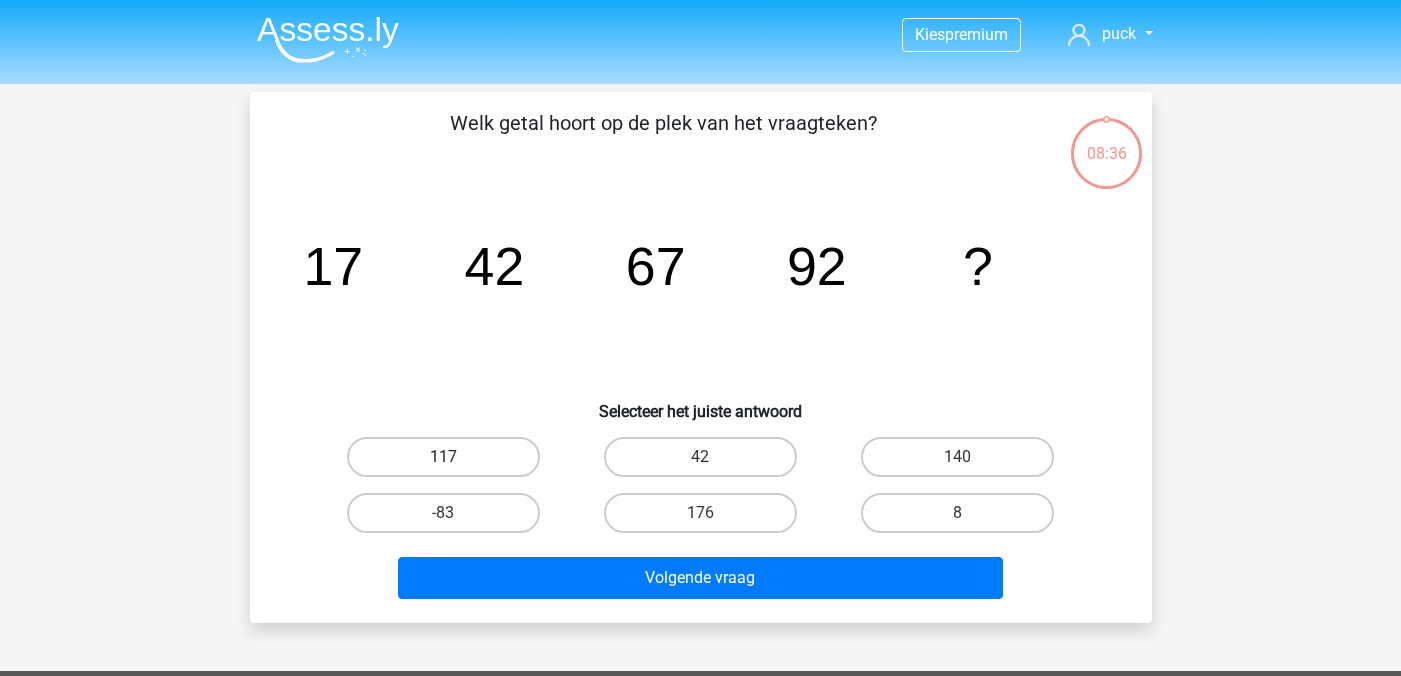click on "117" at bounding box center [443, 457] 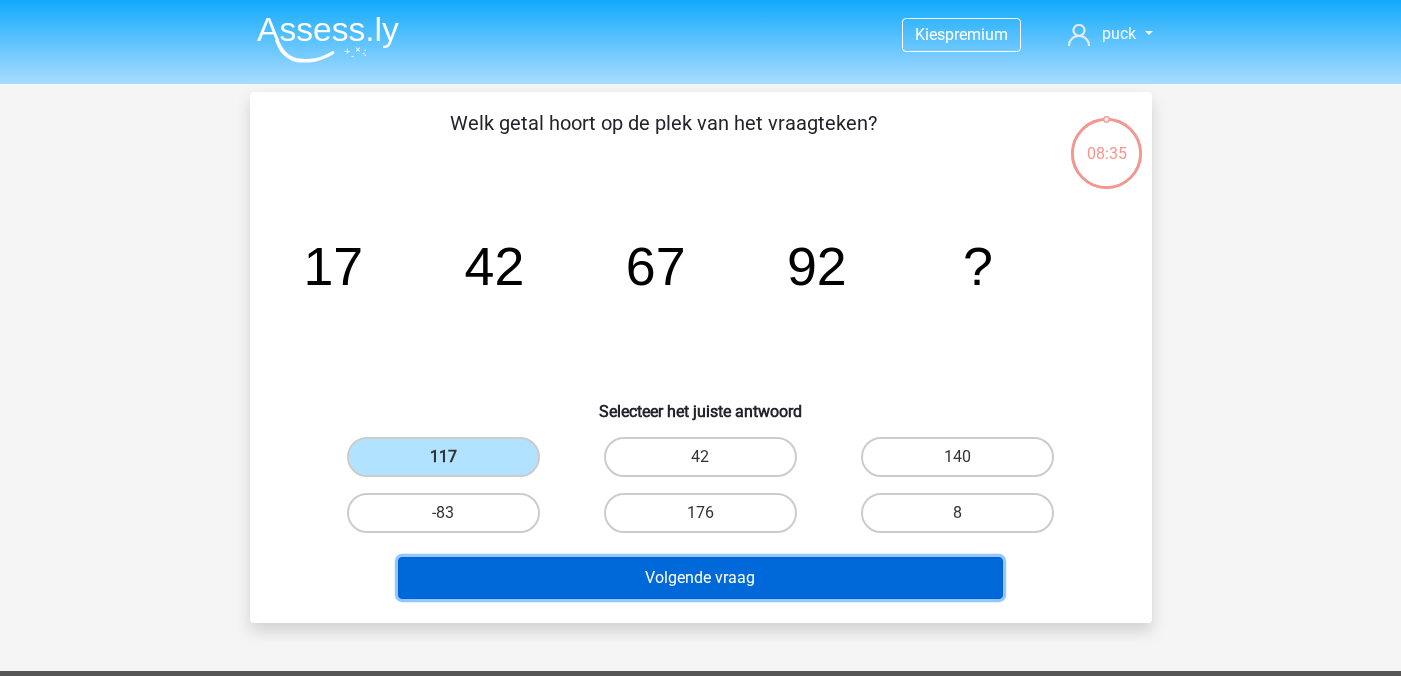 click on "Volgende vraag" at bounding box center (700, 578) 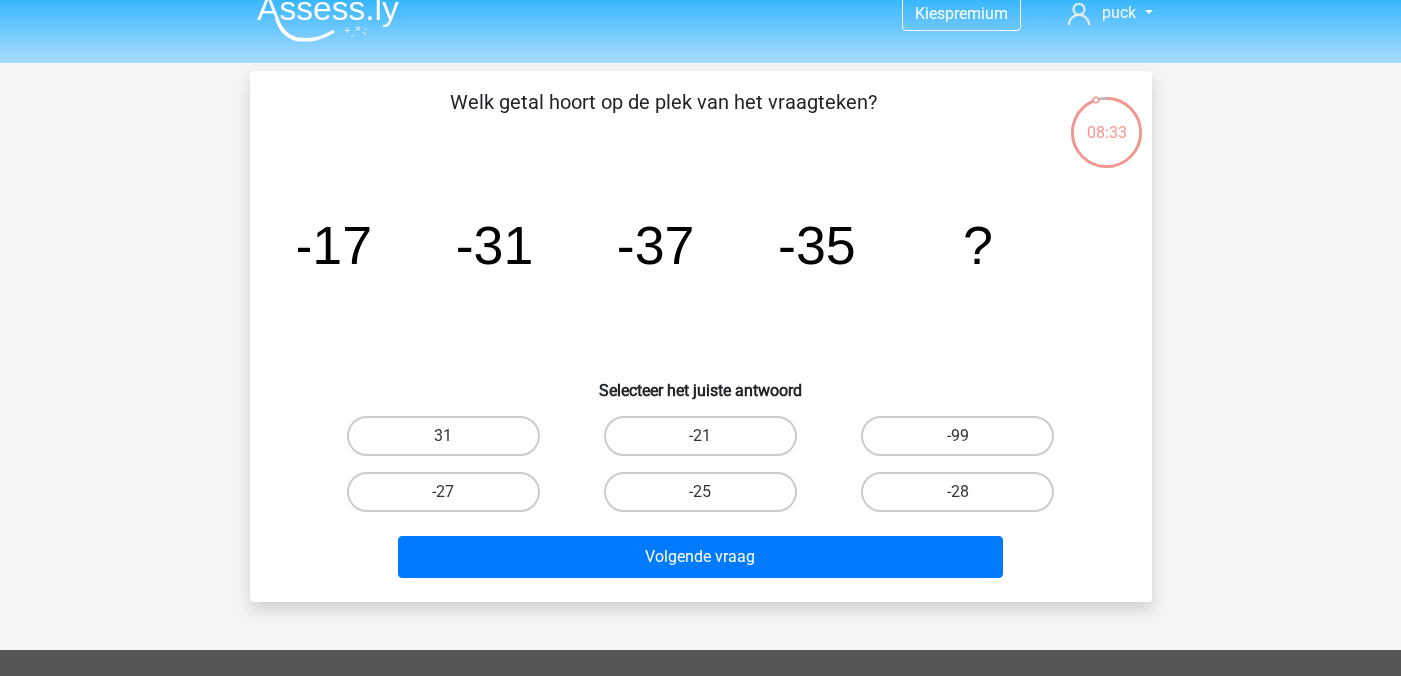 scroll, scrollTop: 19, scrollLeft: 0, axis: vertical 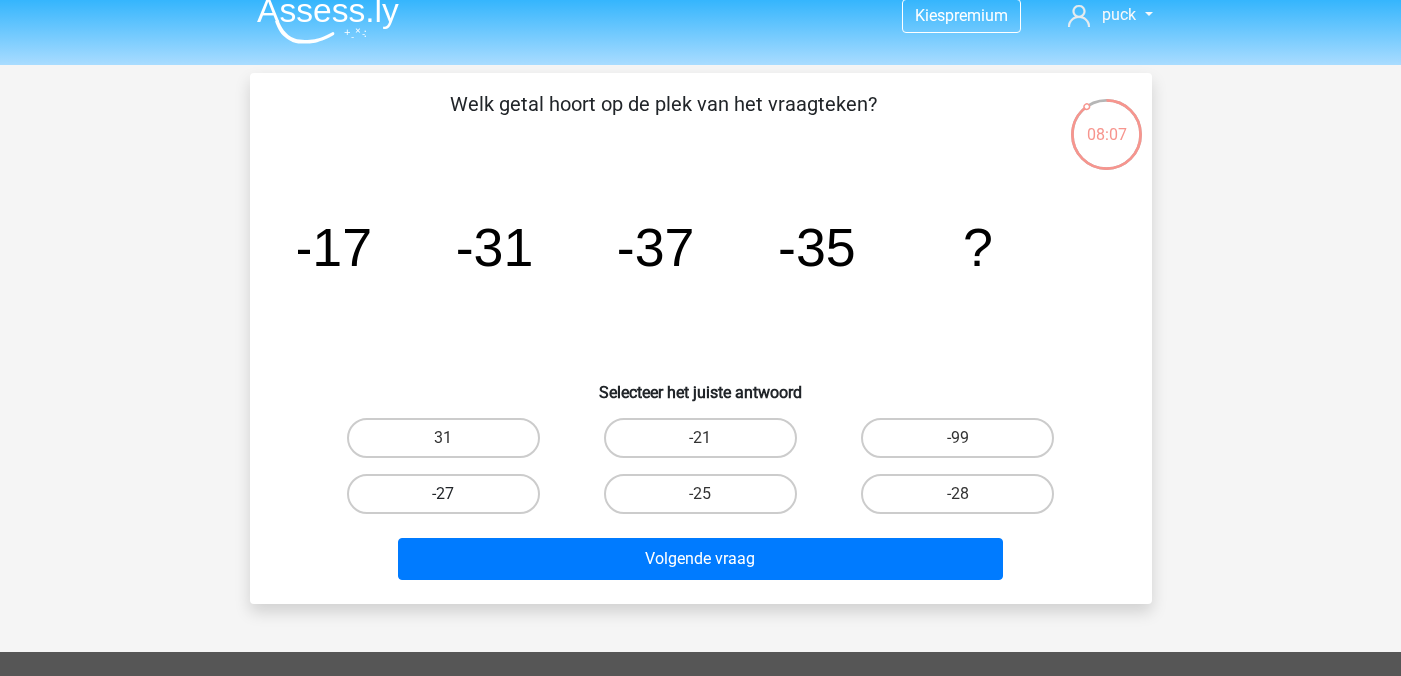 click on "-27" at bounding box center [443, 494] 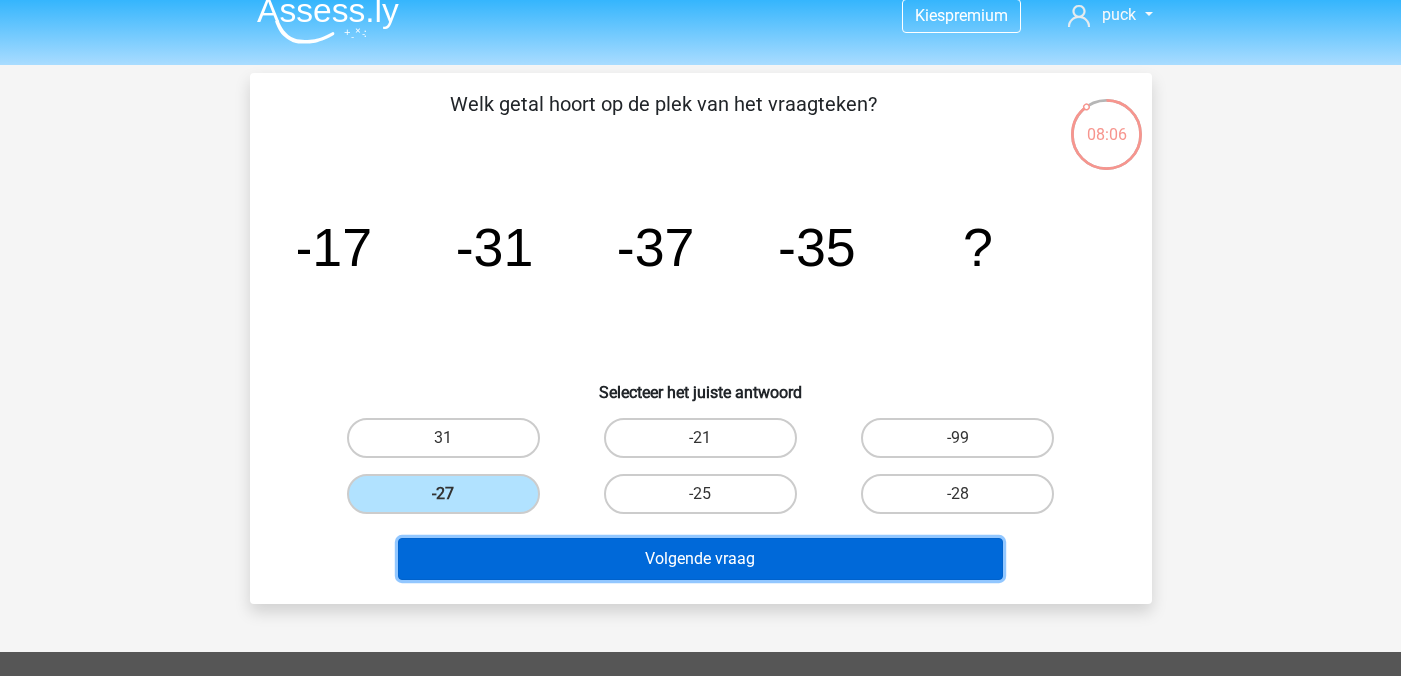 click on "Volgende vraag" at bounding box center [700, 559] 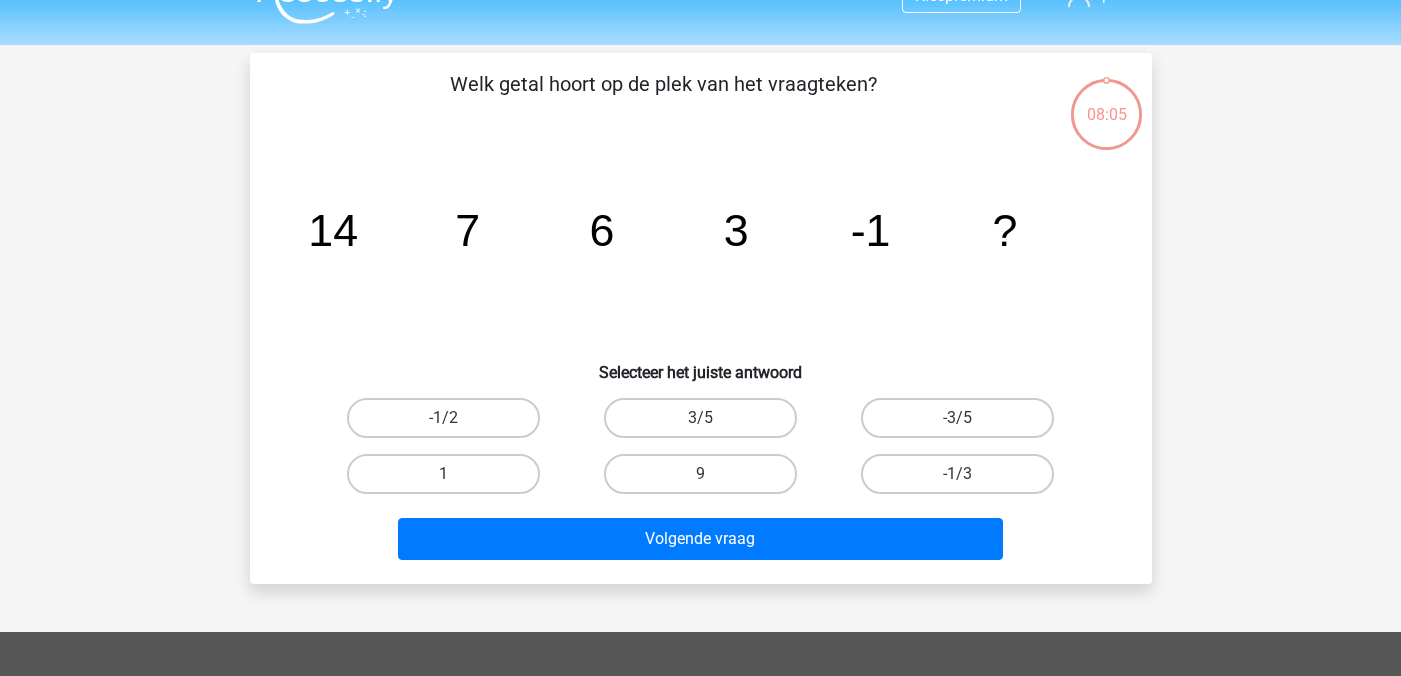scroll, scrollTop: 40, scrollLeft: 0, axis: vertical 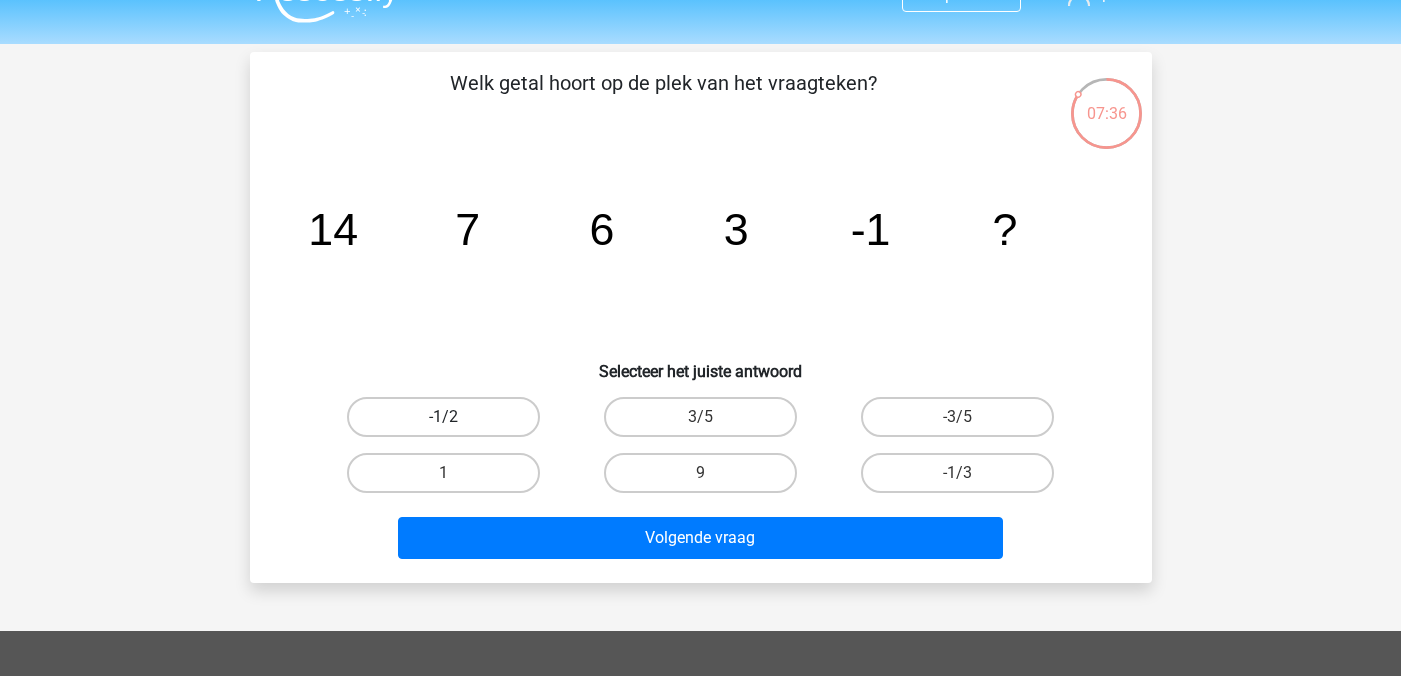 click on "-1/2" at bounding box center (443, 417) 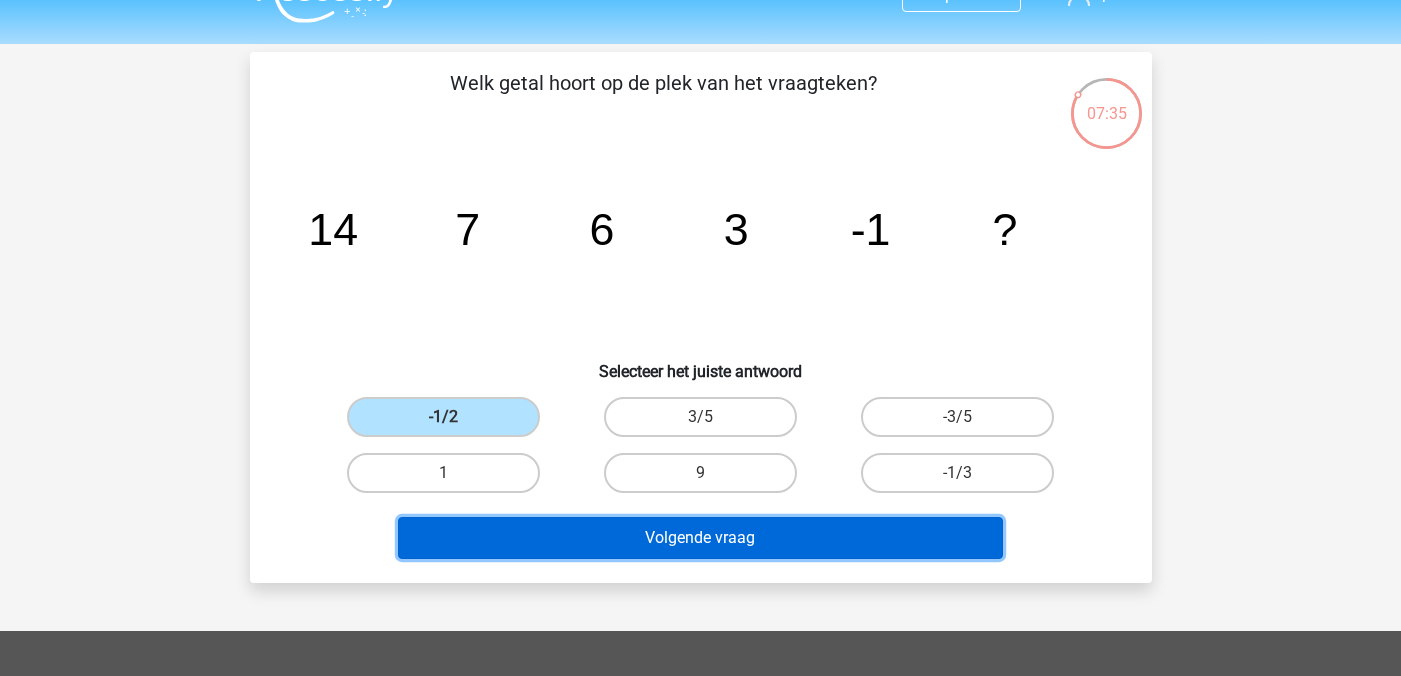 click on "Volgende vraag" at bounding box center (700, 538) 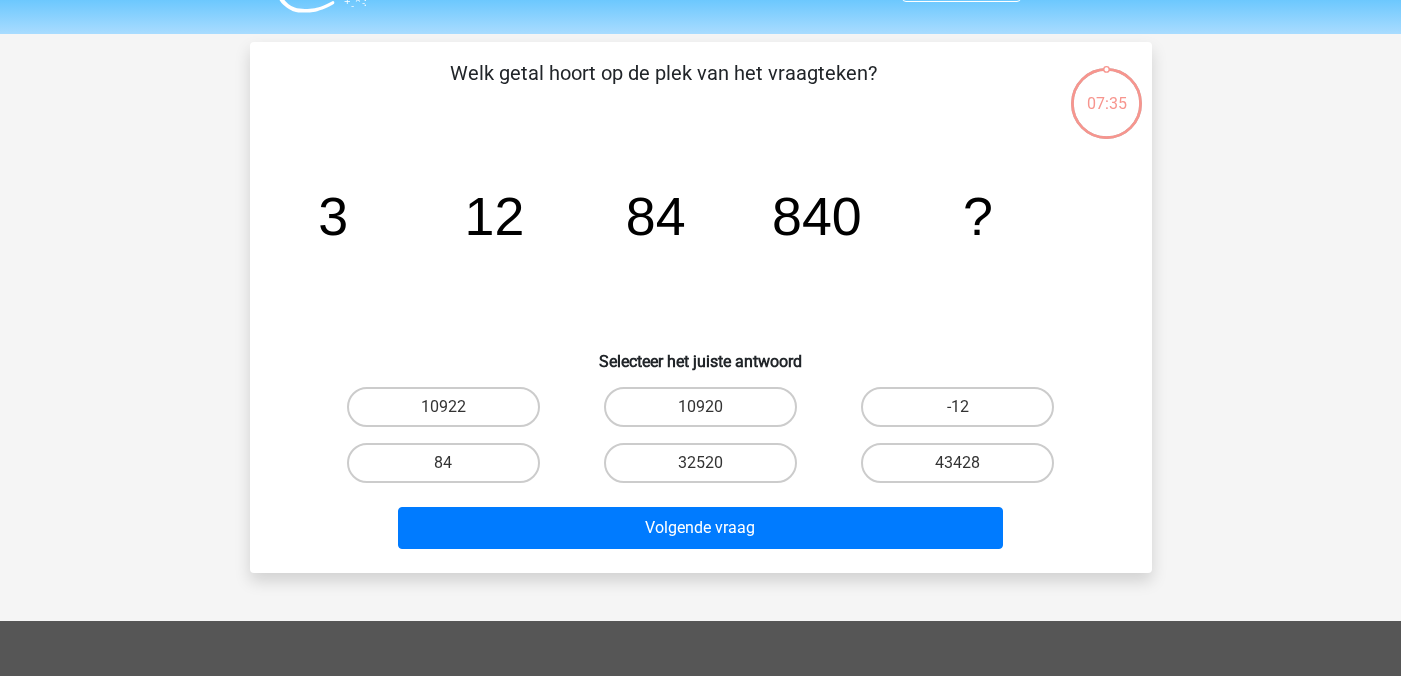 scroll, scrollTop: 52, scrollLeft: 0, axis: vertical 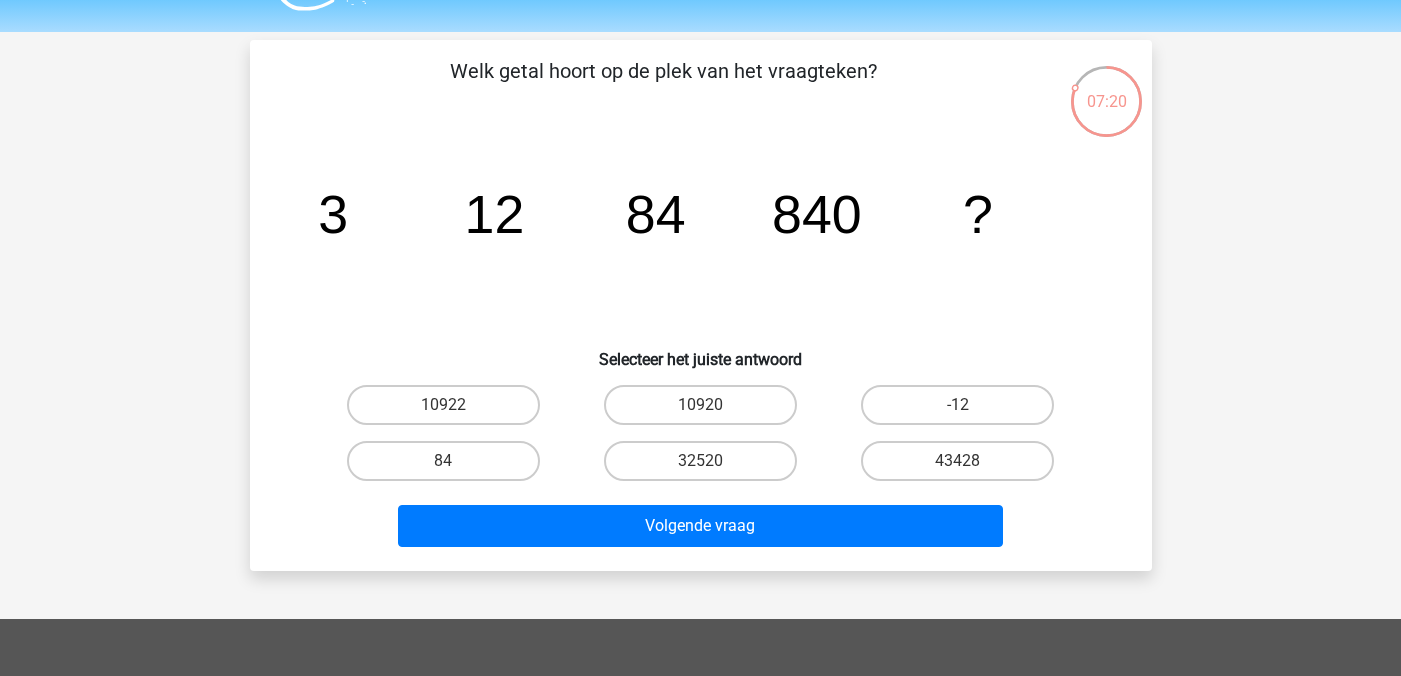 click on "10920" at bounding box center [706, 411] 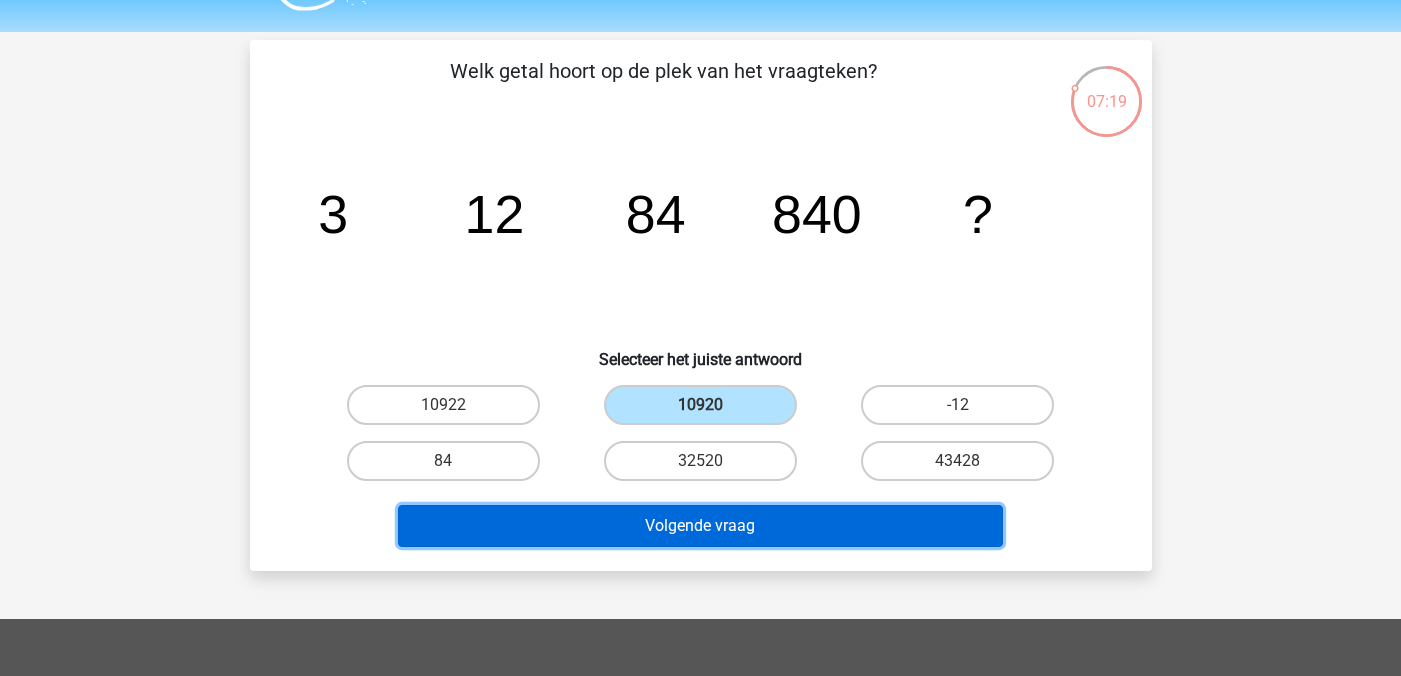 click on "Volgende vraag" at bounding box center [700, 526] 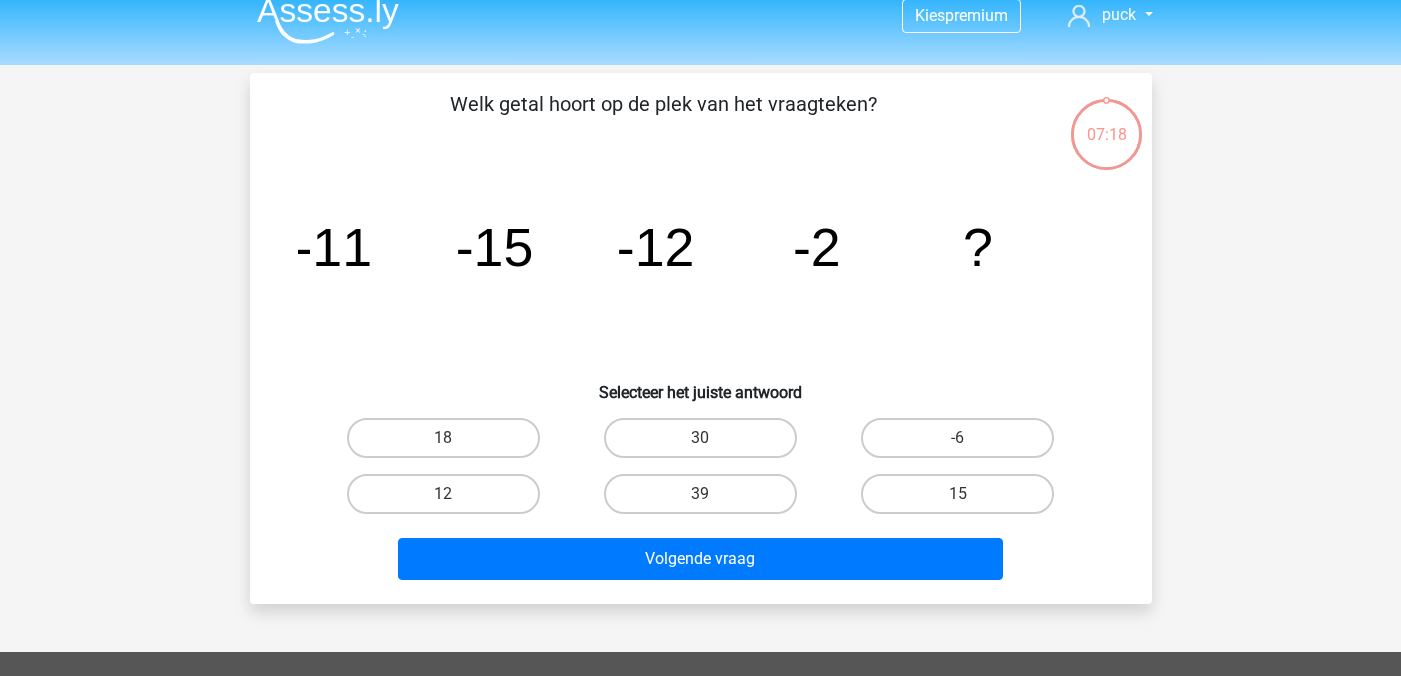scroll, scrollTop: 17, scrollLeft: 0, axis: vertical 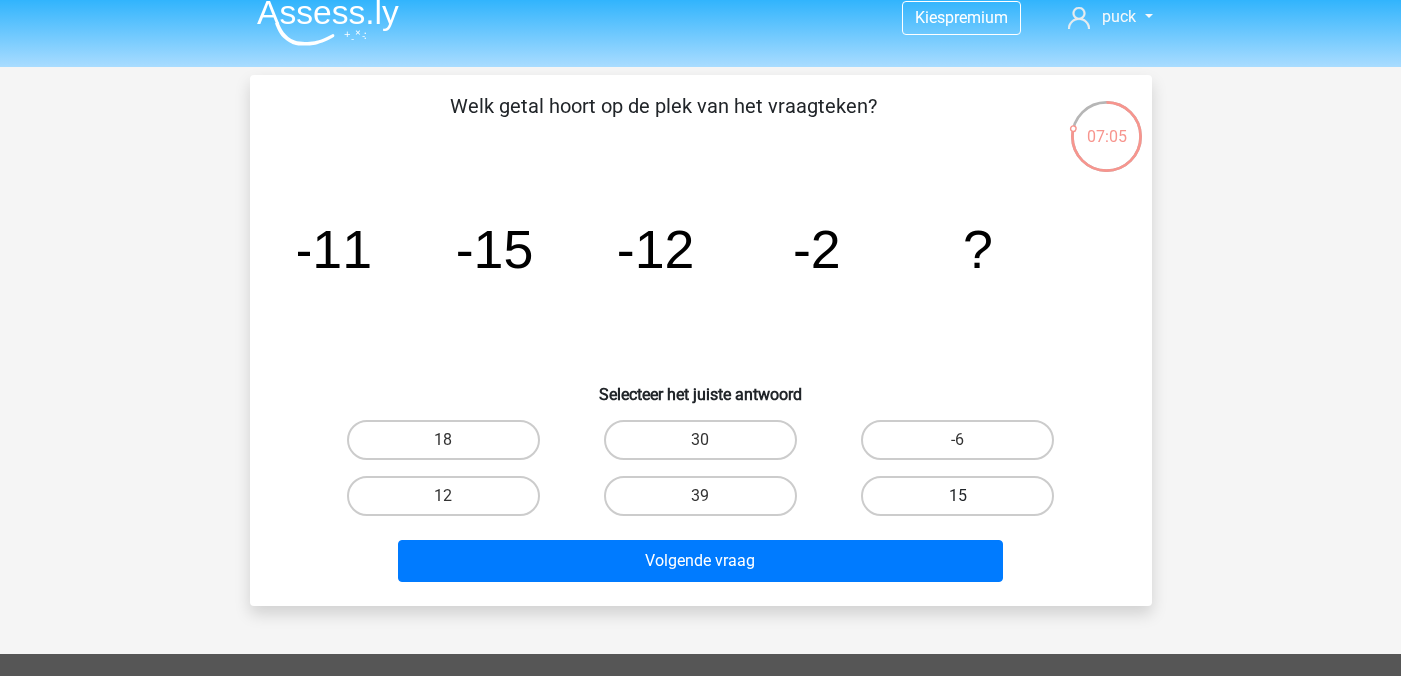 click on "15" at bounding box center [957, 496] 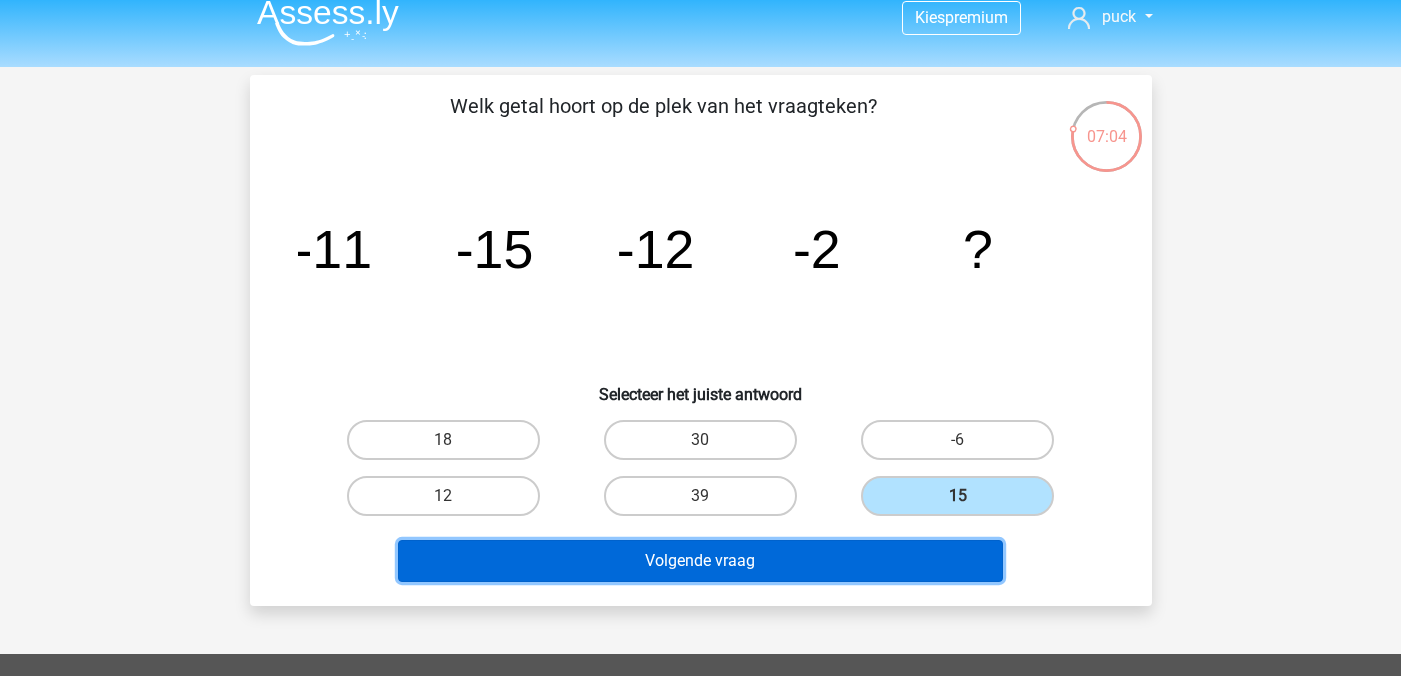 click on "Volgende vraag" at bounding box center [700, 561] 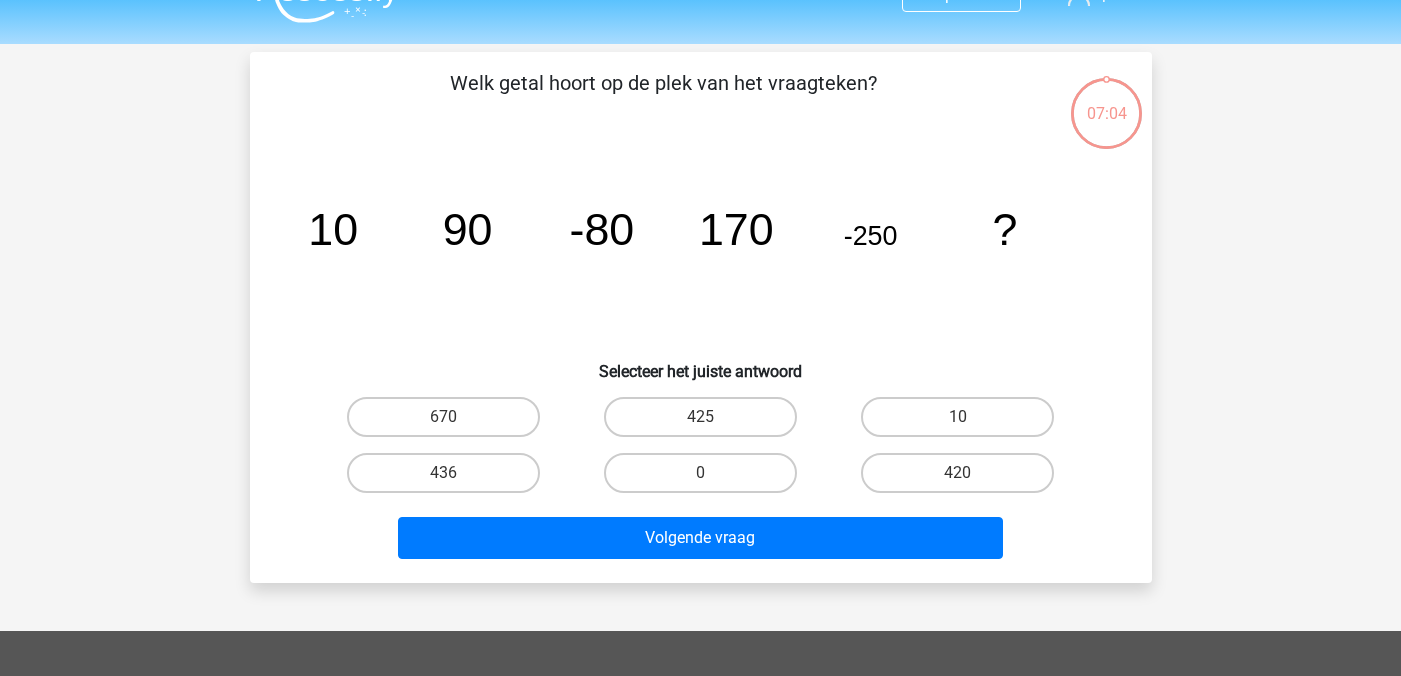 scroll, scrollTop: 41, scrollLeft: 0, axis: vertical 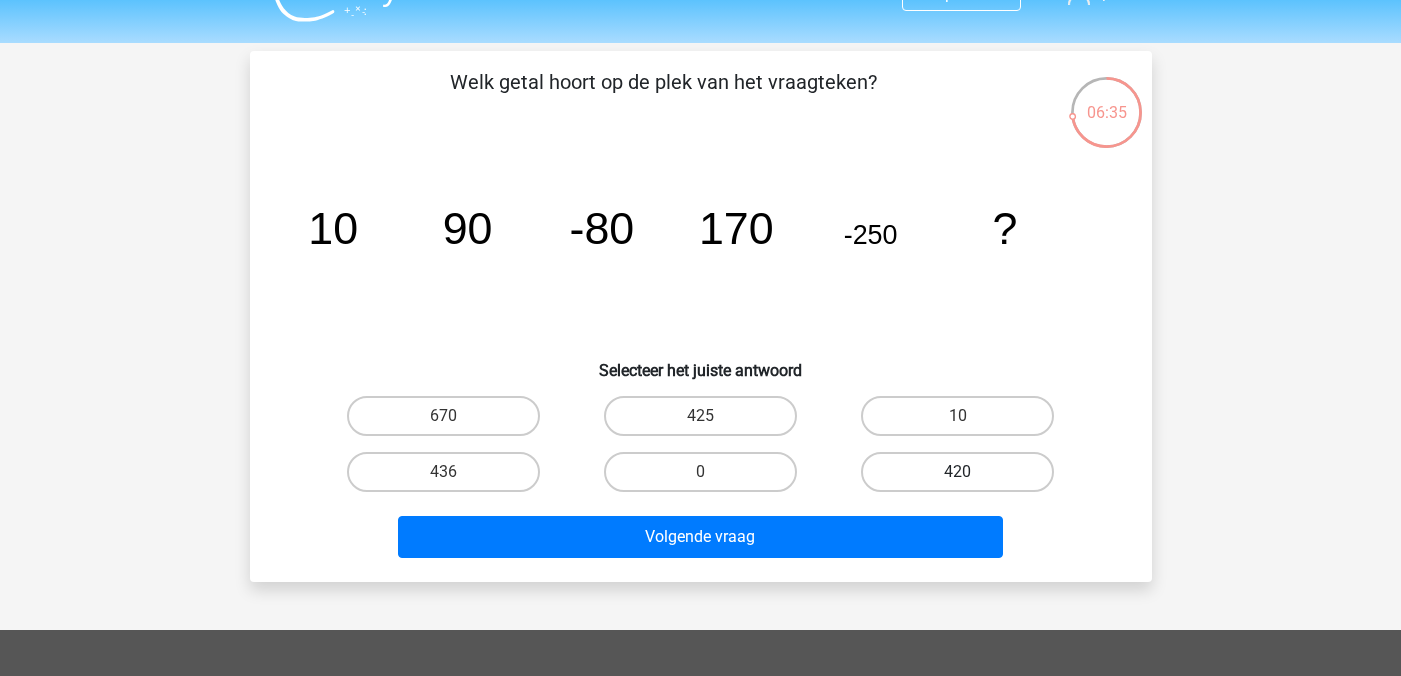 click on "420" at bounding box center [957, 472] 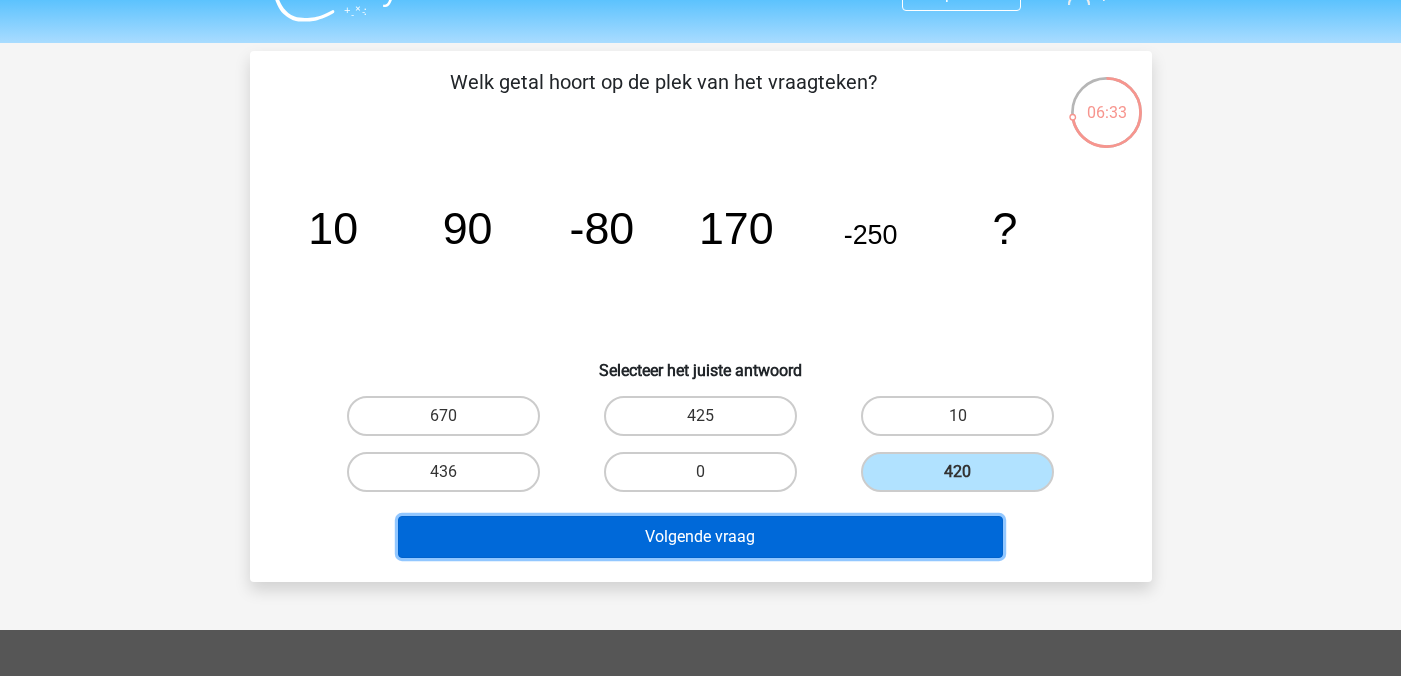 click on "Volgende vraag" at bounding box center (700, 537) 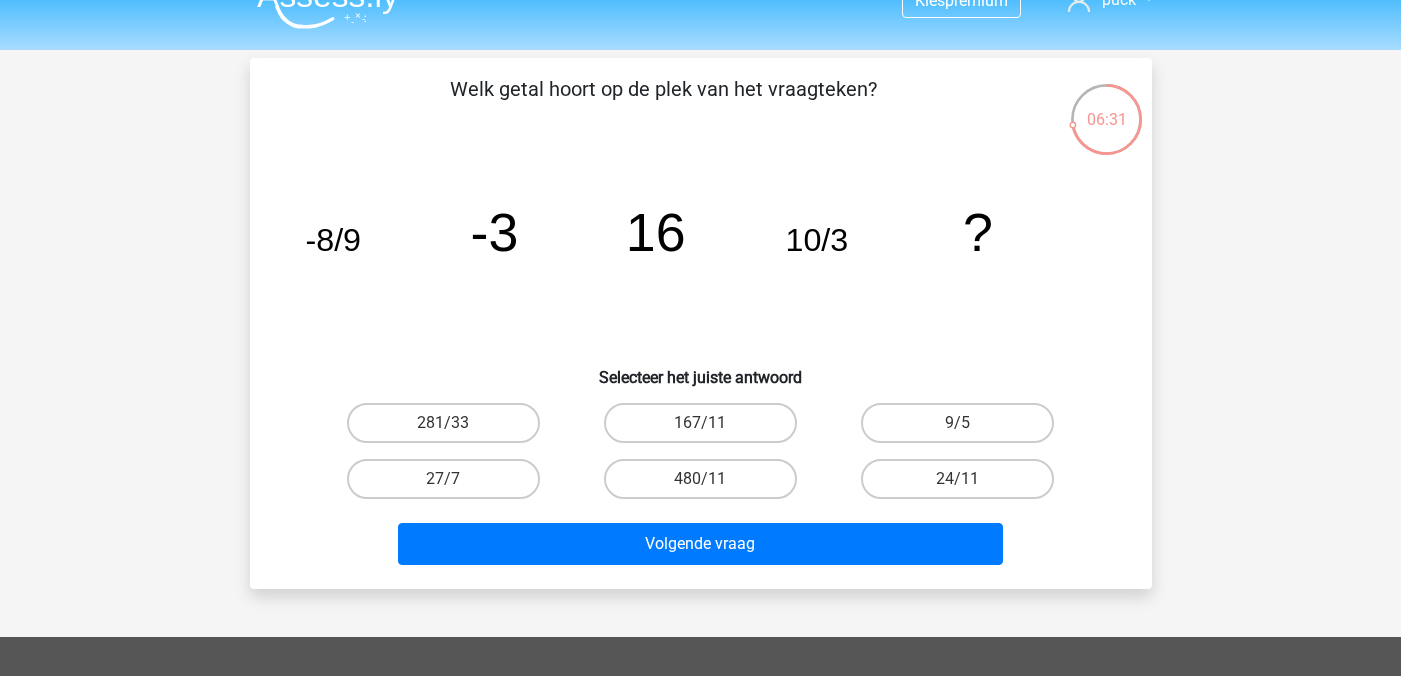 scroll, scrollTop: 0, scrollLeft: 0, axis: both 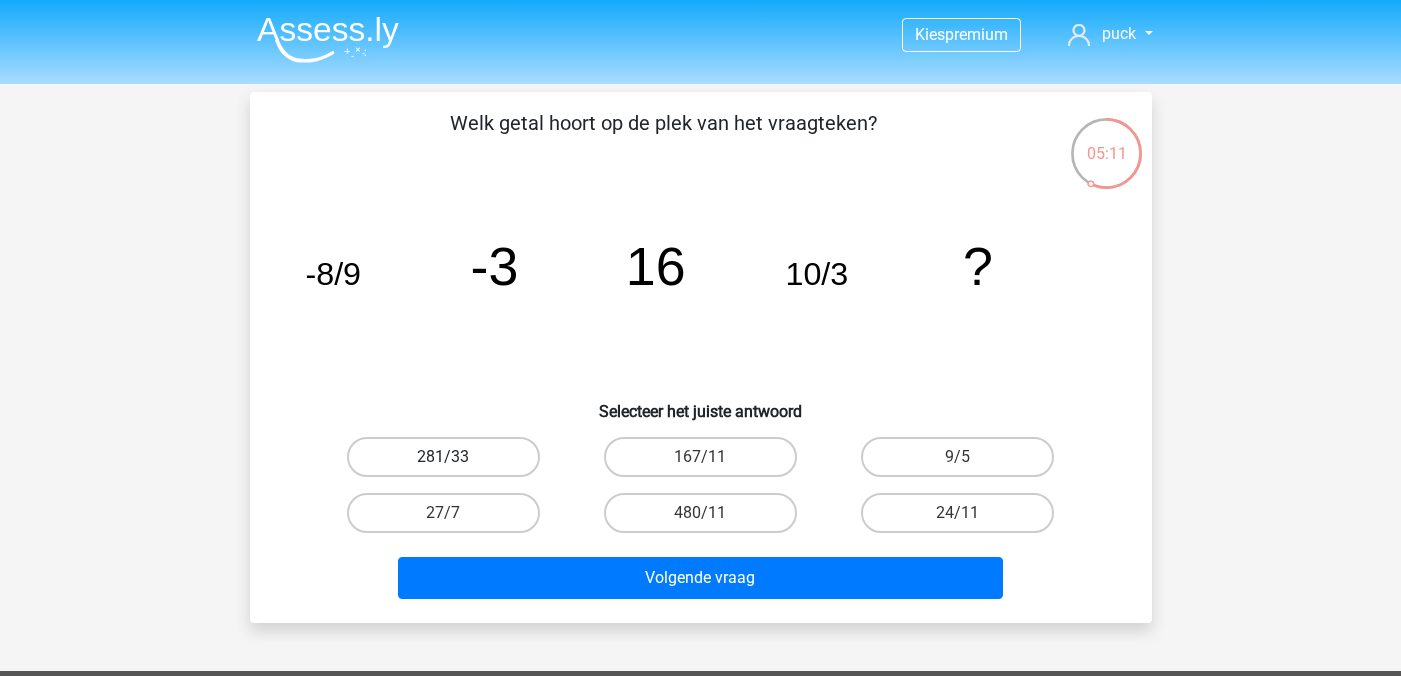 click on "281/33" at bounding box center [443, 457] 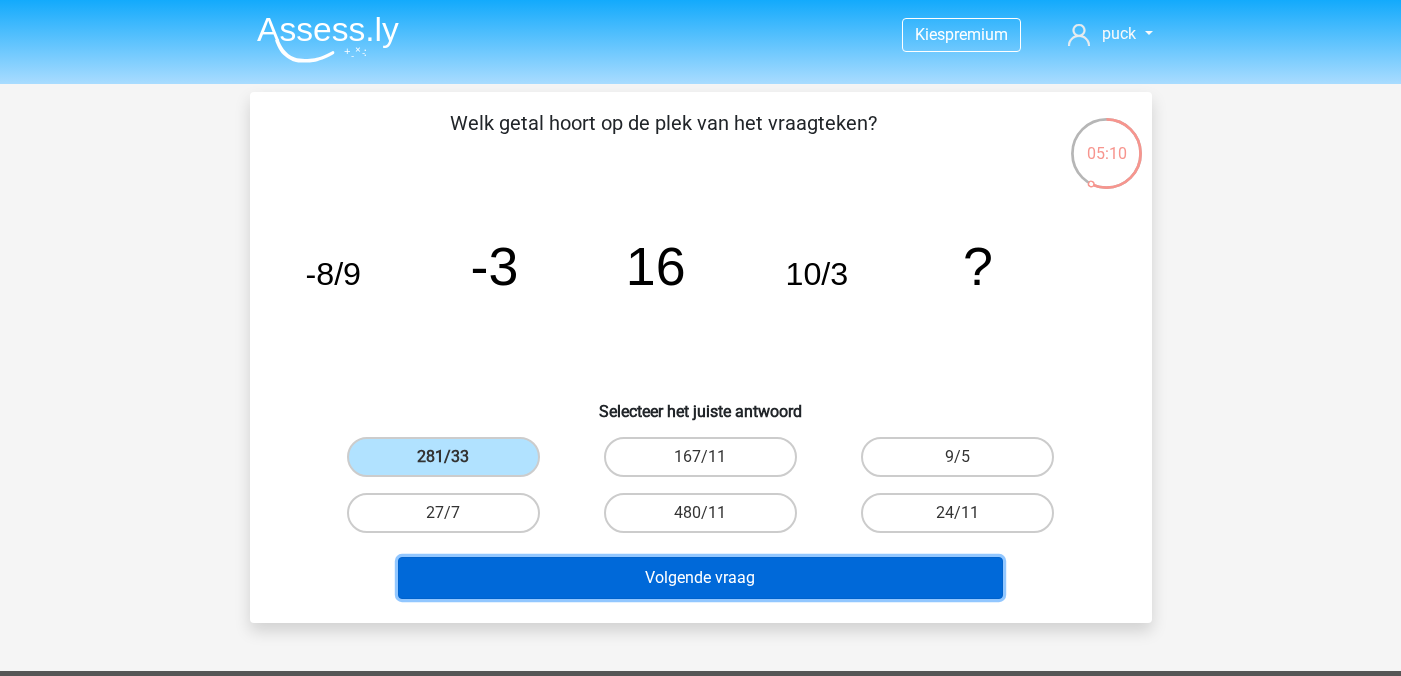 click on "Volgende vraag" at bounding box center (700, 578) 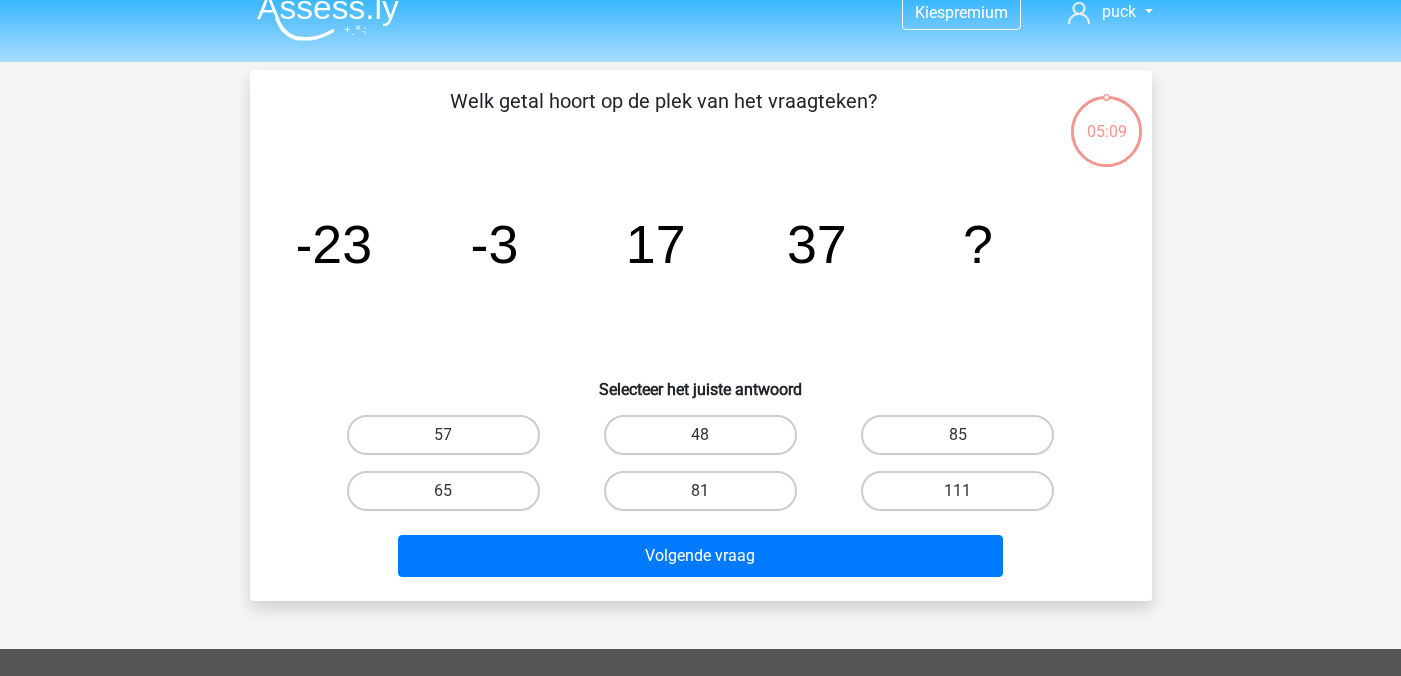 scroll, scrollTop: 20, scrollLeft: 0, axis: vertical 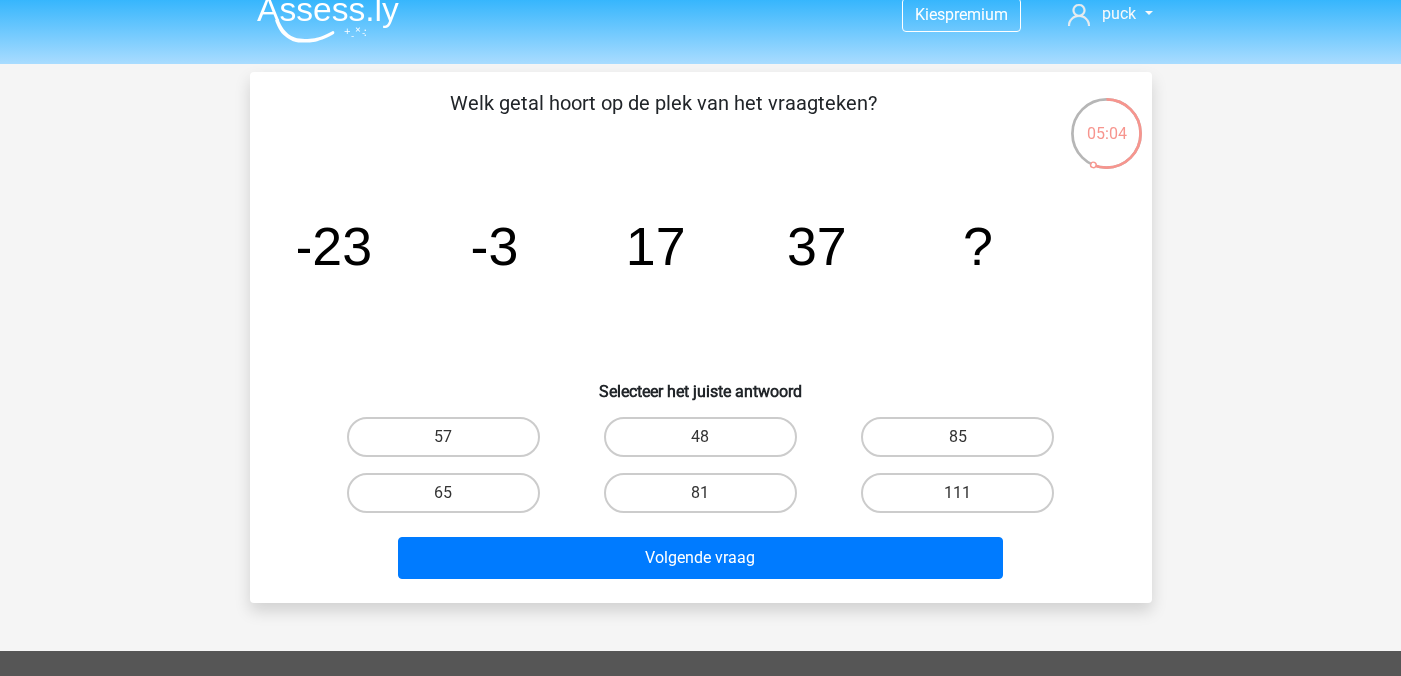 click on "57" at bounding box center (449, 443) 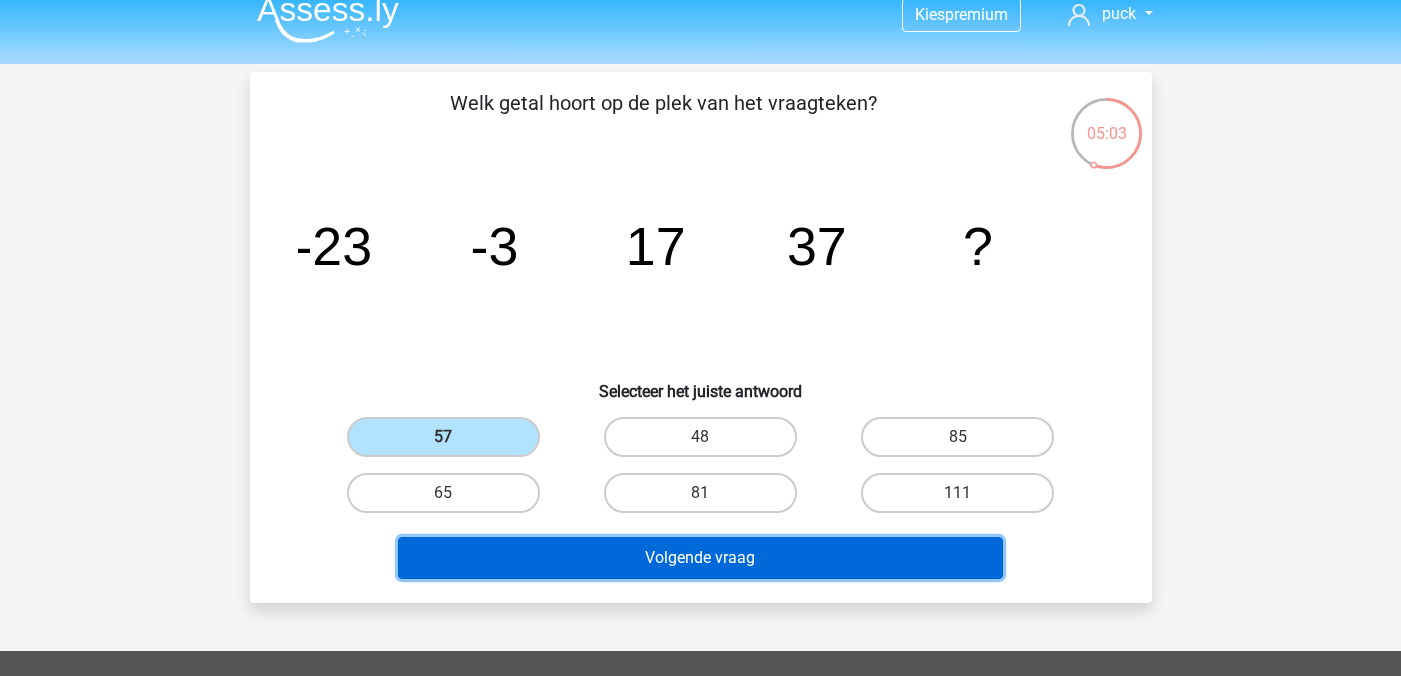 click on "Volgende vraag" at bounding box center [700, 558] 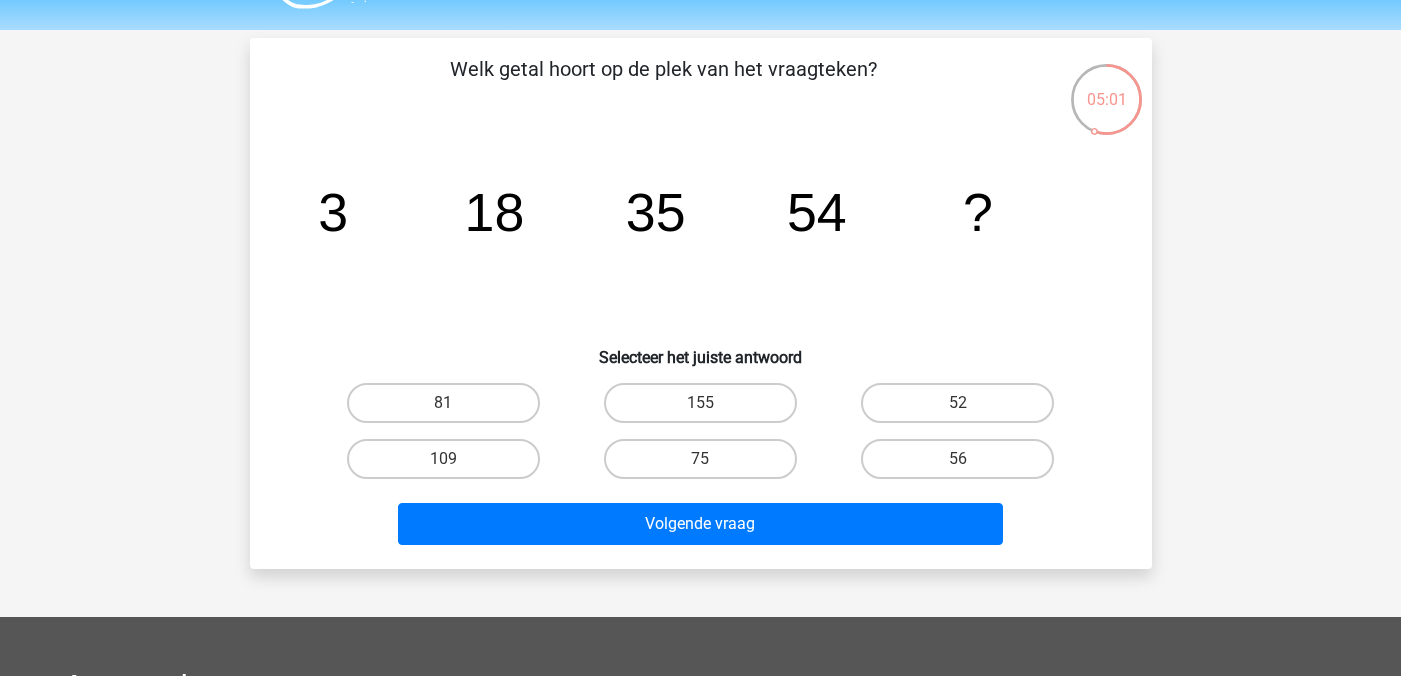 scroll, scrollTop: 49, scrollLeft: 0, axis: vertical 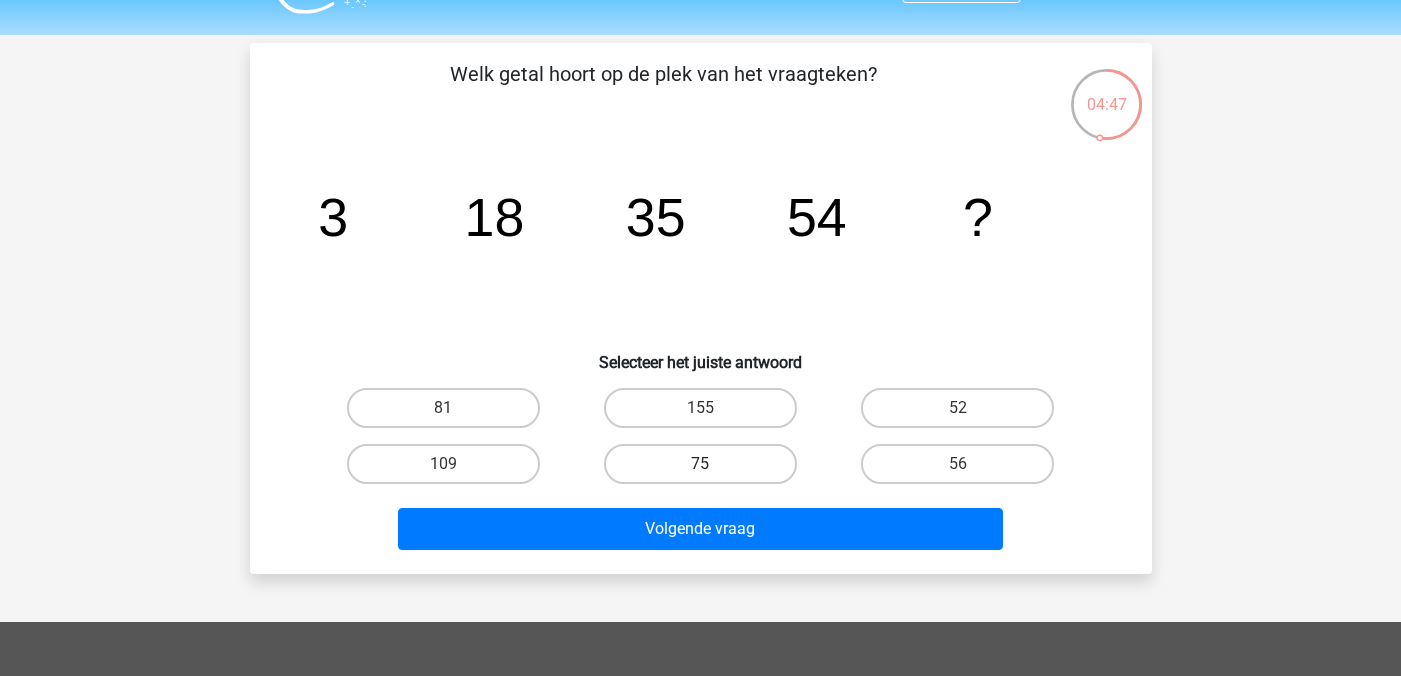 click on "75" at bounding box center (700, 464) 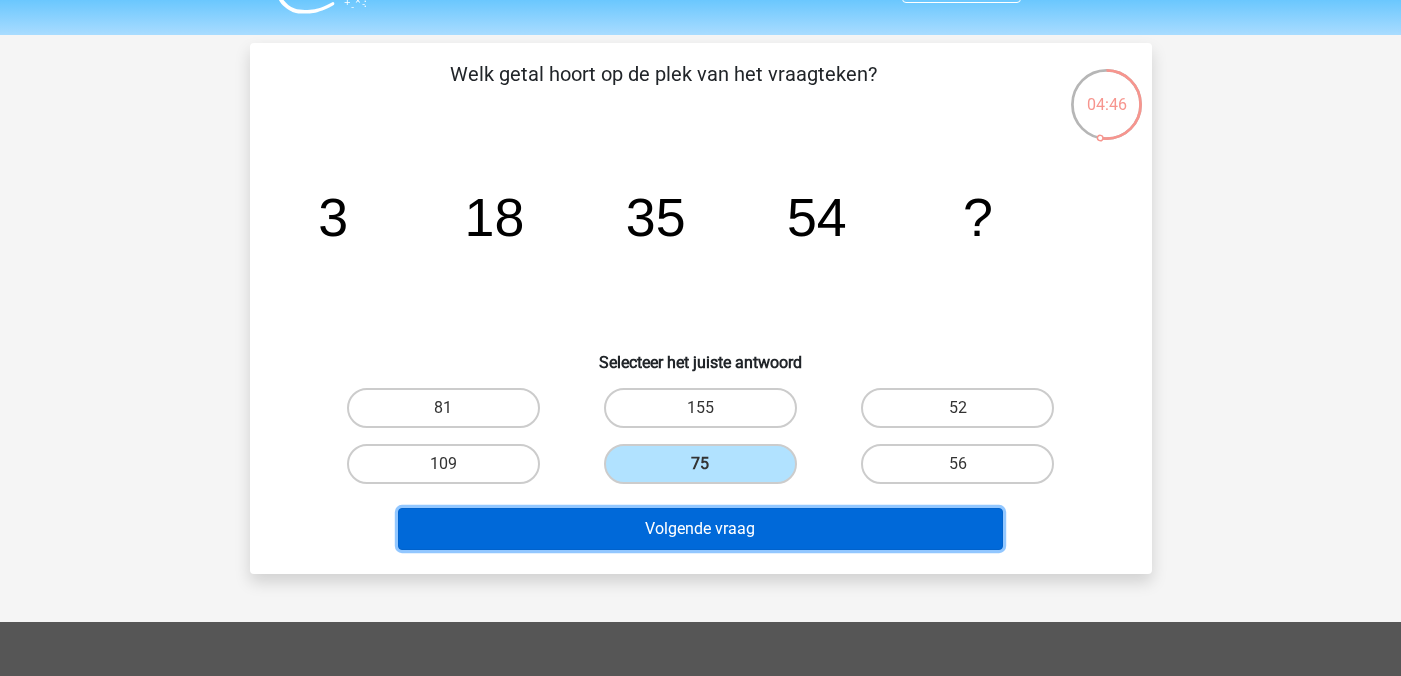 click on "Volgende vraag" at bounding box center [700, 529] 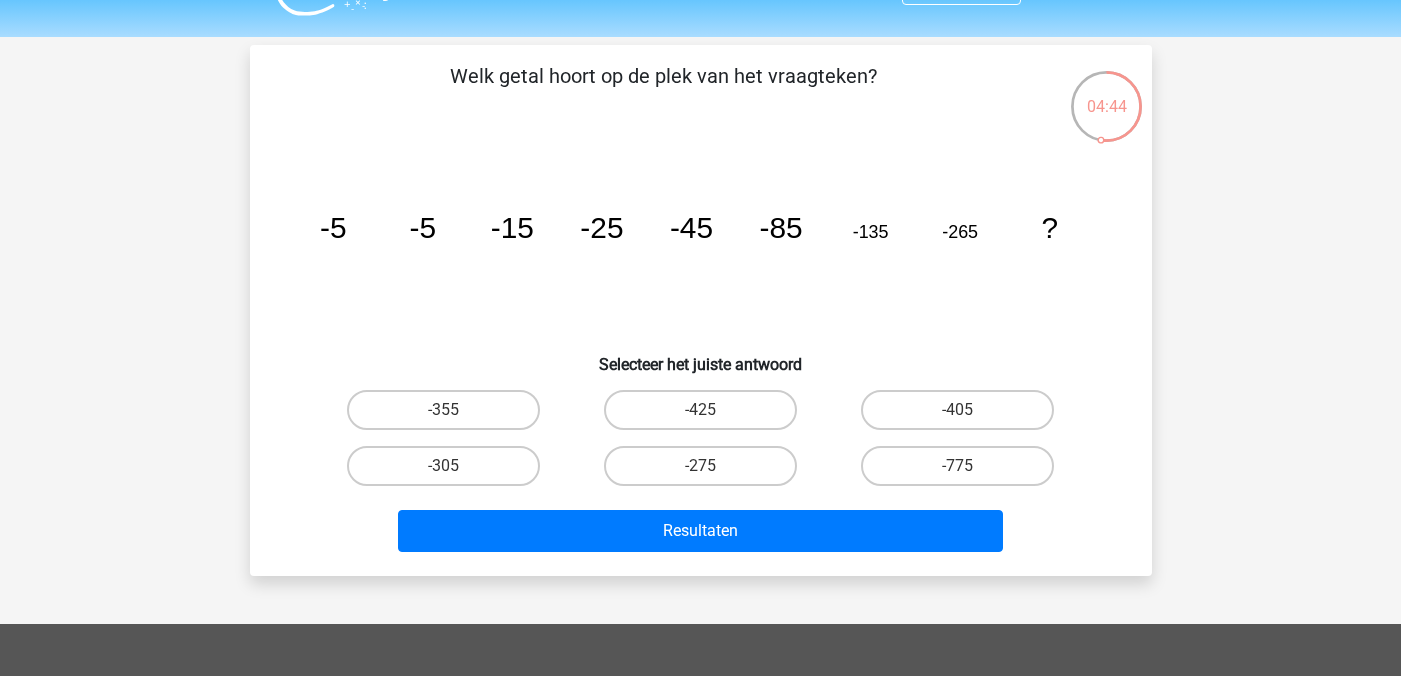 scroll, scrollTop: 45, scrollLeft: 0, axis: vertical 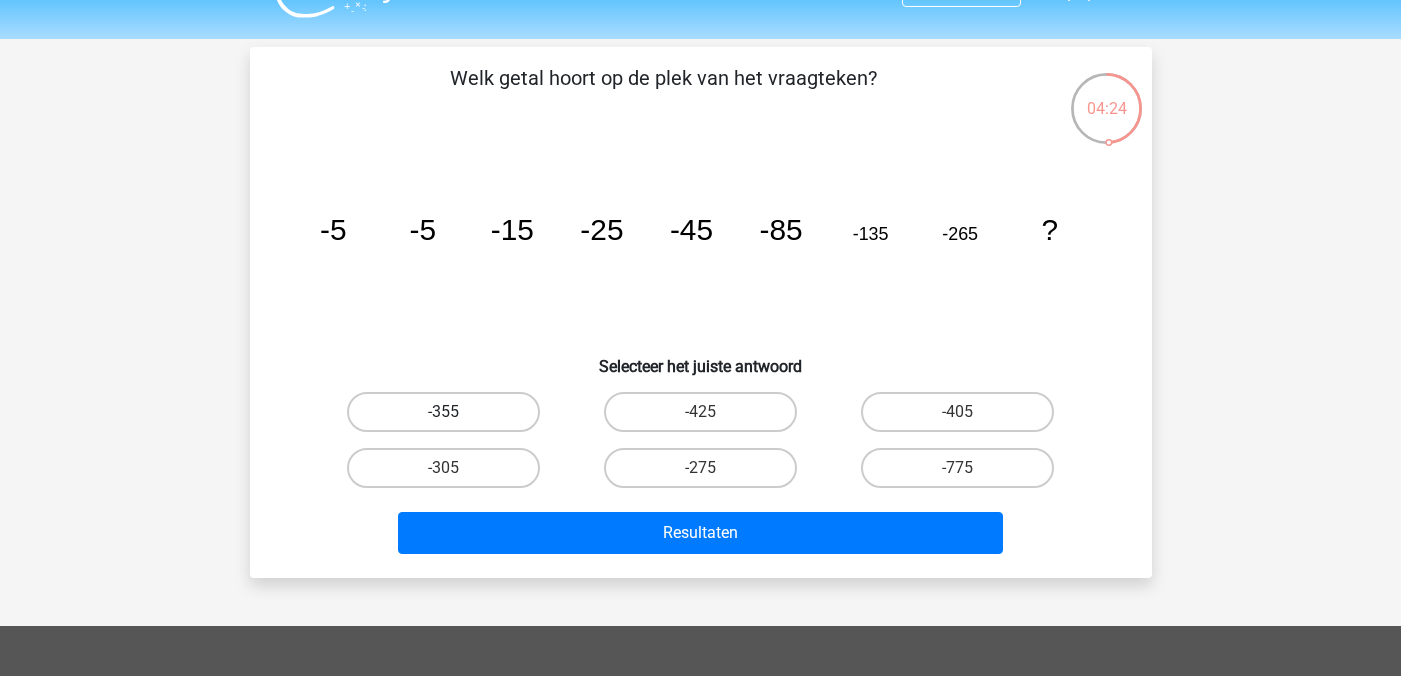 click on "-355" at bounding box center [443, 412] 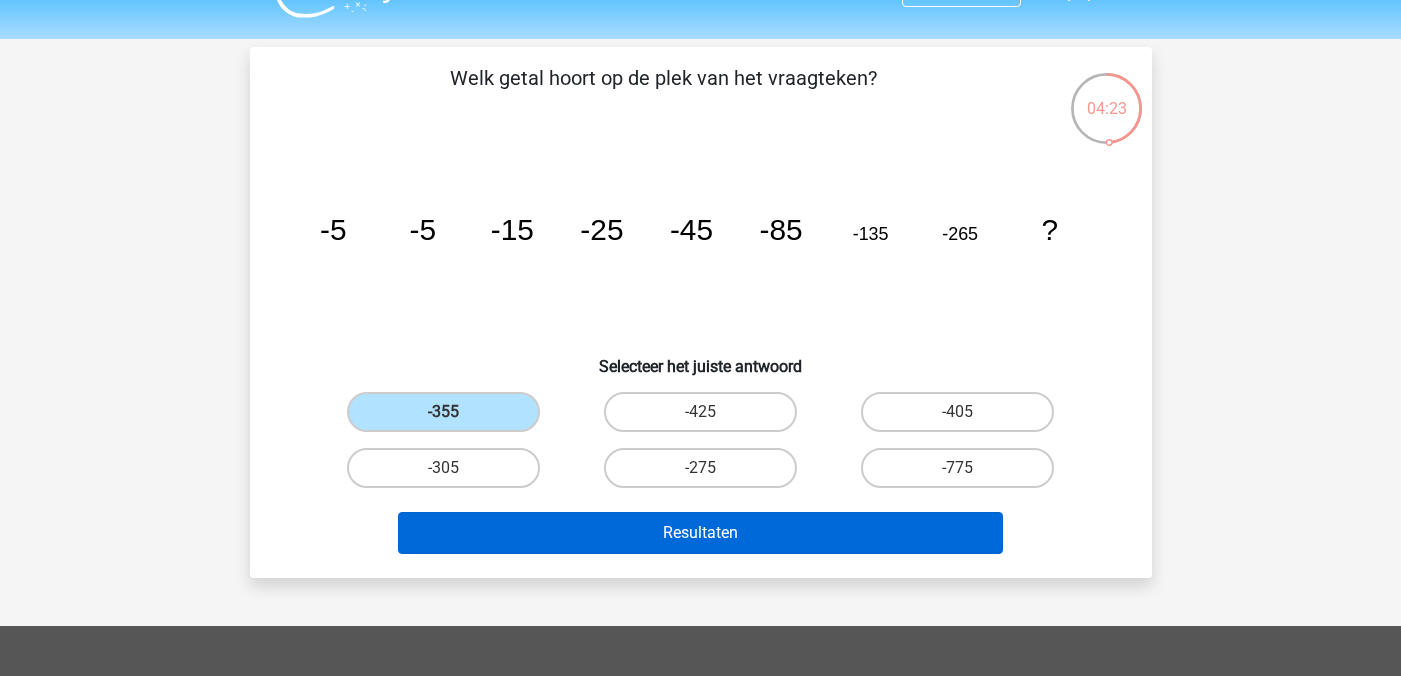 click on "Resultaten" at bounding box center (700, 533) 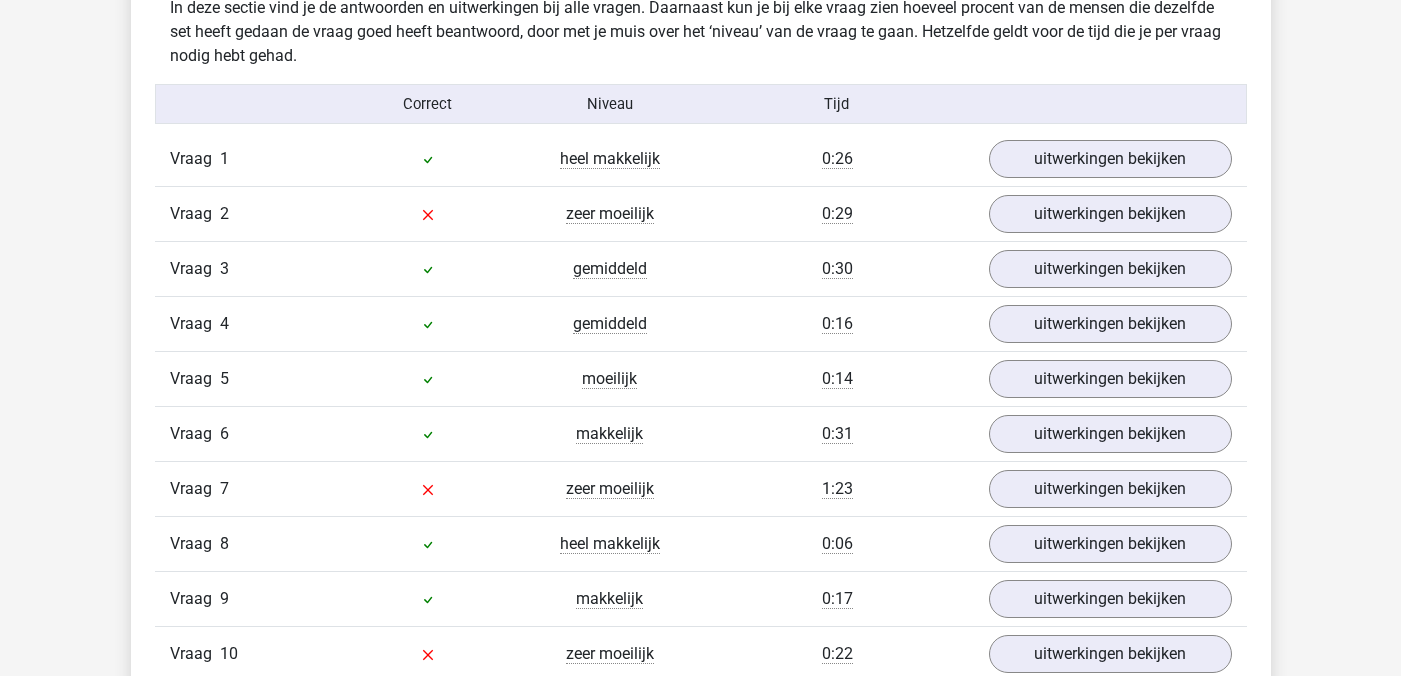 scroll, scrollTop: 1615, scrollLeft: 0, axis: vertical 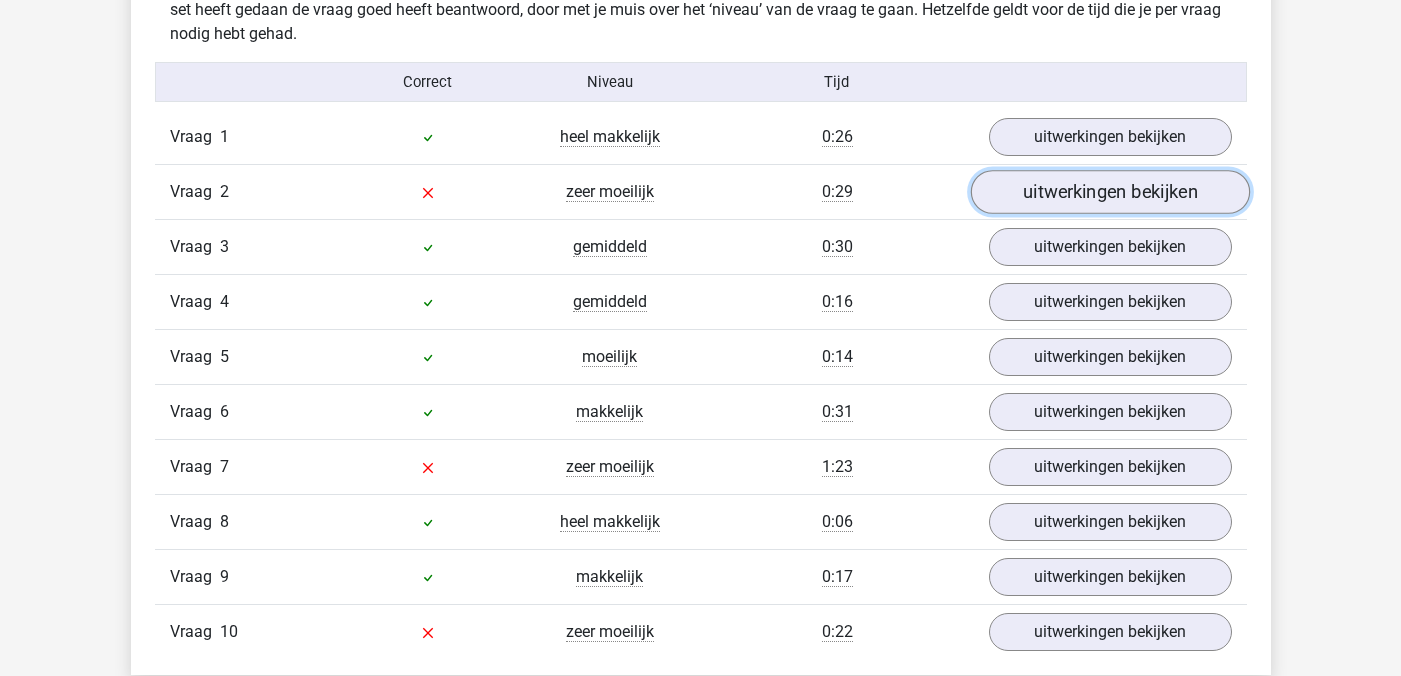 click on "uitwerkingen bekijken" at bounding box center (1109, 192) 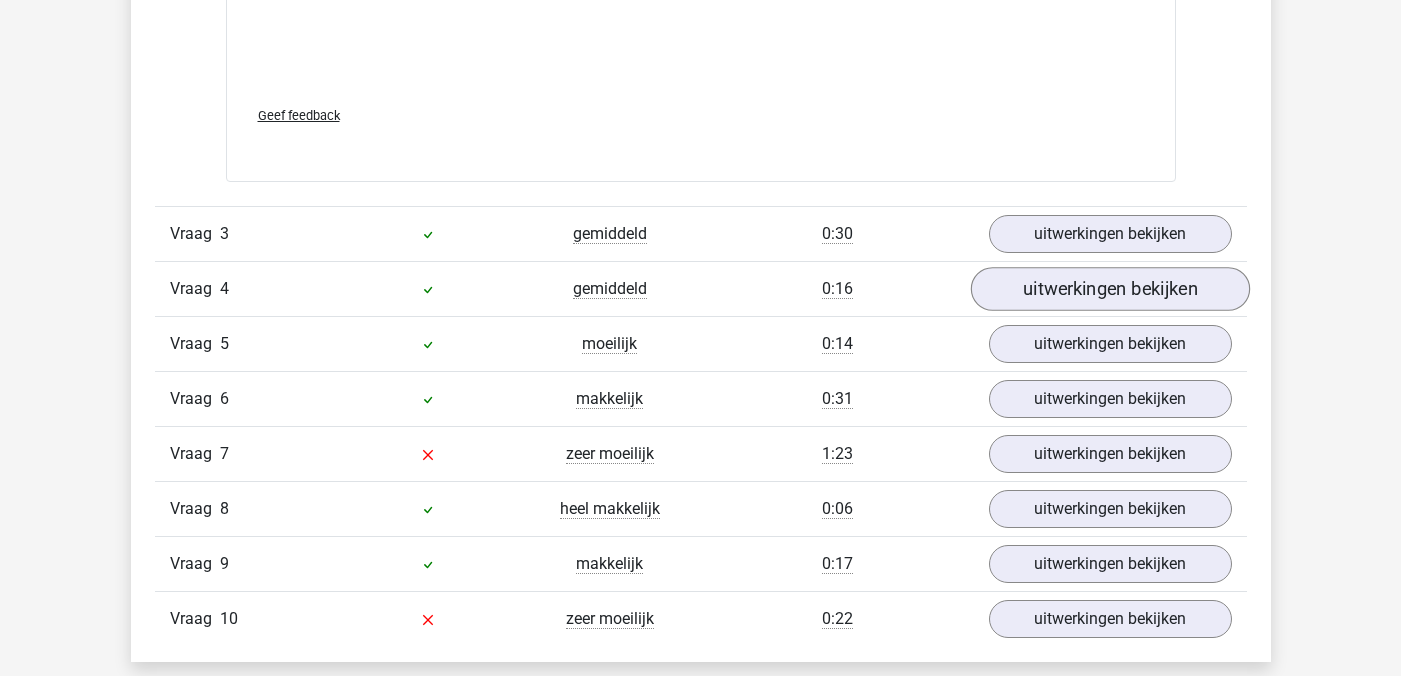 scroll, scrollTop: 2878, scrollLeft: 0, axis: vertical 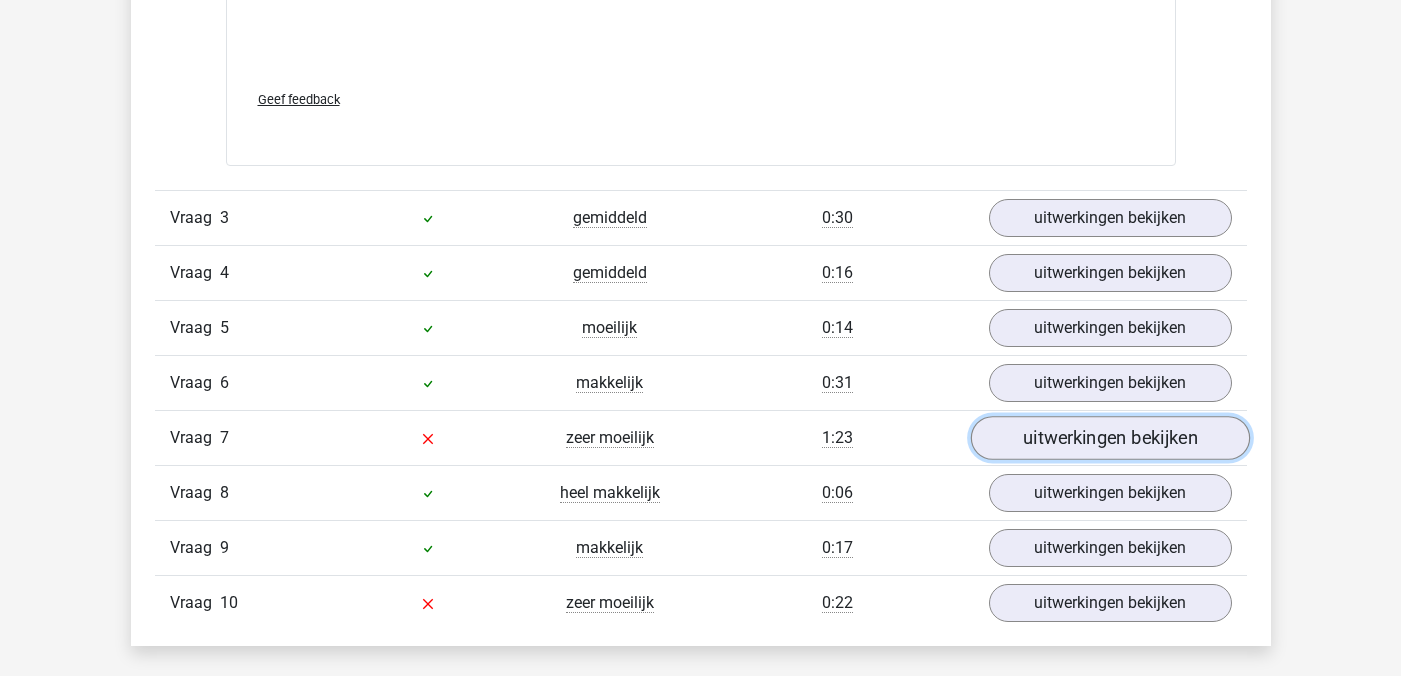 click on "uitwerkingen bekijken" at bounding box center [1109, 438] 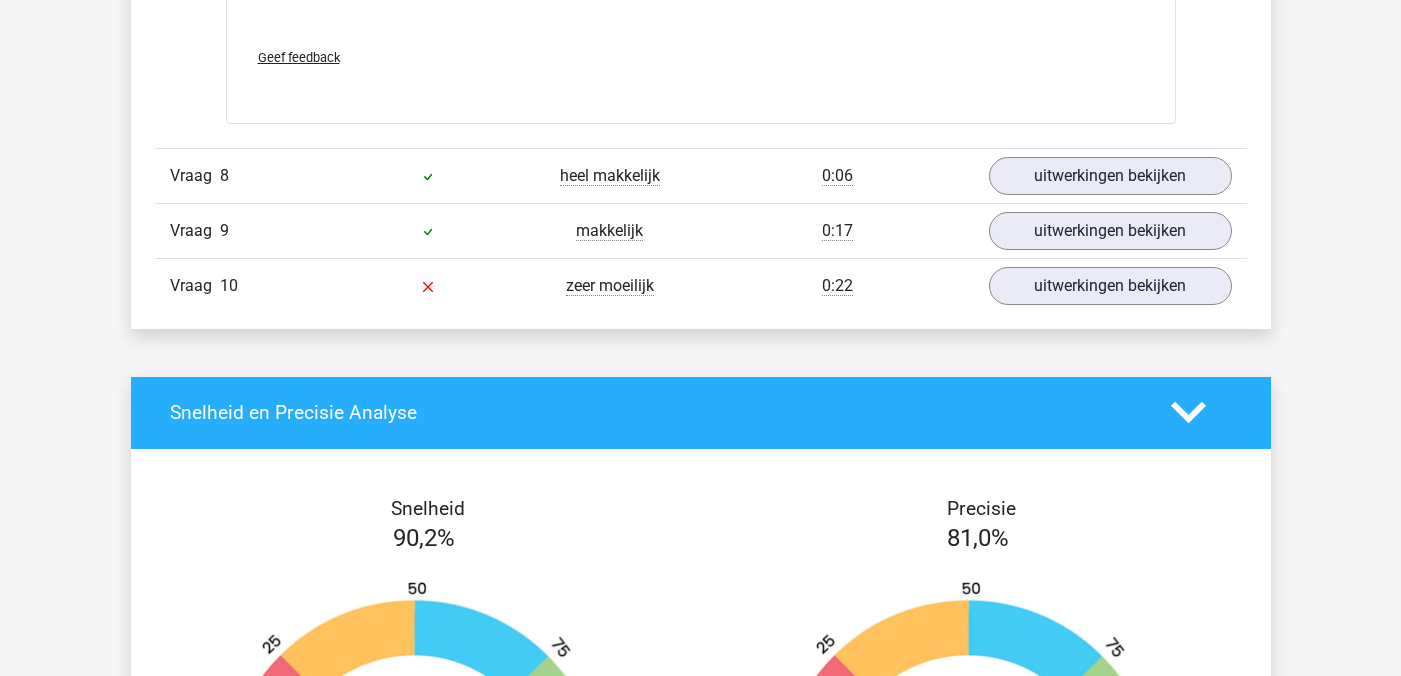 scroll, scrollTop: 4428, scrollLeft: 0, axis: vertical 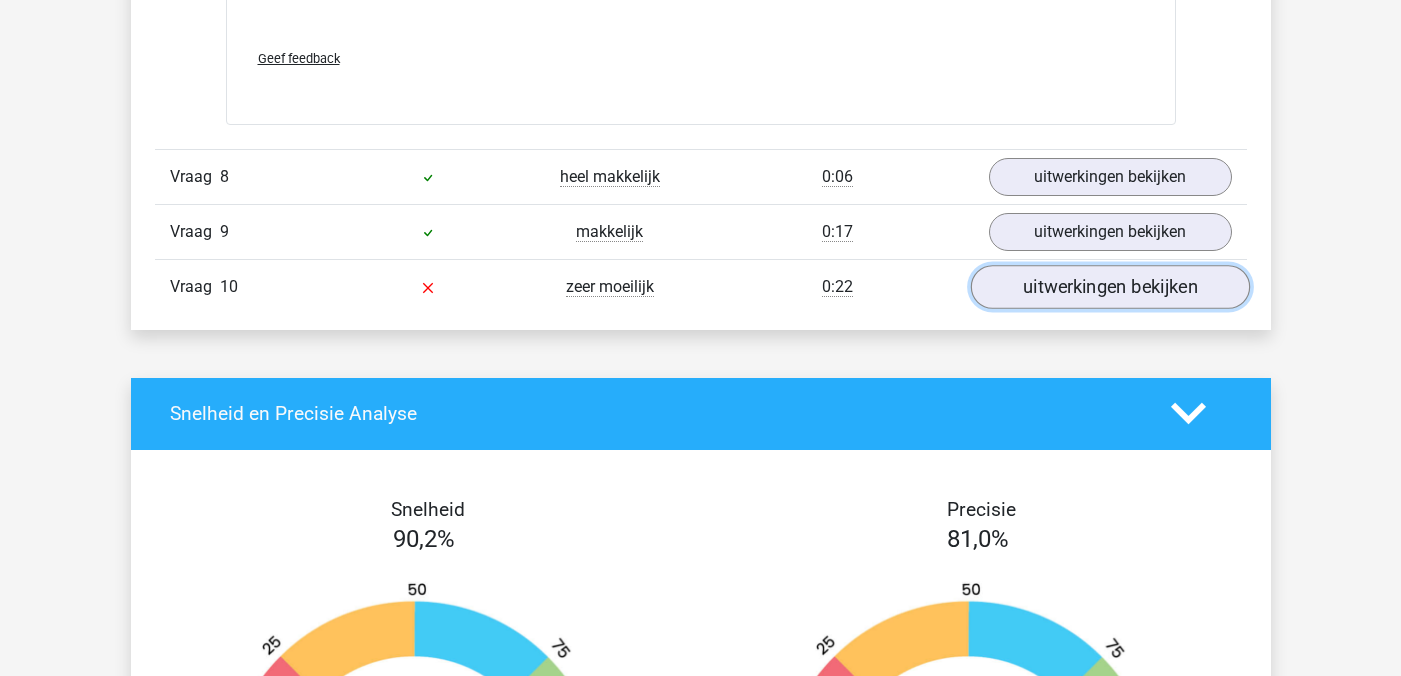 click on "uitwerkingen bekijken" at bounding box center (1109, 287) 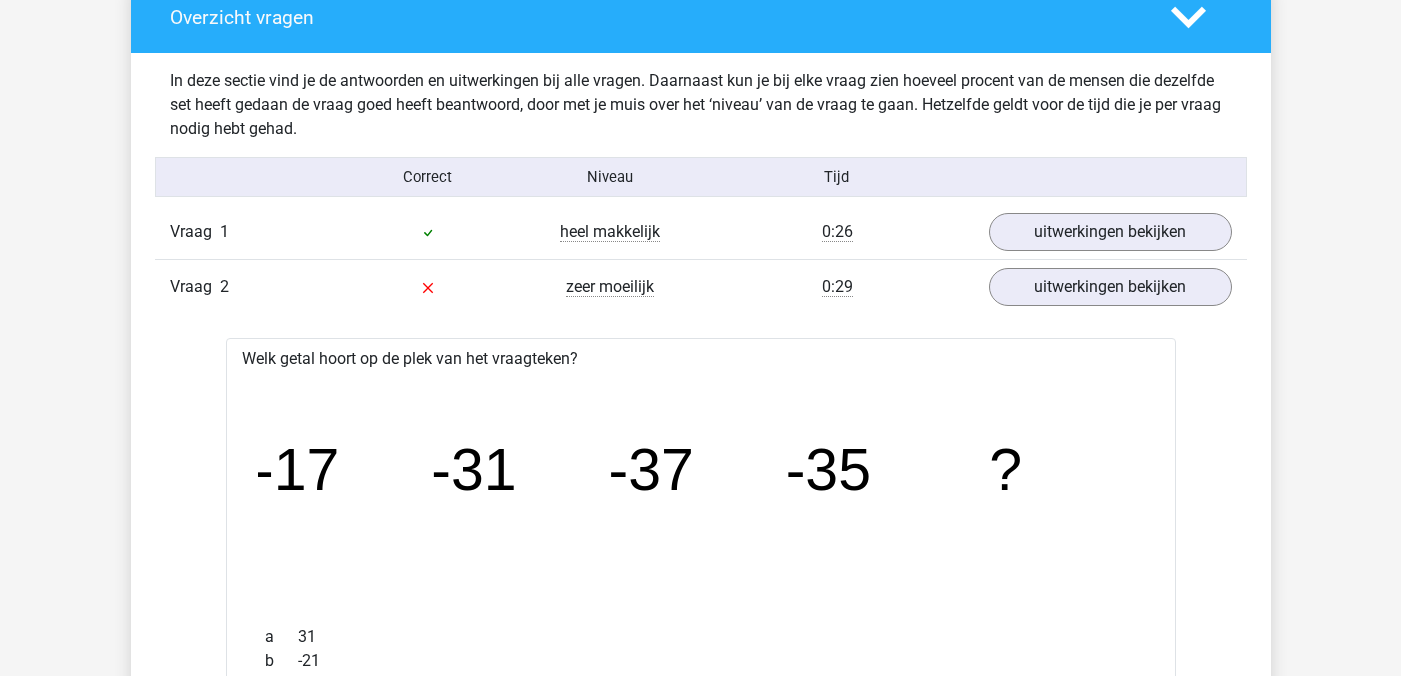 scroll, scrollTop: 0, scrollLeft: 0, axis: both 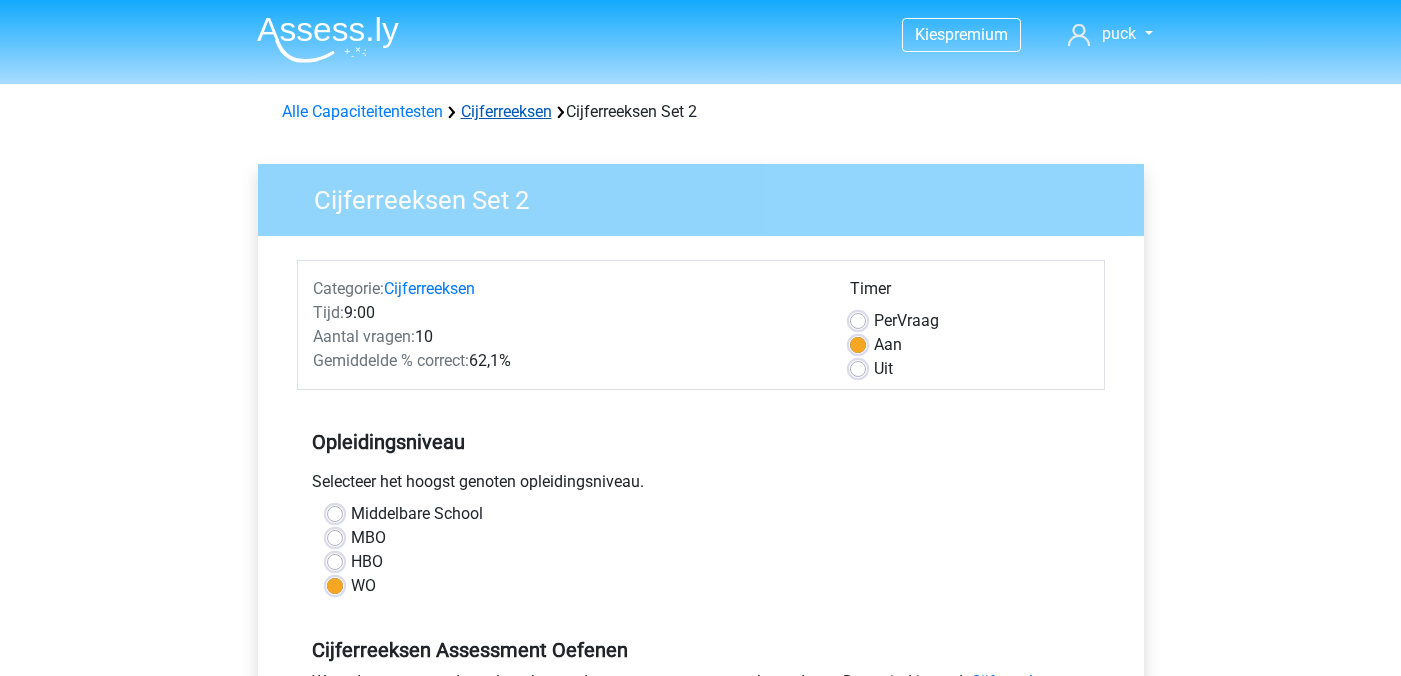 click on "Cijferreeksen" at bounding box center (506, 111) 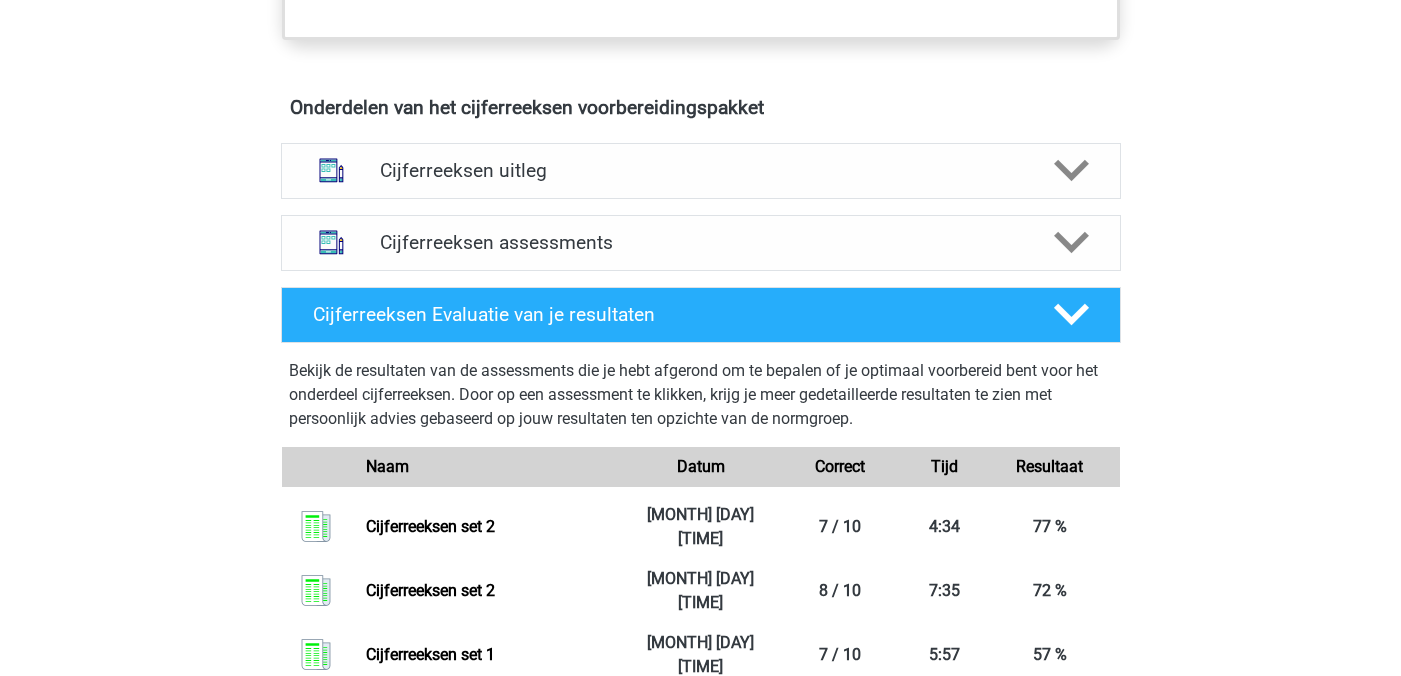 scroll, scrollTop: 1129, scrollLeft: 0, axis: vertical 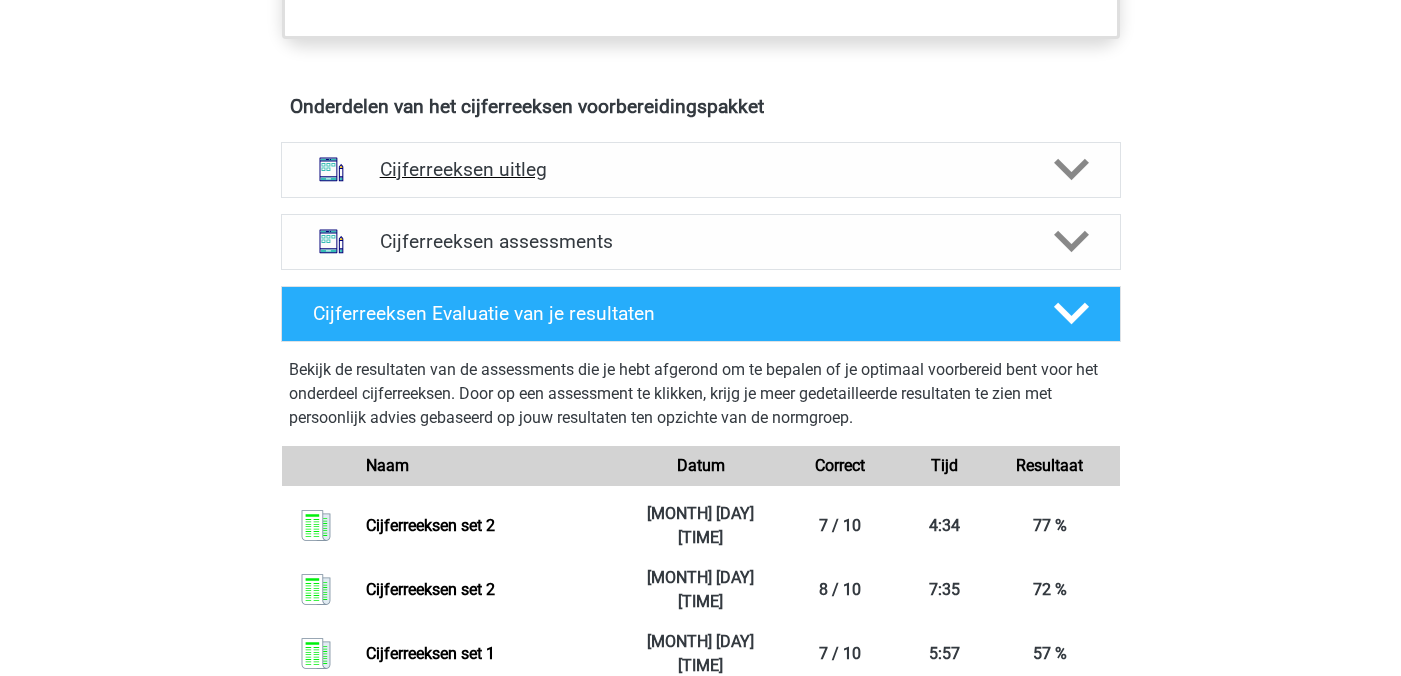 click on "Cijferreeksen uitleg" at bounding box center (701, 169) 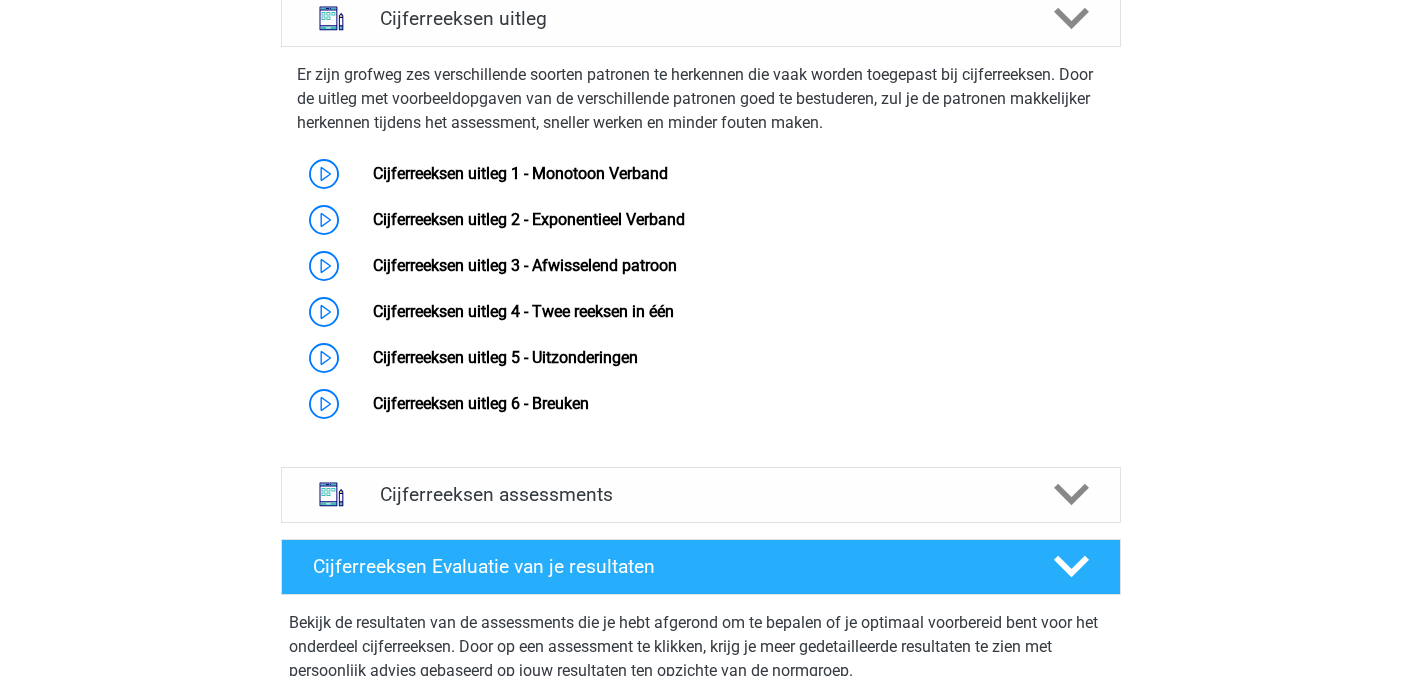 scroll, scrollTop: 1290, scrollLeft: 0, axis: vertical 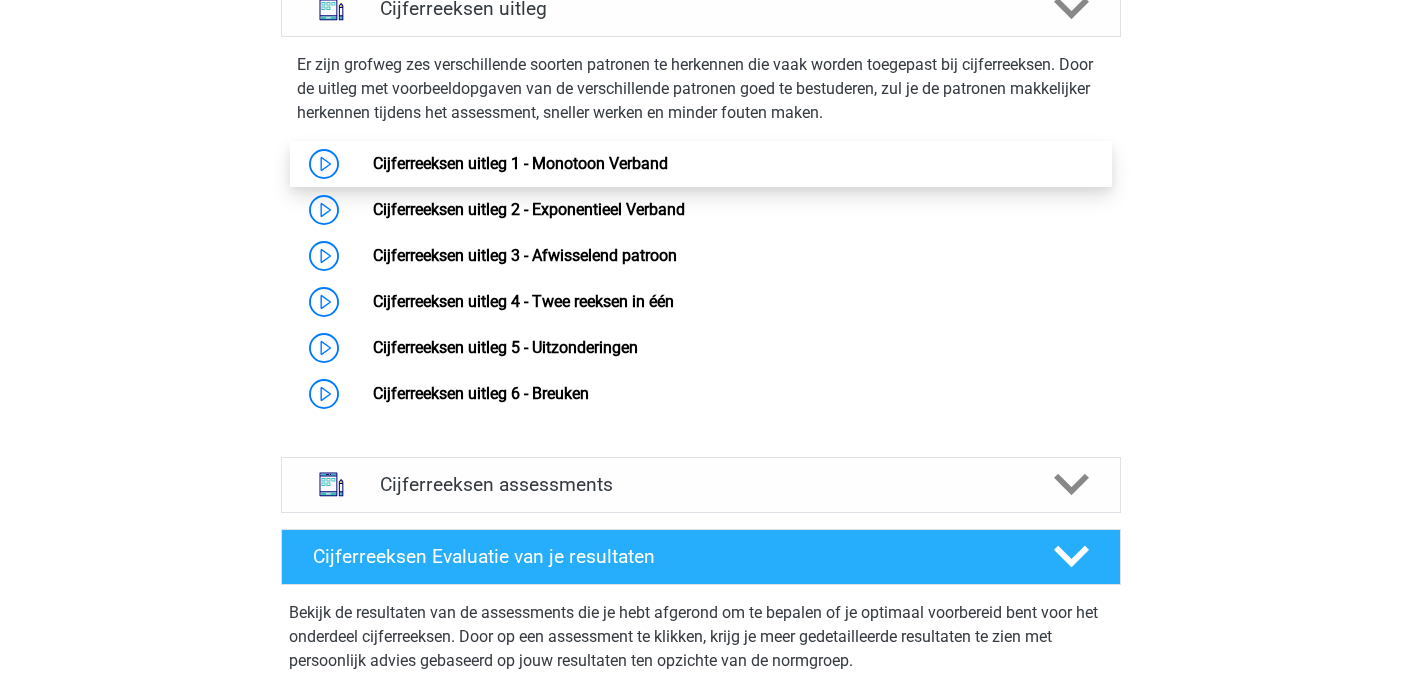 click on "Cijferreeksen uitleg 1 - Monotoon Verband" at bounding box center (520, 163) 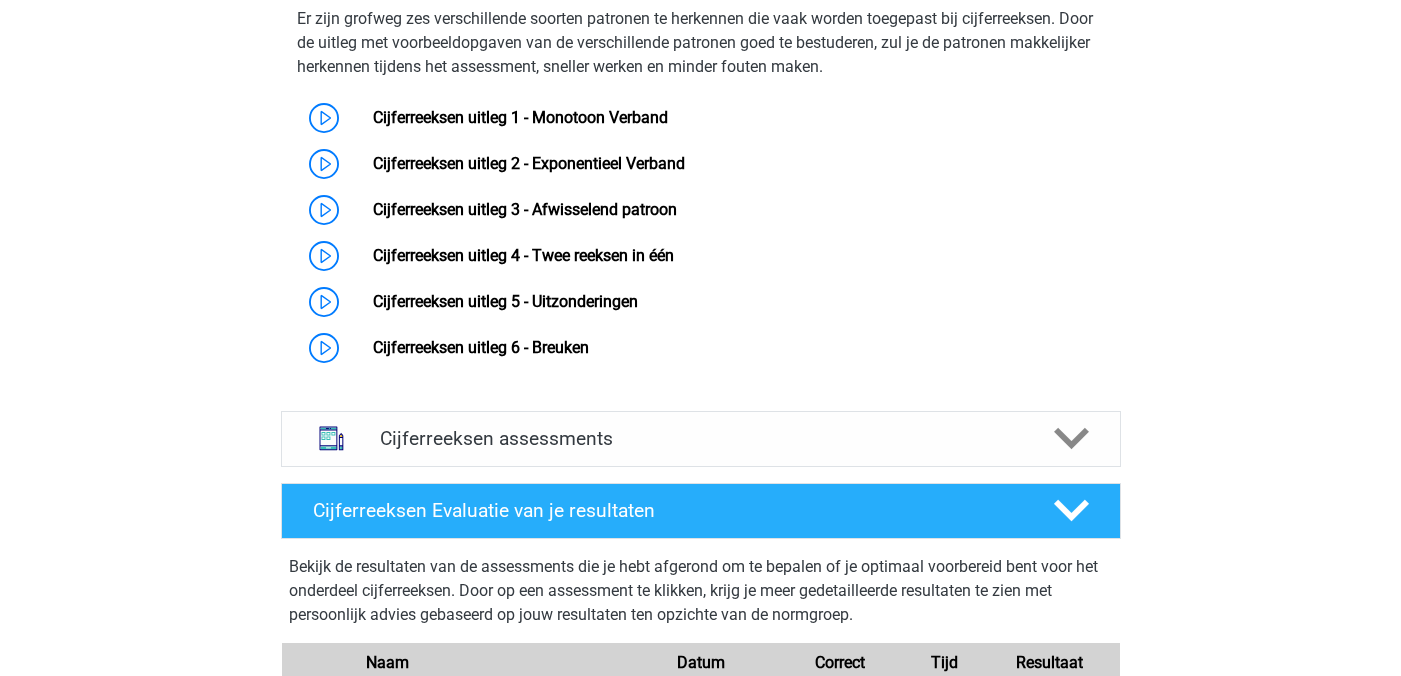 scroll, scrollTop: 1337, scrollLeft: 0, axis: vertical 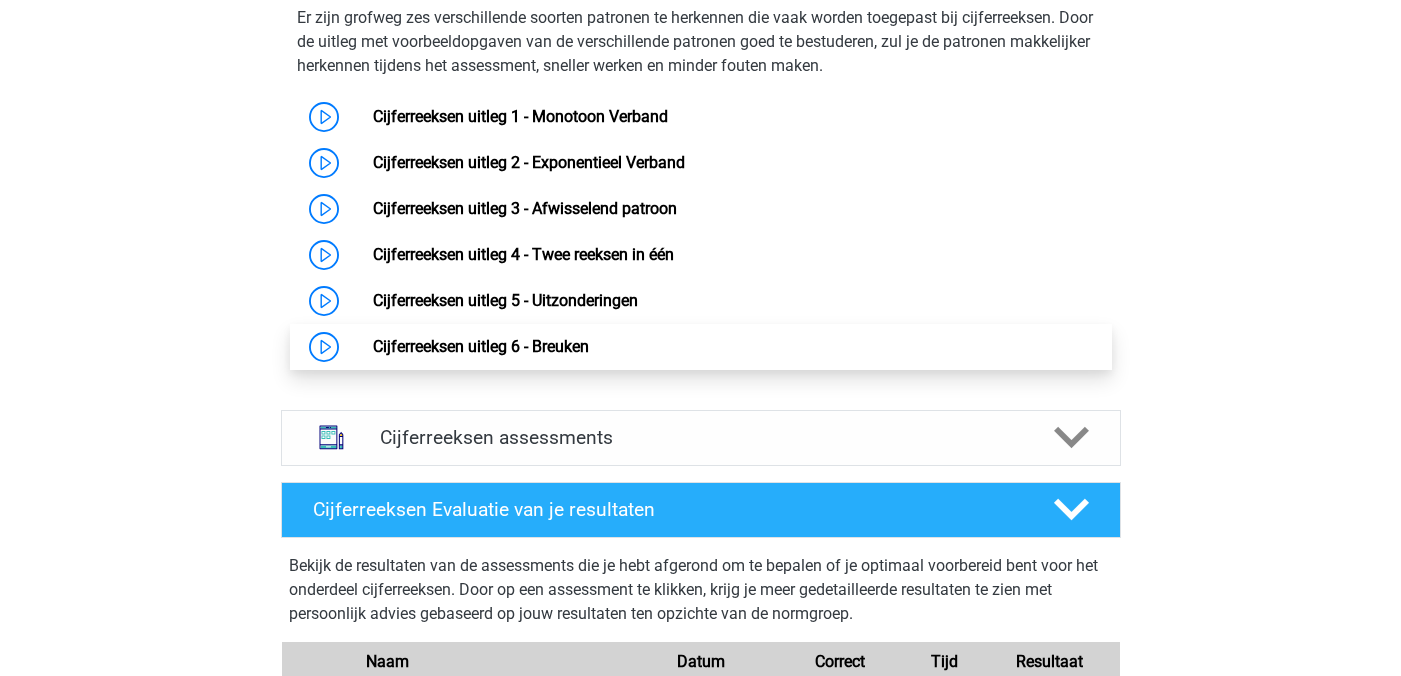 click on "Cijferreeksen uitleg 6 - Breuken" at bounding box center [481, 346] 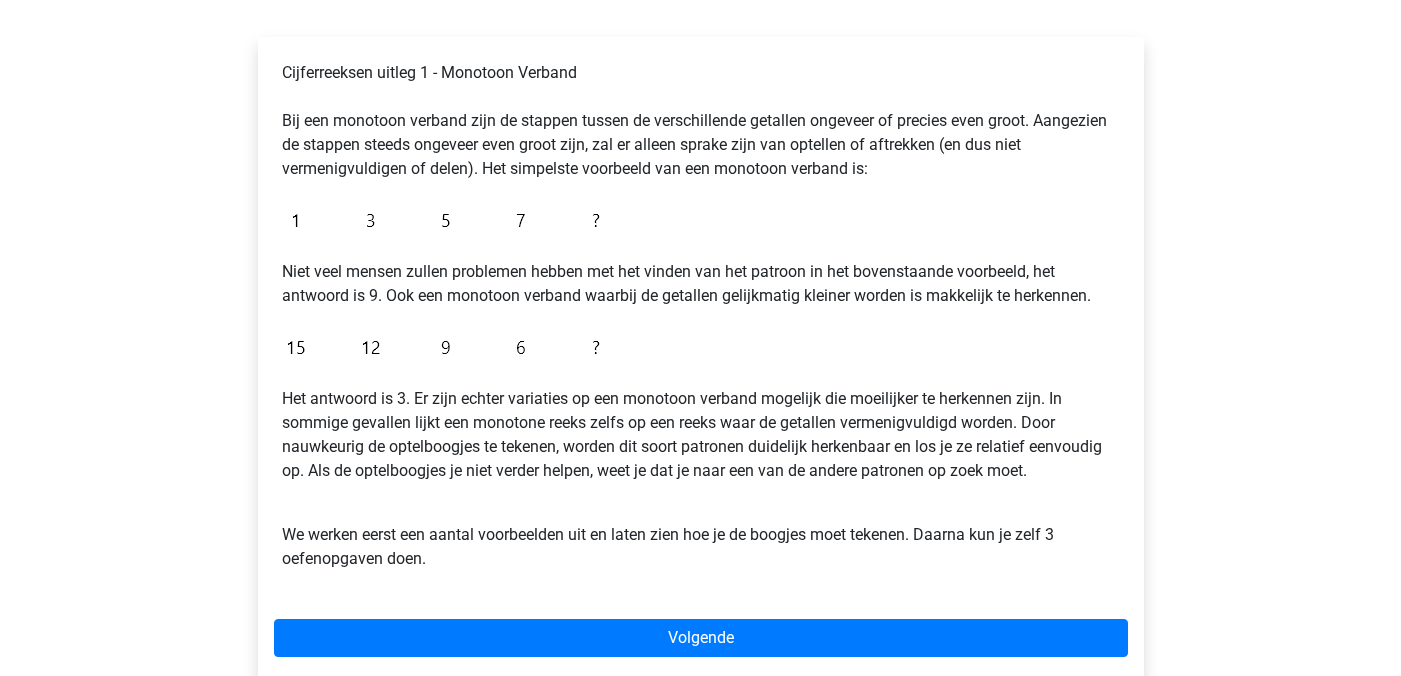 scroll, scrollTop: 306, scrollLeft: 0, axis: vertical 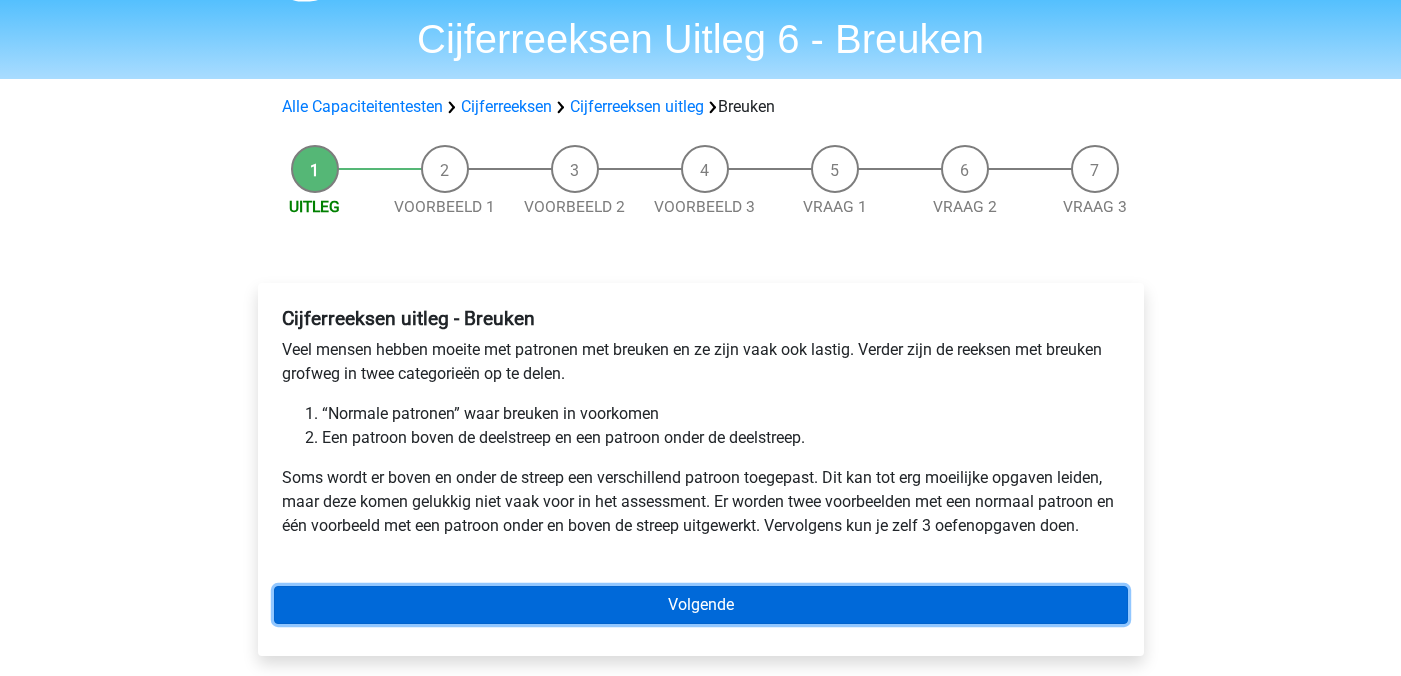 click on "Volgende" at bounding box center [701, 605] 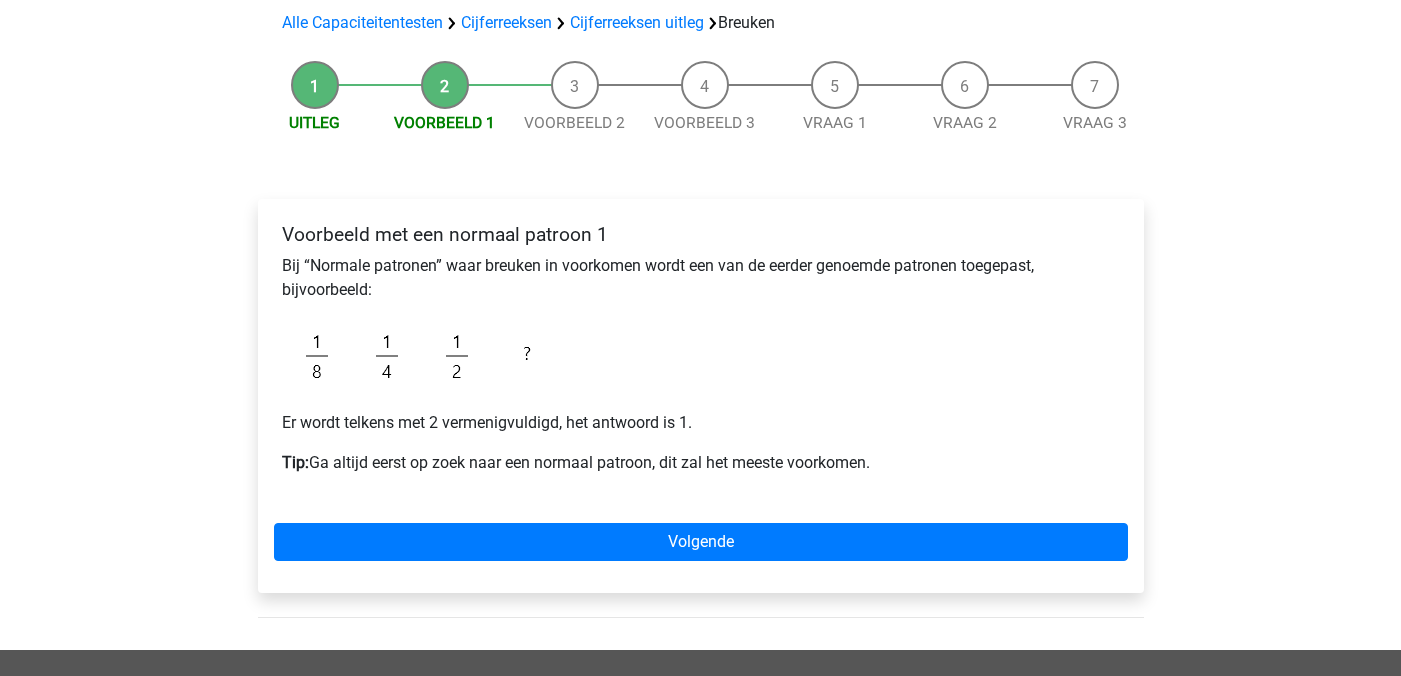 scroll, scrollTop: 145, scrollLeft: 0, axis: vertical 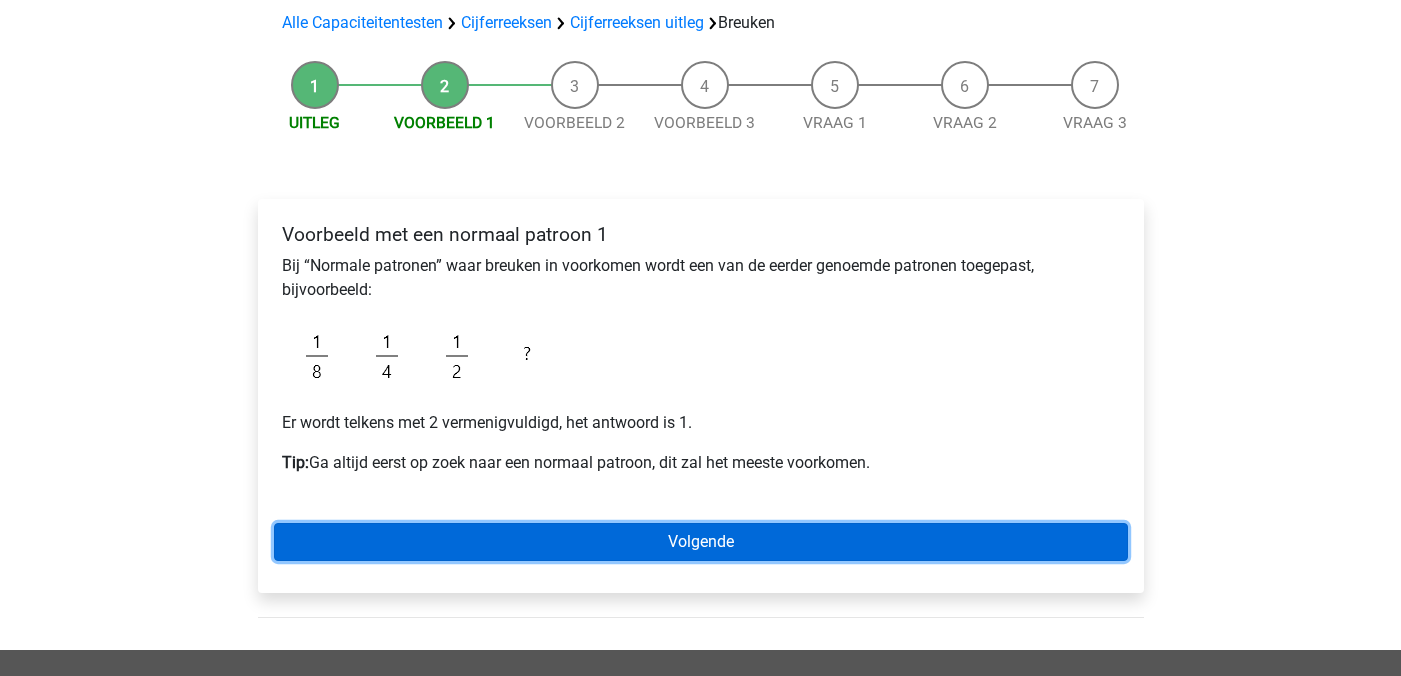 click on "Volgende" at bounding box center (701, 542) 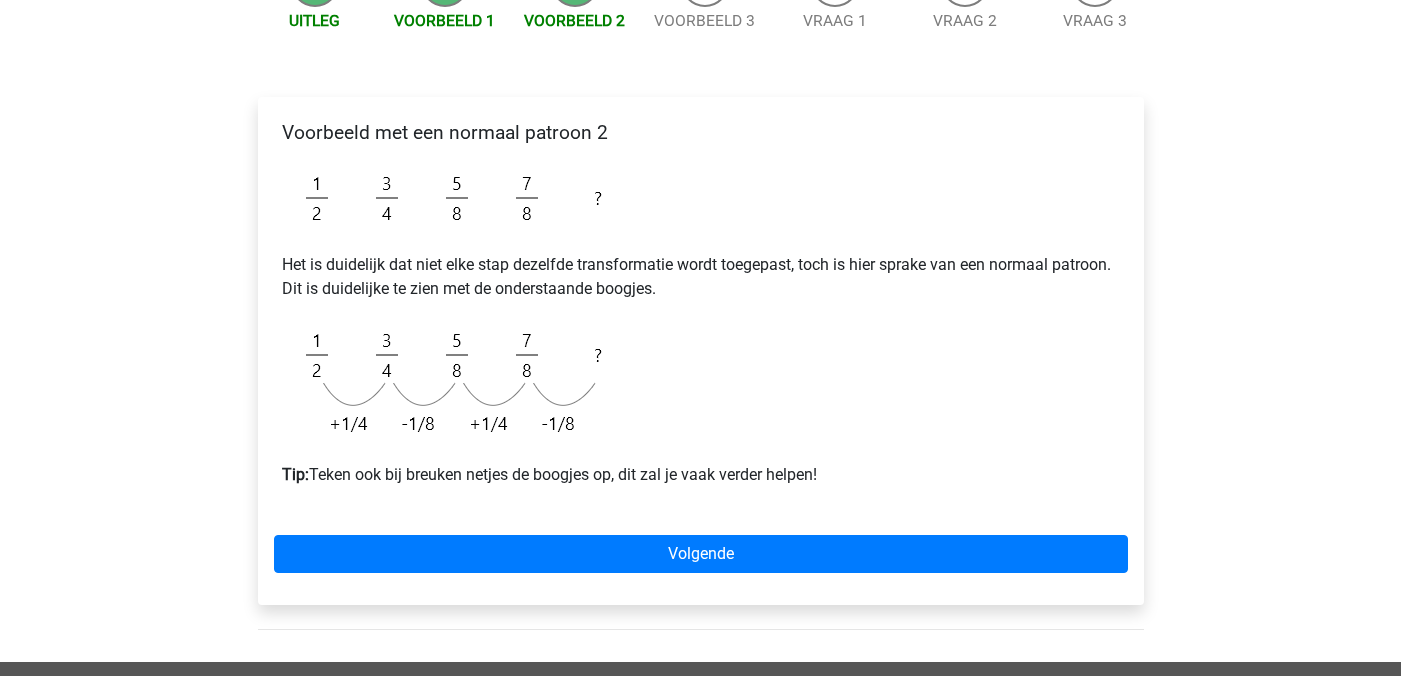 scroll, scrollTop: 250, scrollLeft: 0, axis: vertical 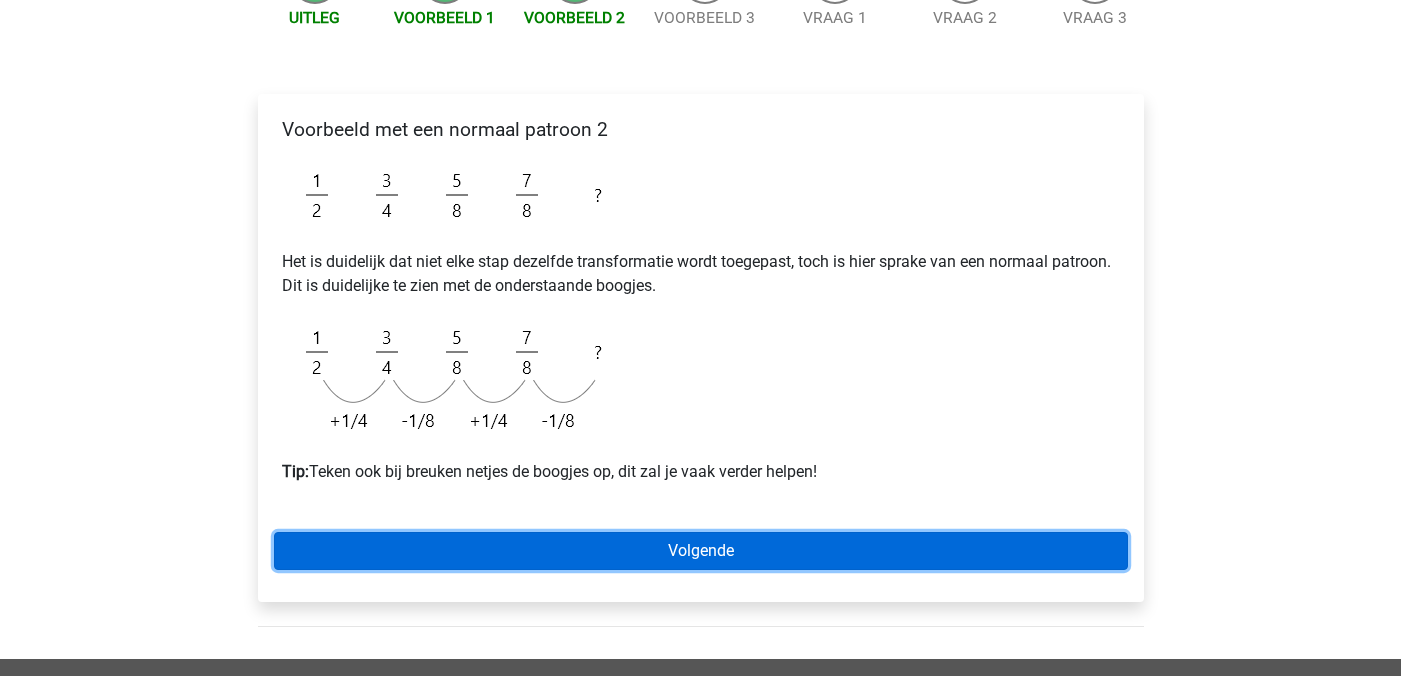 click on "Volgende" at bounding box center [701, 551] 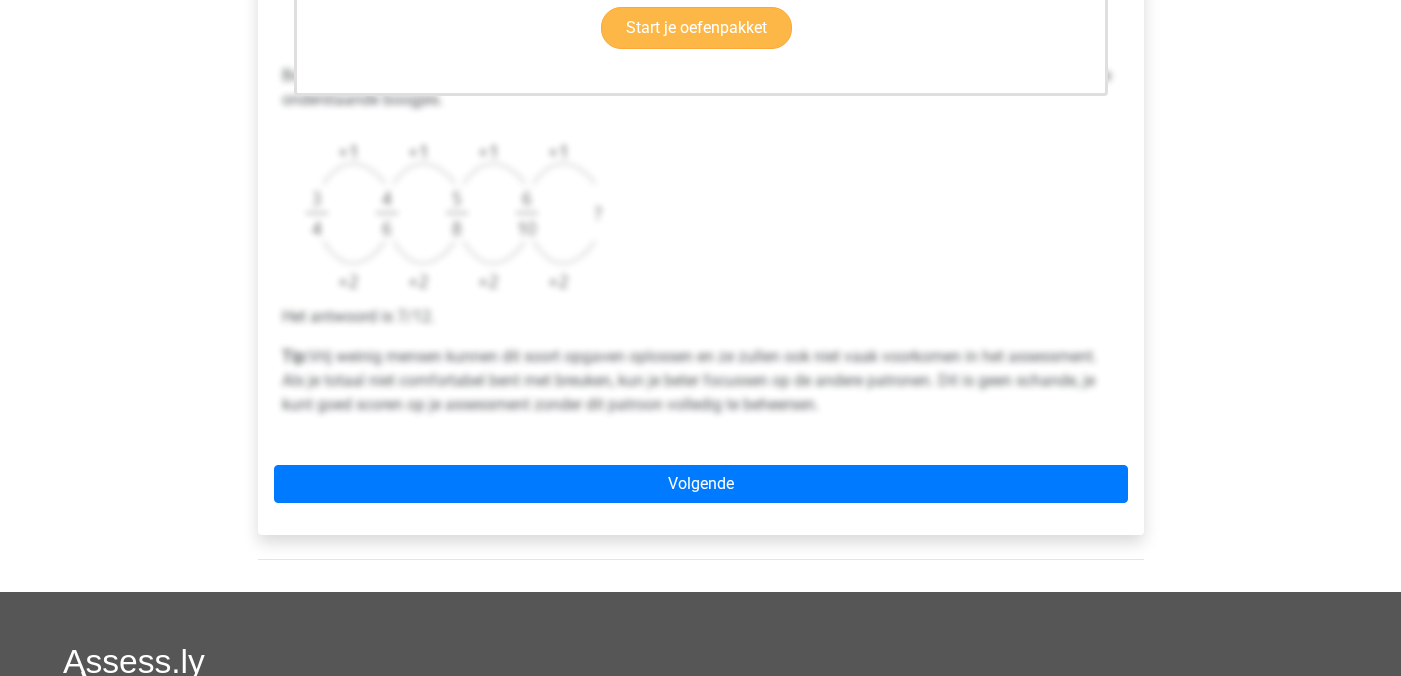 scroll, scrollTop: 707, scrollLeft: 0, axis: vertical 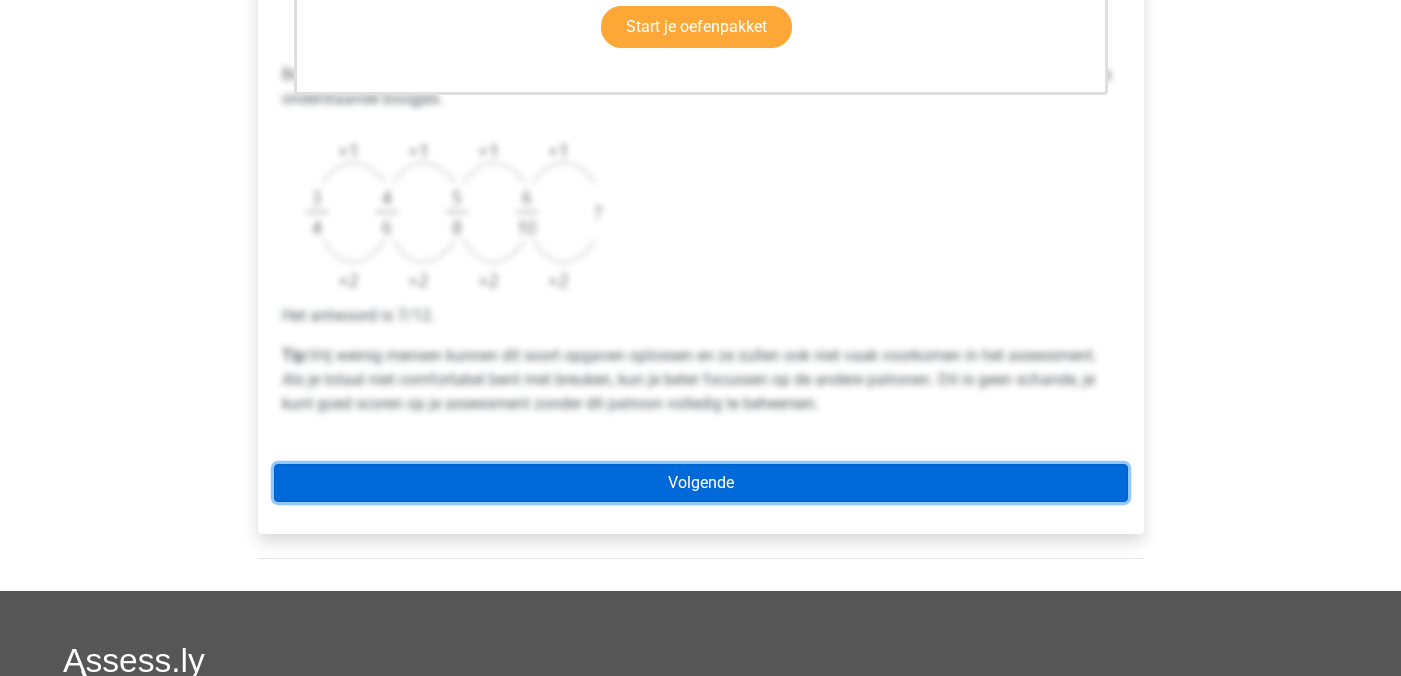 click on "Volgende" at bounding box center (701, 483) 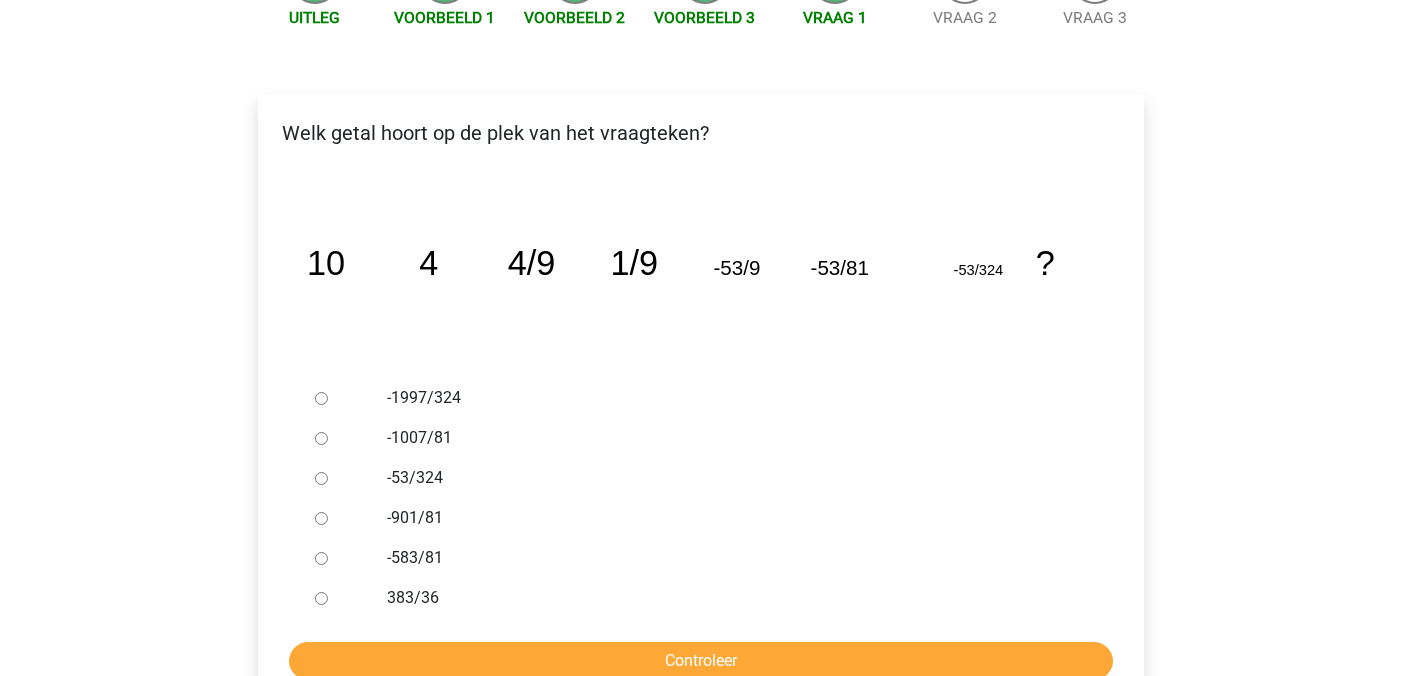 scroll, scrollTop: 256, scrollLeft: 0, axis: vertical 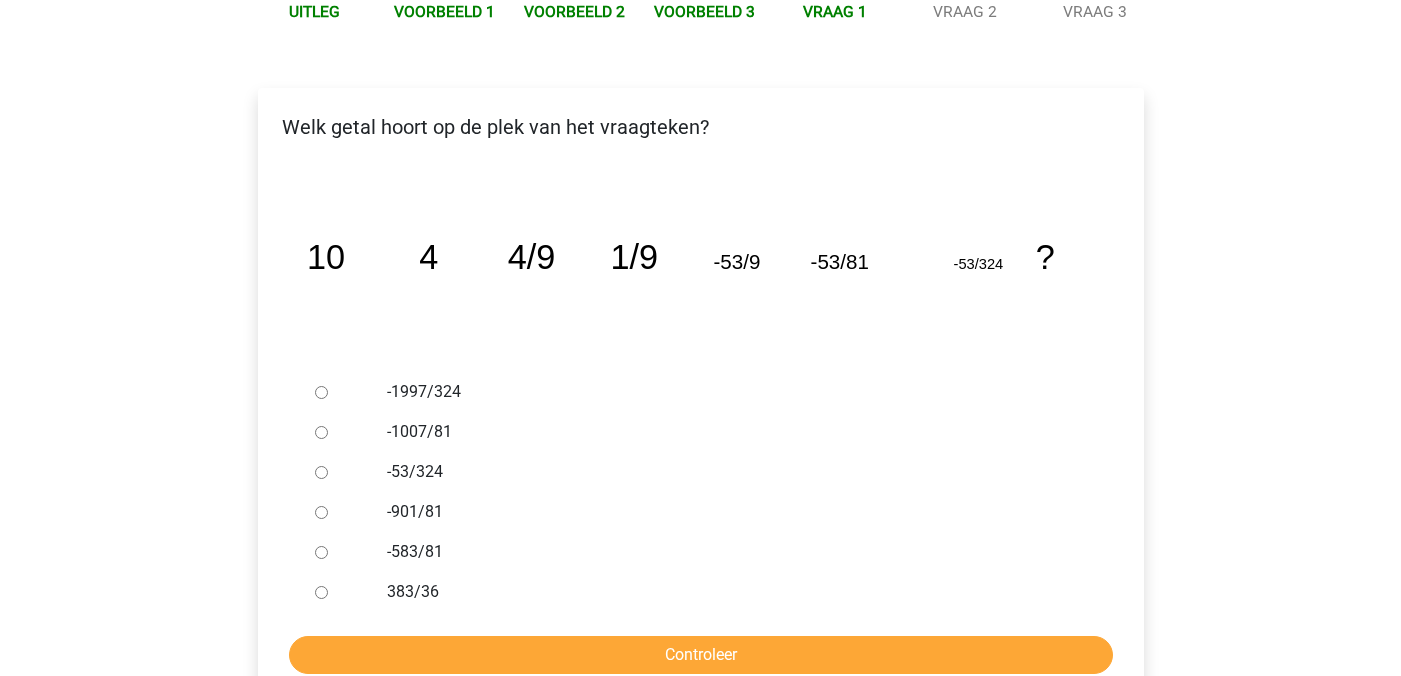 click at bounding box center (340, 392) 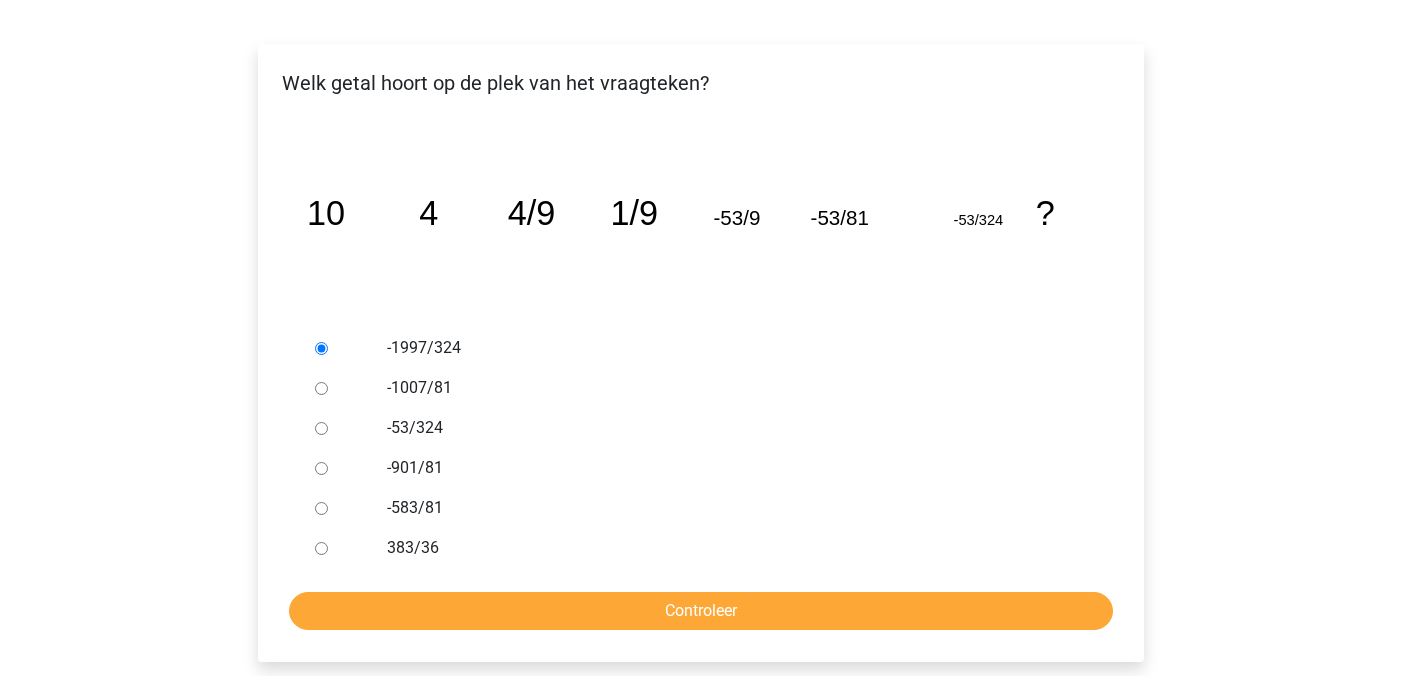 scroll, scrollTop: 320, scrollLeft: 0, axis: vertical 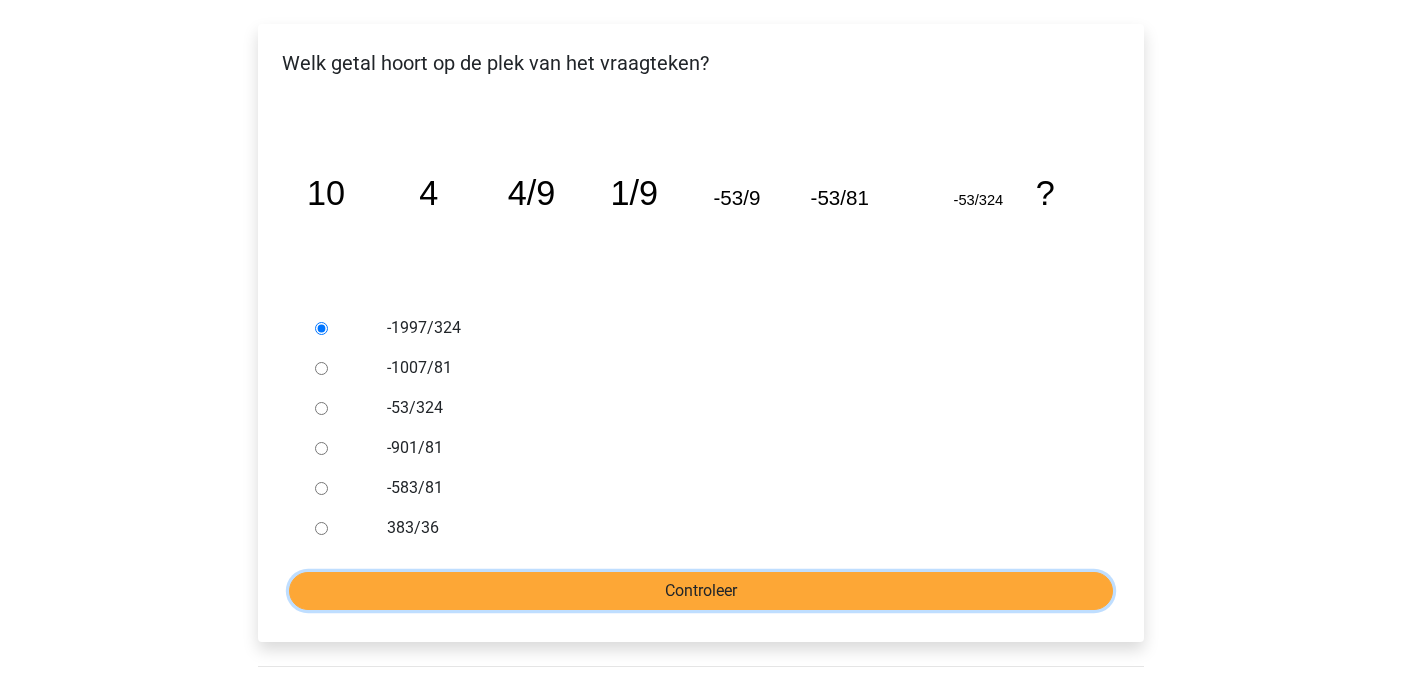 click on "Controleer" at bounding box center (701, 591) 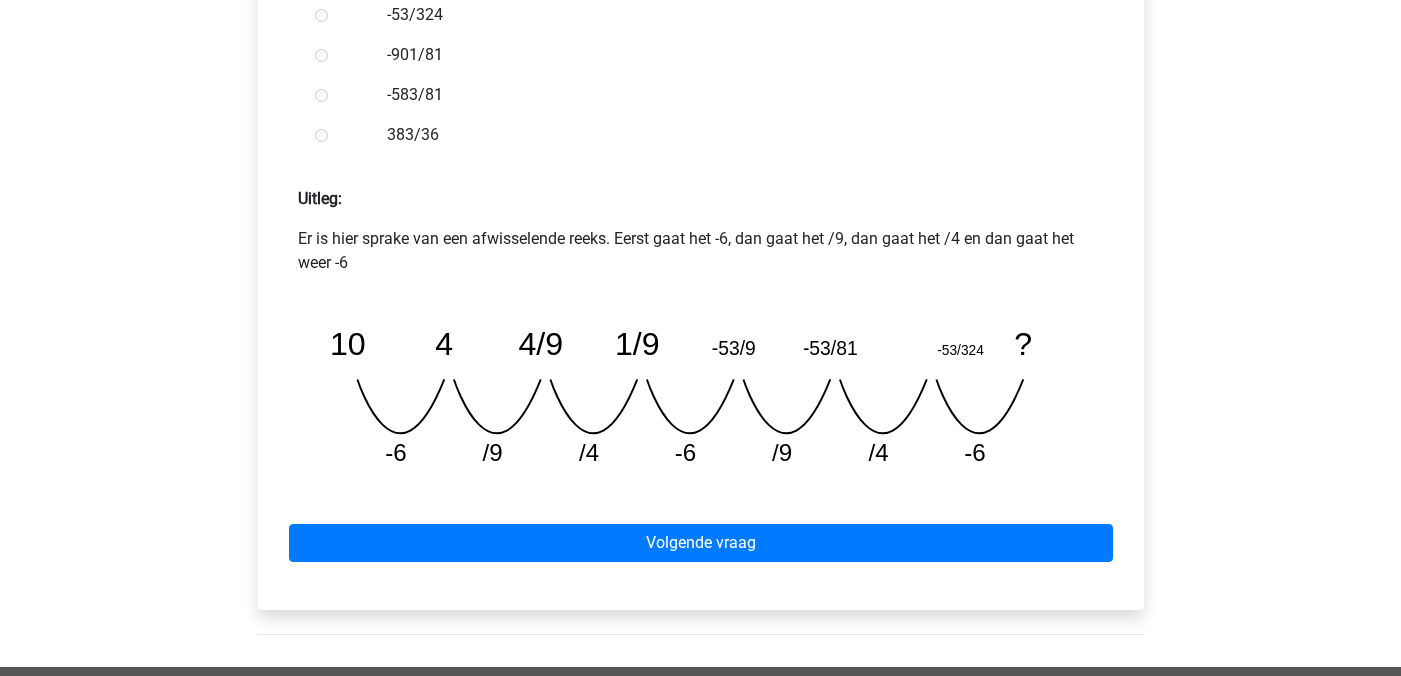 scroll, scrollTop: 747, scrollLeft: 0, axis: vertical 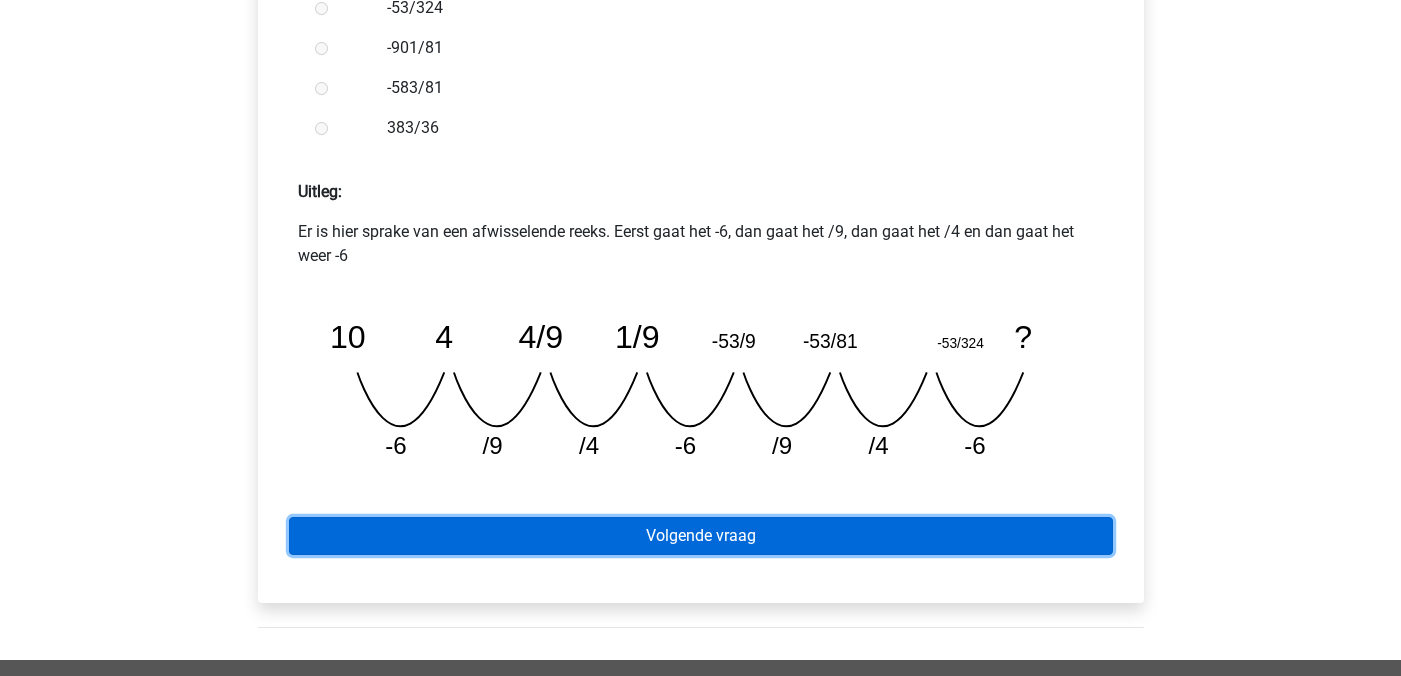 click on "Volgende vraag" at bounding box center [701, 536] 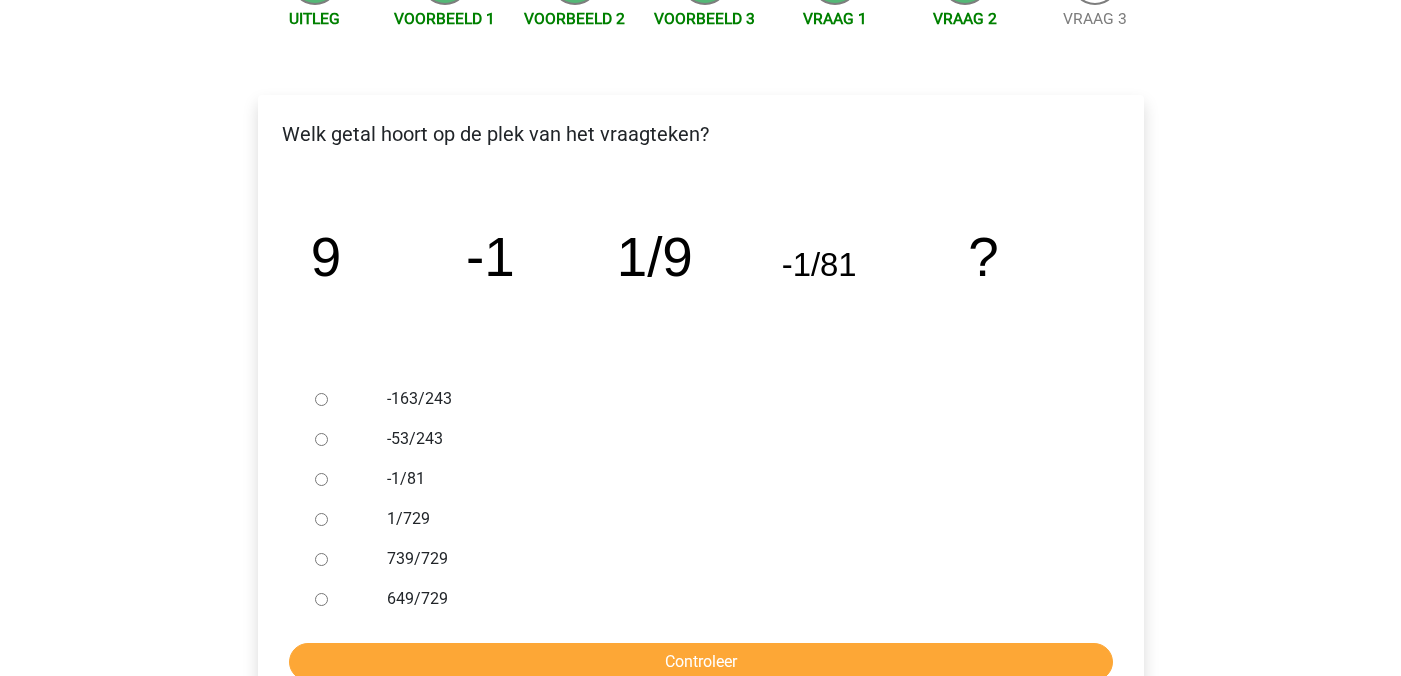scroll, scrollTop: 250, scrollLeft: 0, axis: vertical 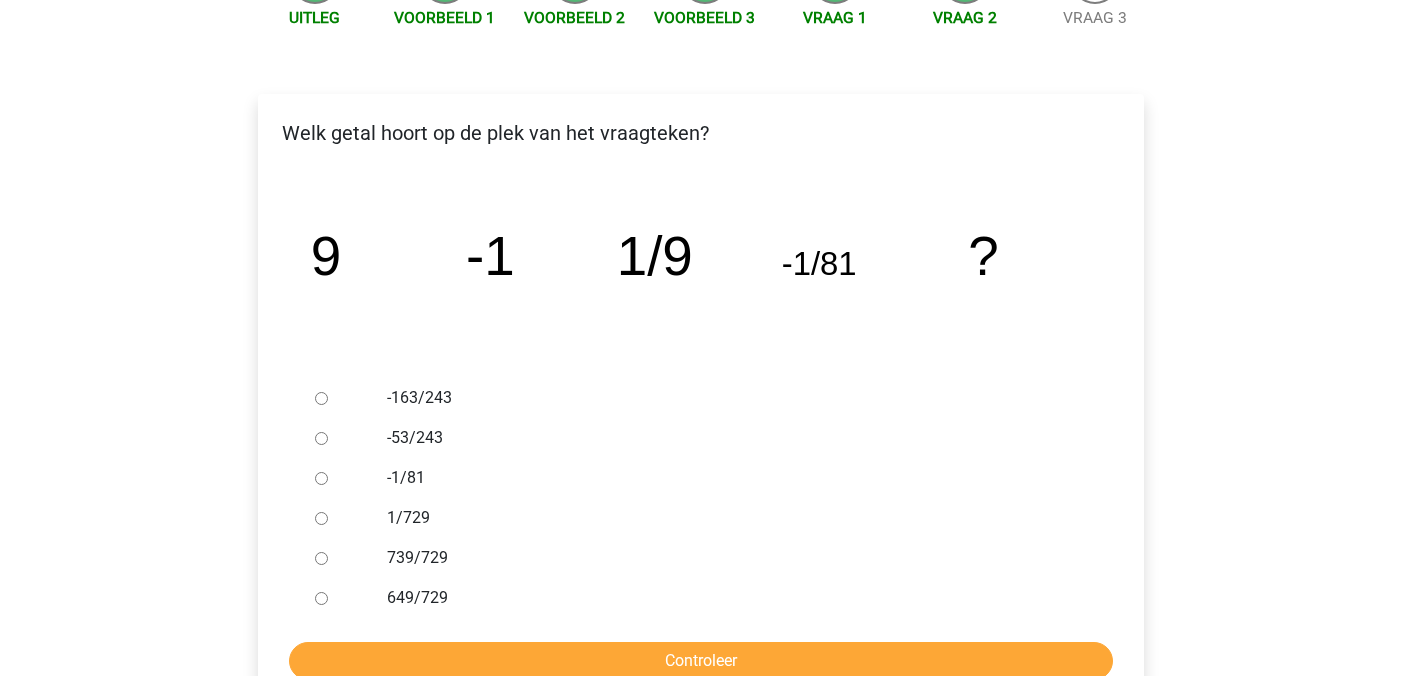 click on "1/729" at bounding box center [321, 518] 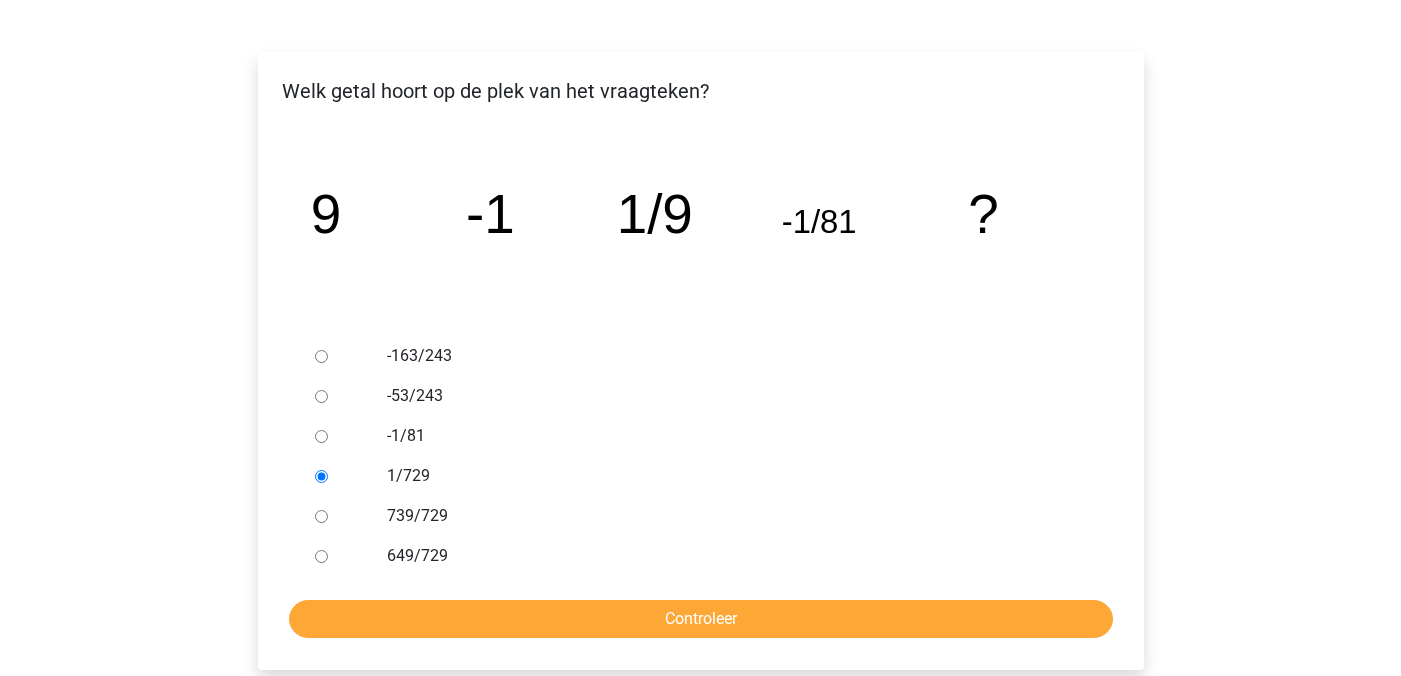 scroll, scrollTop: 301, scrollLeft: 0, axis: vertical 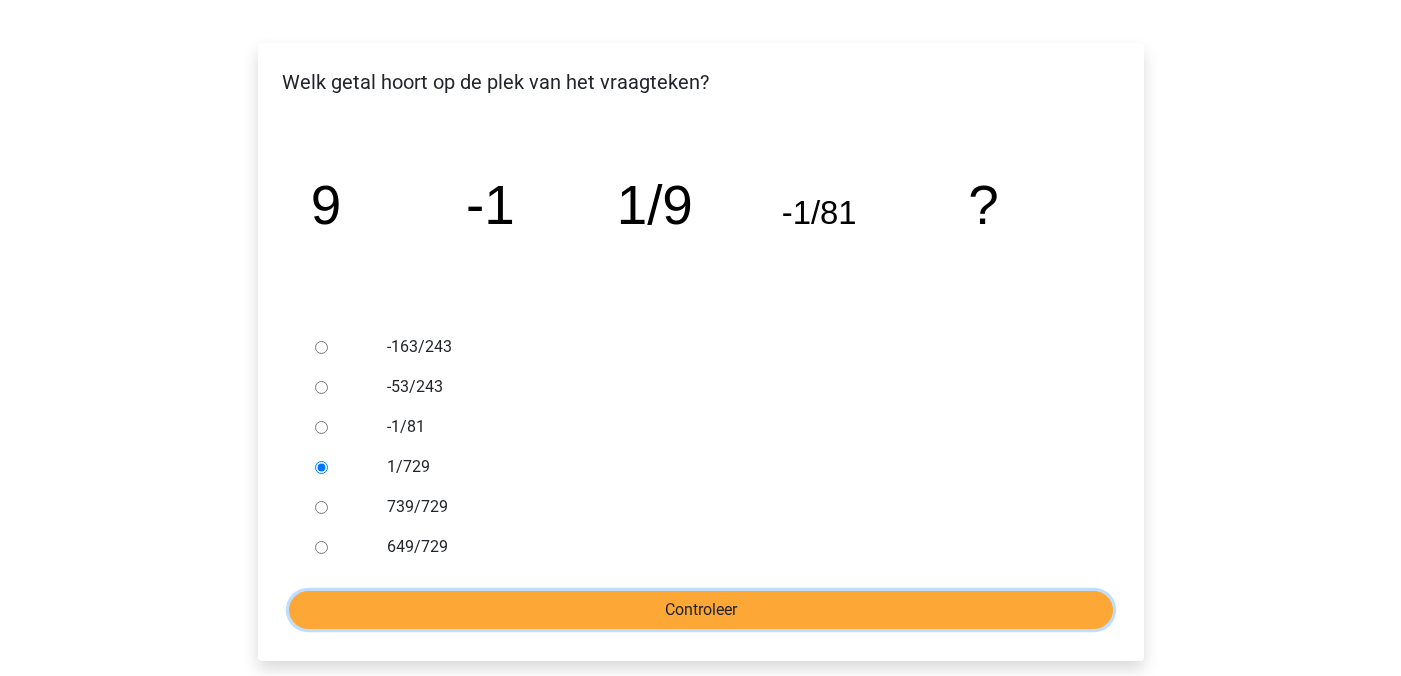 click on "Controleer" at bounding box center (701, 610) 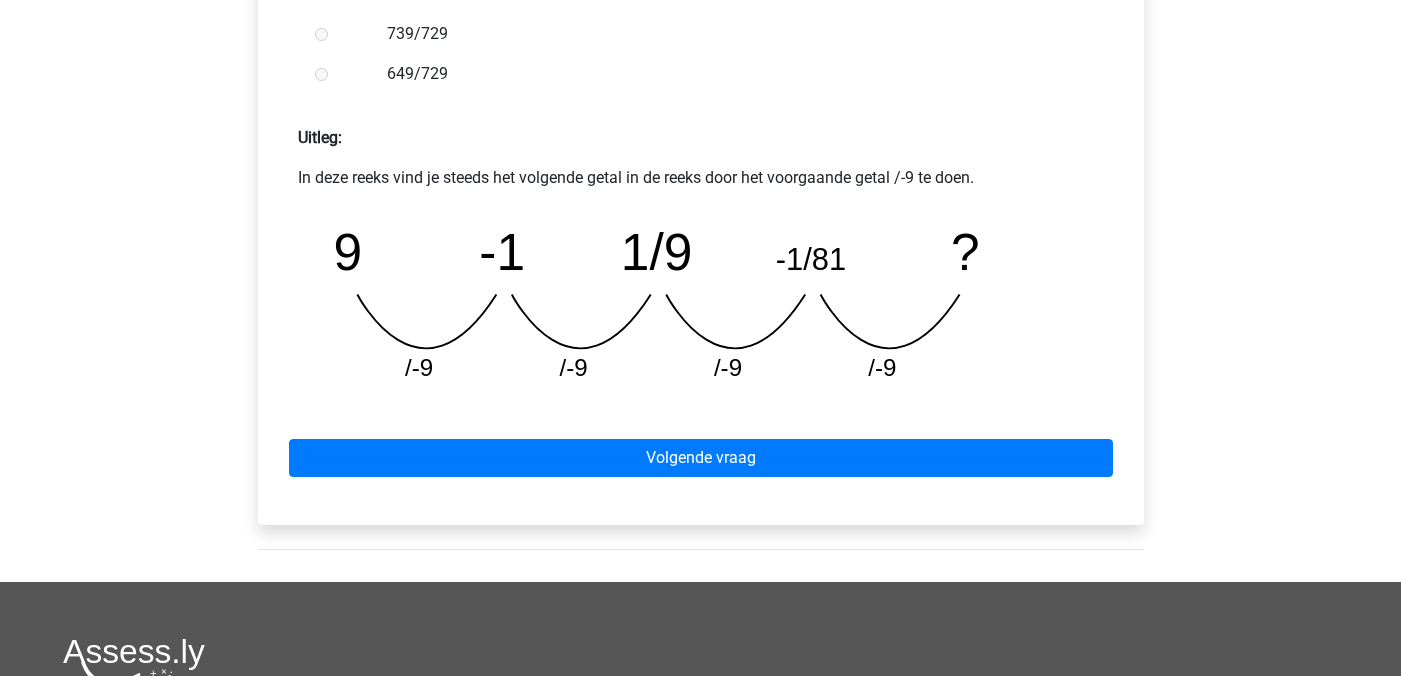 scroll, scrollTop: 803, scrollLeft: 0, axis: vertical 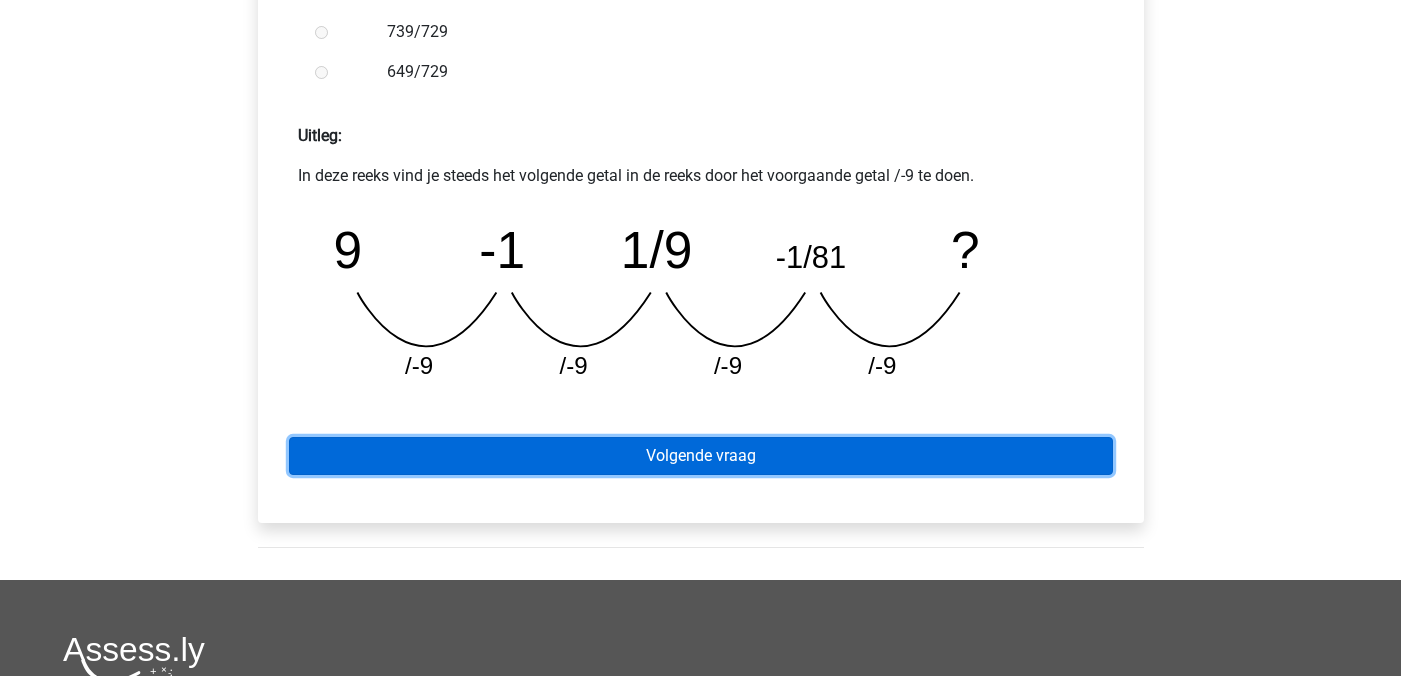 click on "Volgende vraag" at bounding box center (701, 456) 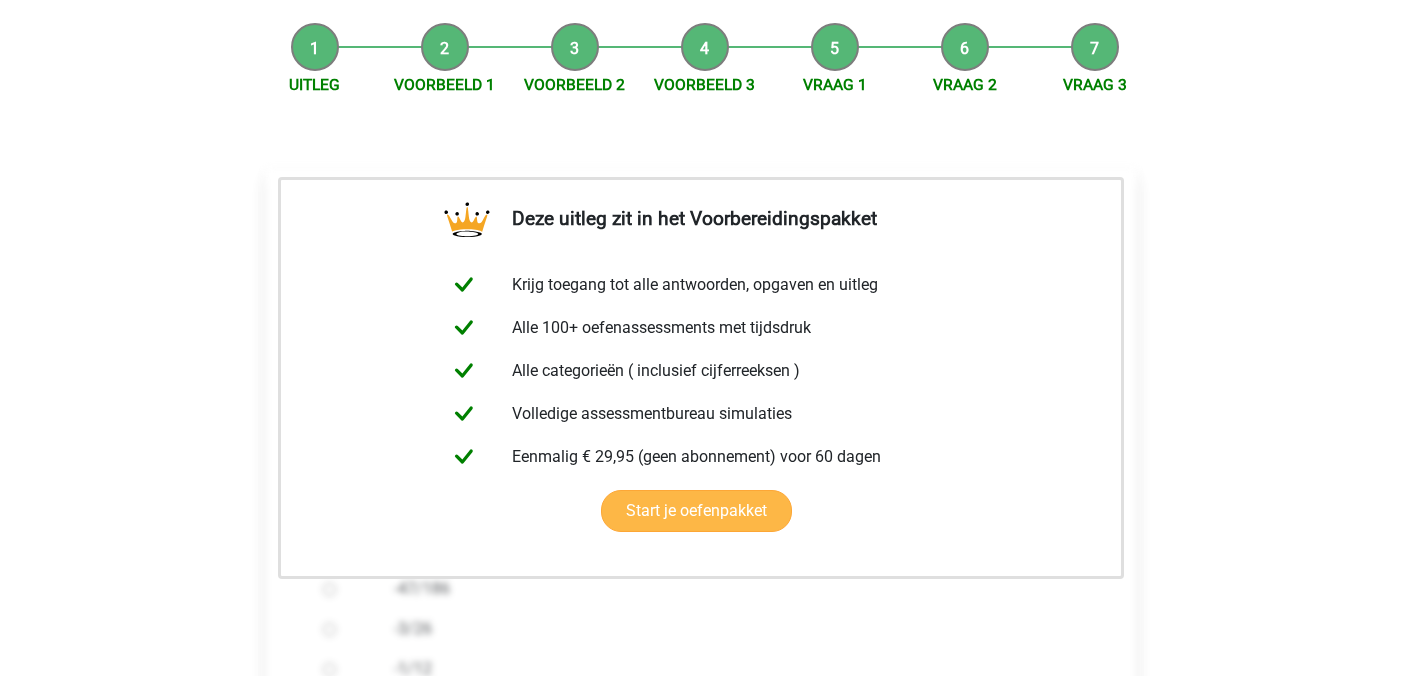 scroll, scrollTop: 0, scrollLeft: 0, axis: both 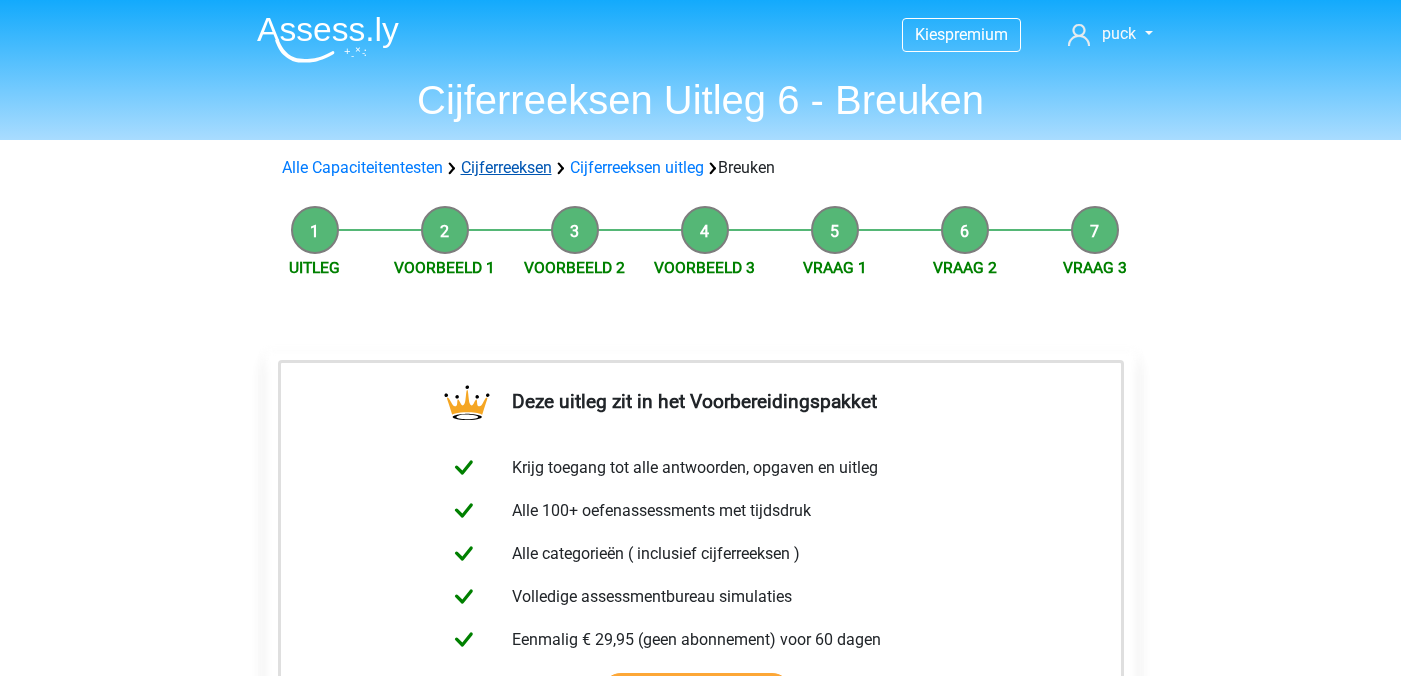 click on "Cijferreeksen" at bounding box center [506, 167] 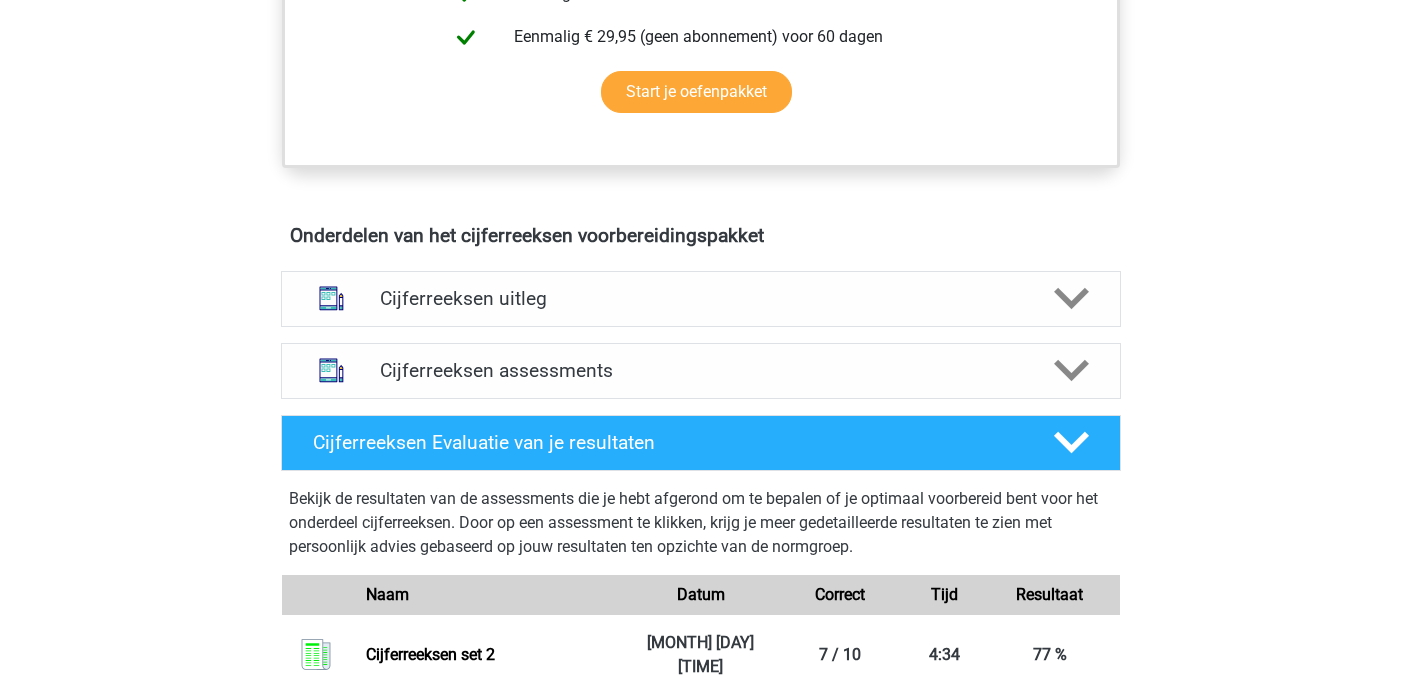 scroll, scrollTop: 989, scrollLeft: 0, axis: vertical 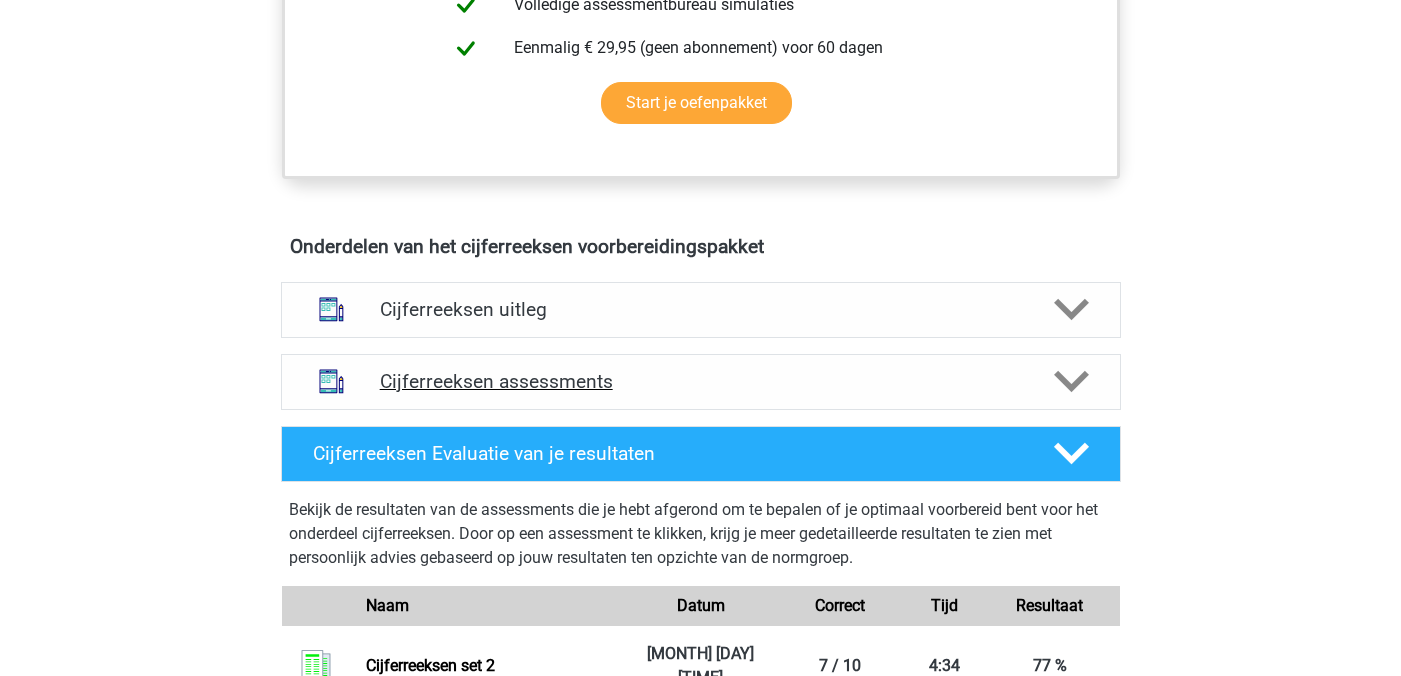 click on "Cijferreeksen assessments" at bounding box center (701, 381) 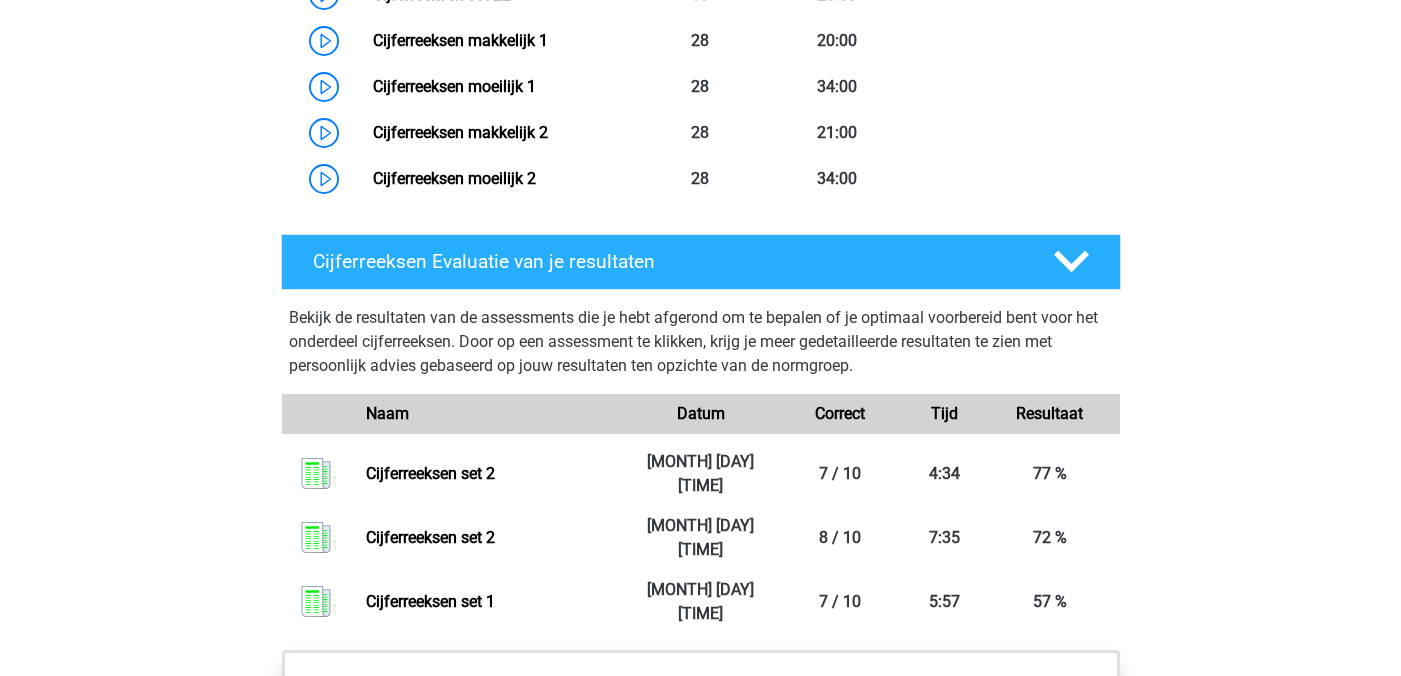 scroll, scrollTop: 2509, scrollLeft: 0, axis: vertical 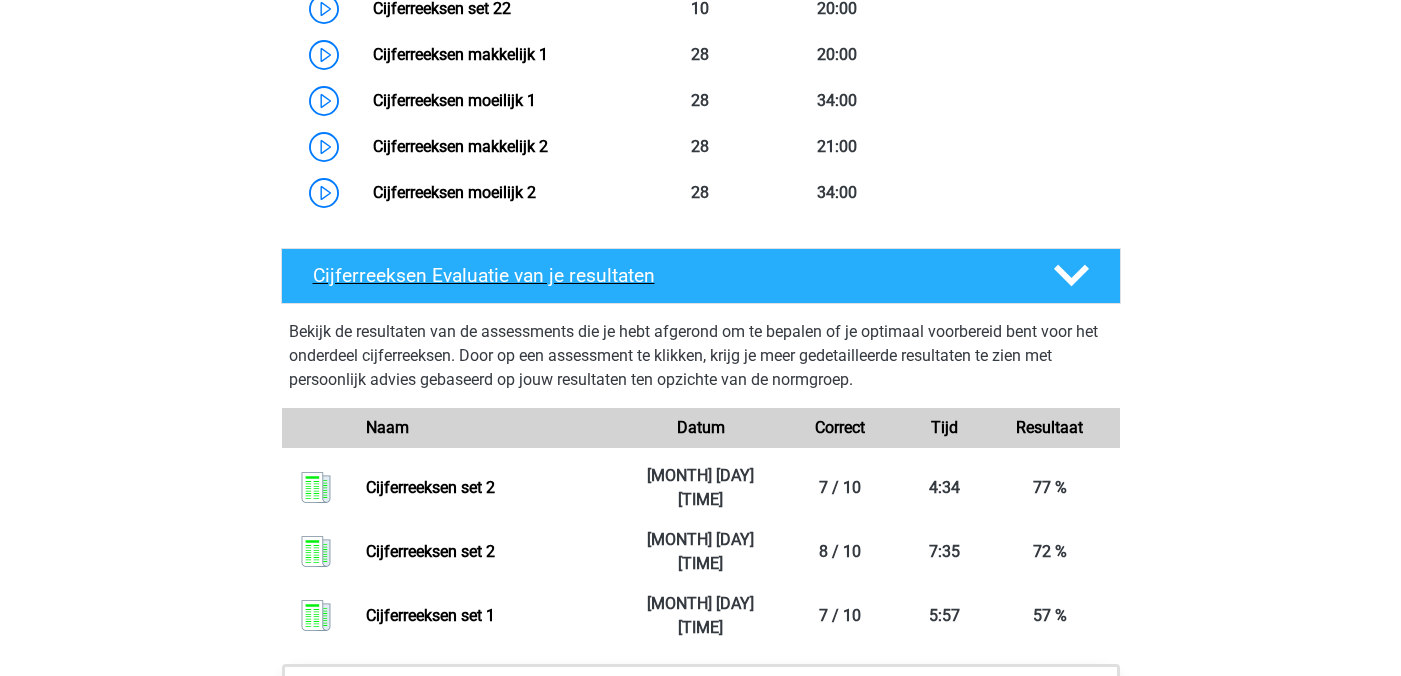 click 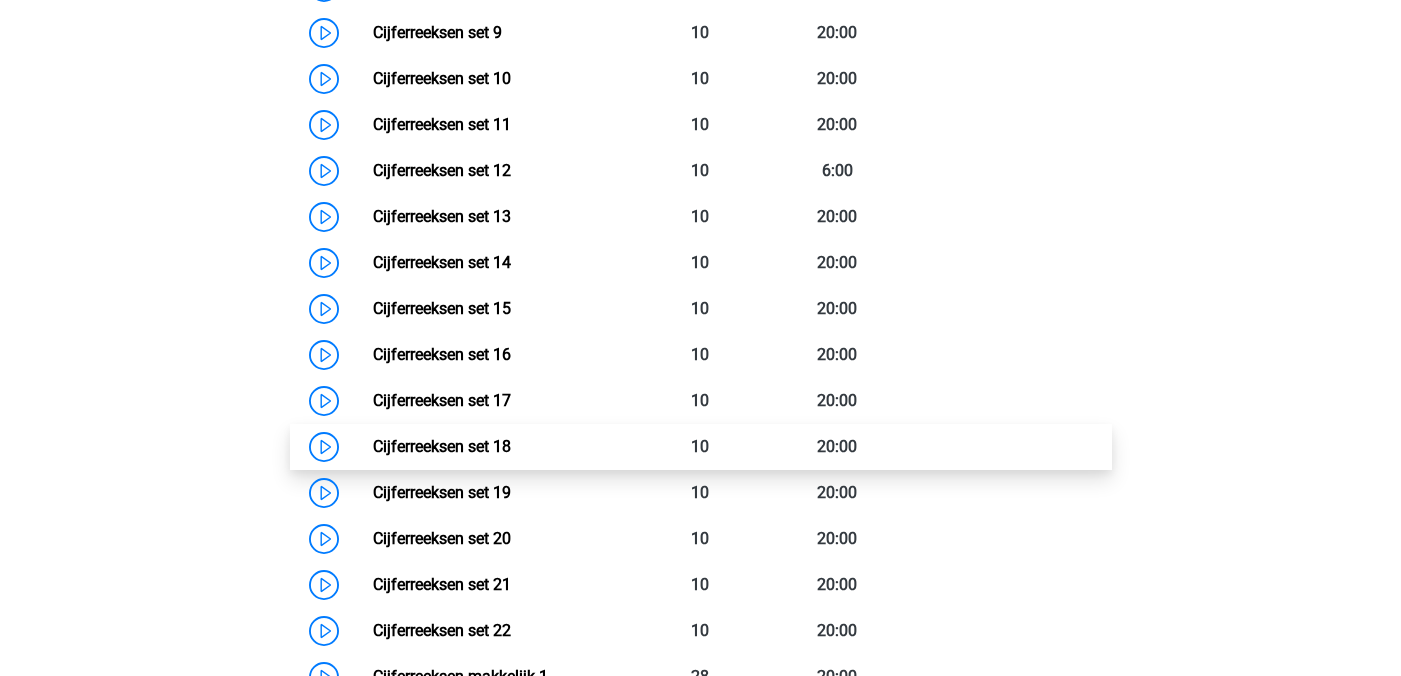 scroll, scrollTop: 1887, scrollLeft: 0, axis: vertical 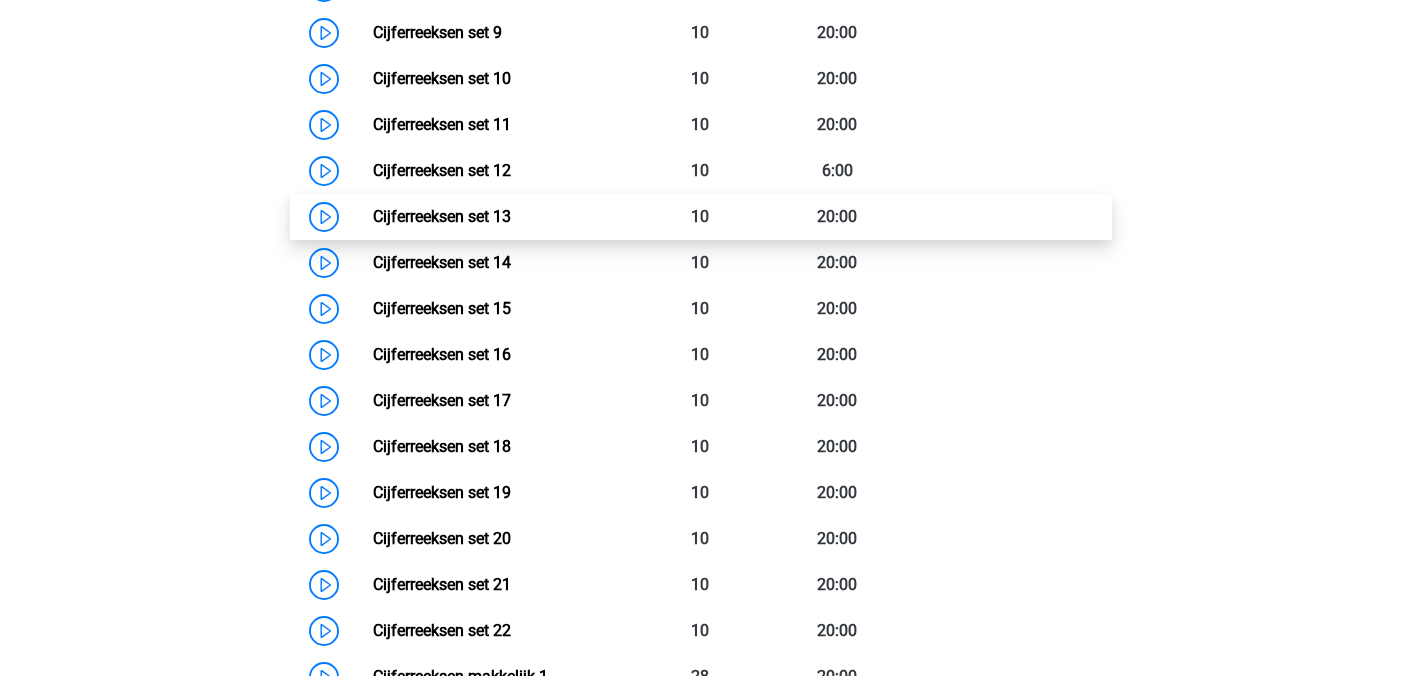 click on "Cijferreeksen
set 13" at bounding box center (442, 216) 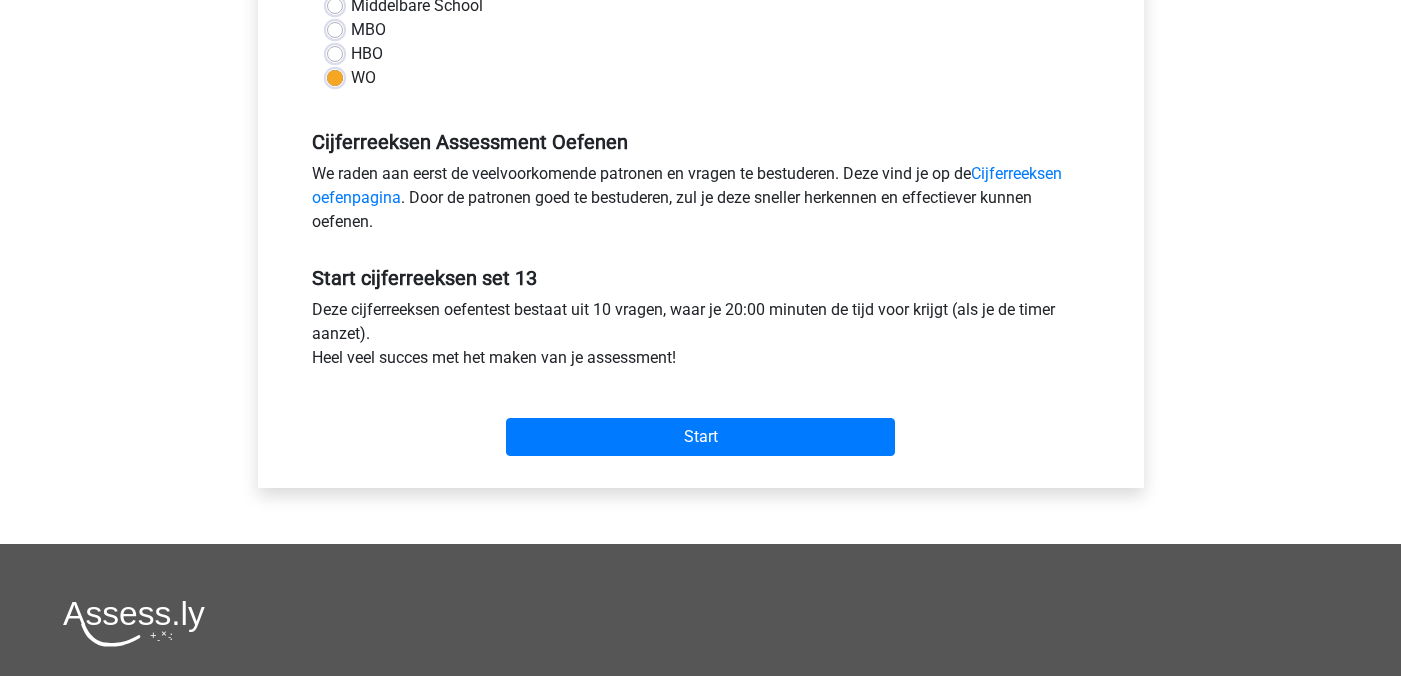 scroll, scrollTop: 525, scrollLeft: 0, axis: vertical 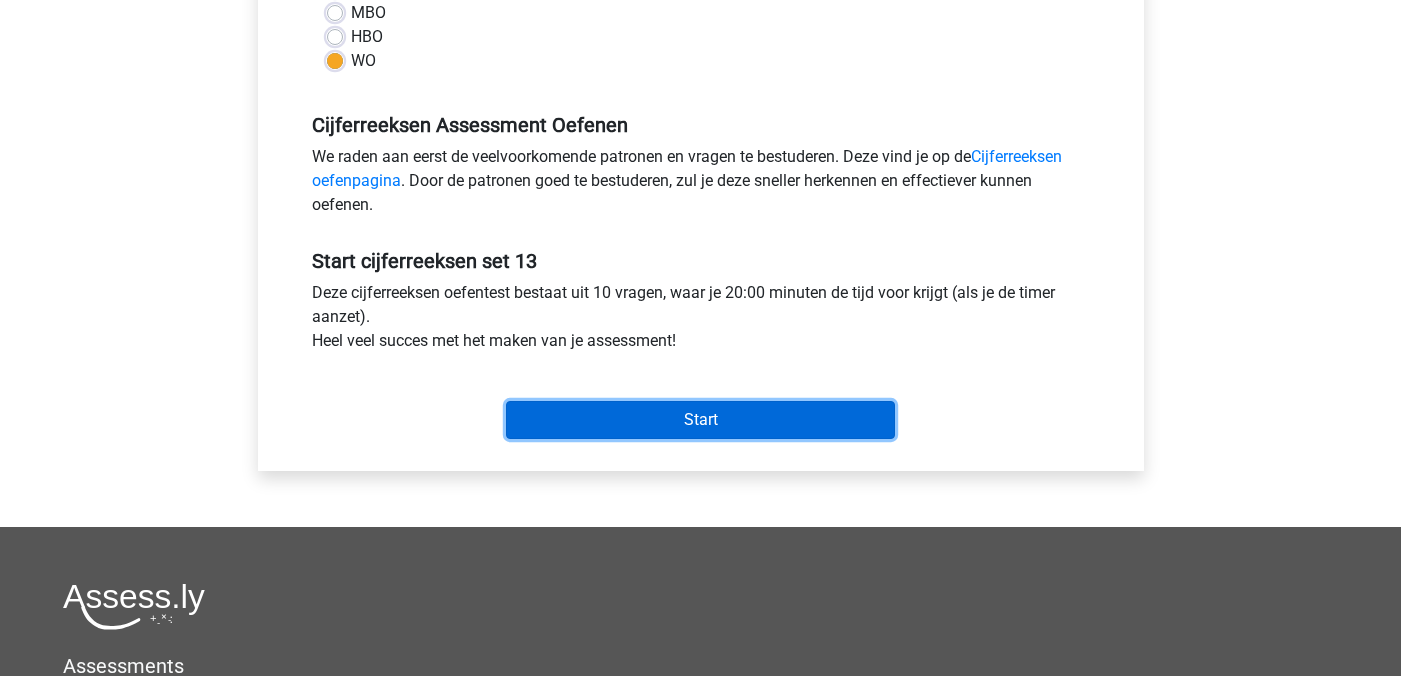 click on "Start" at bounding box center (700, 420) 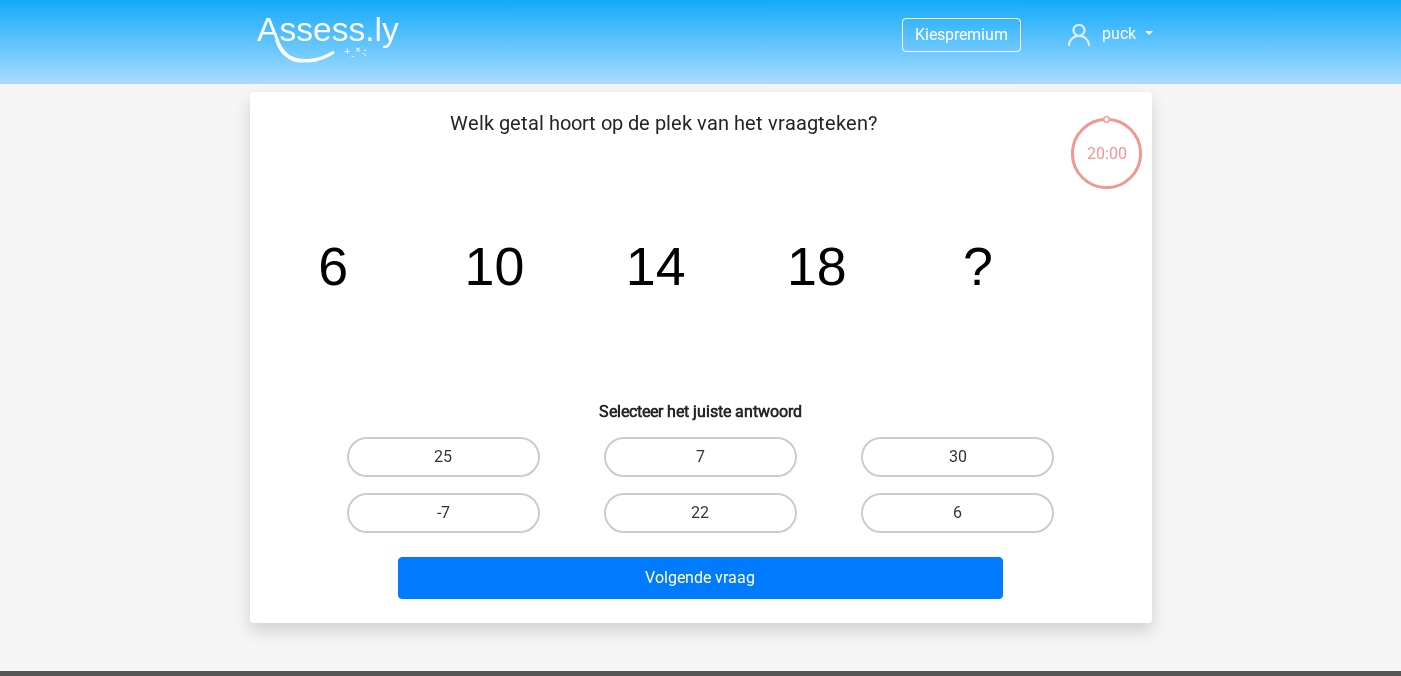 scroll, scrollTop: 0, scrollLeft: 0, axis: both 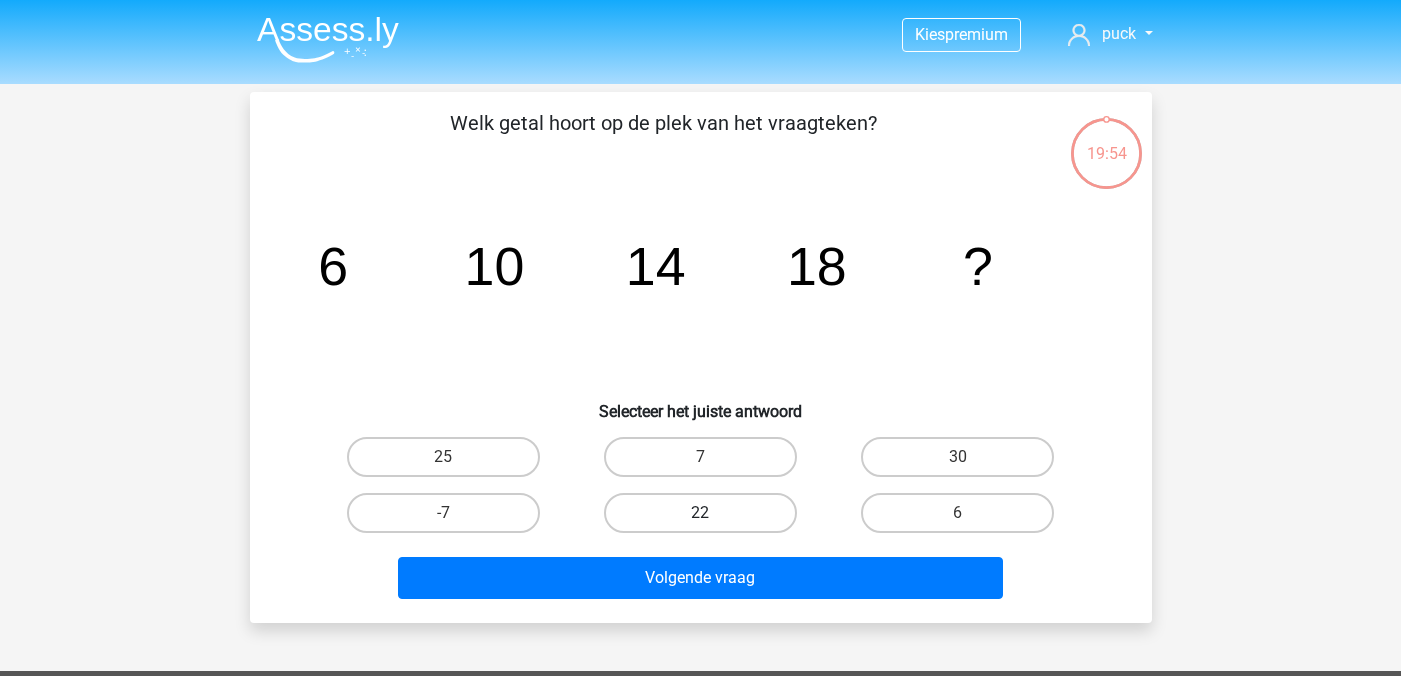 click on "22" at bounding box center [700, 513] 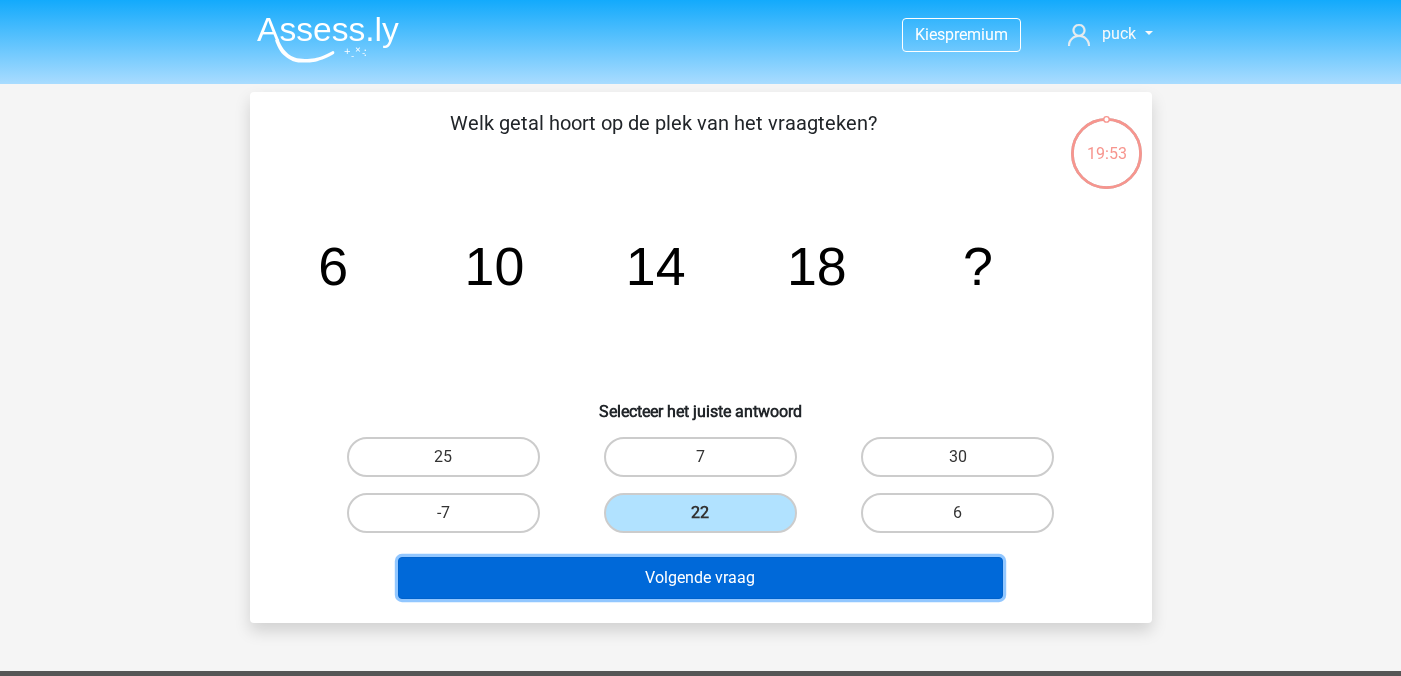 click on "Volgende vraag" at bounding box center (700, 578) 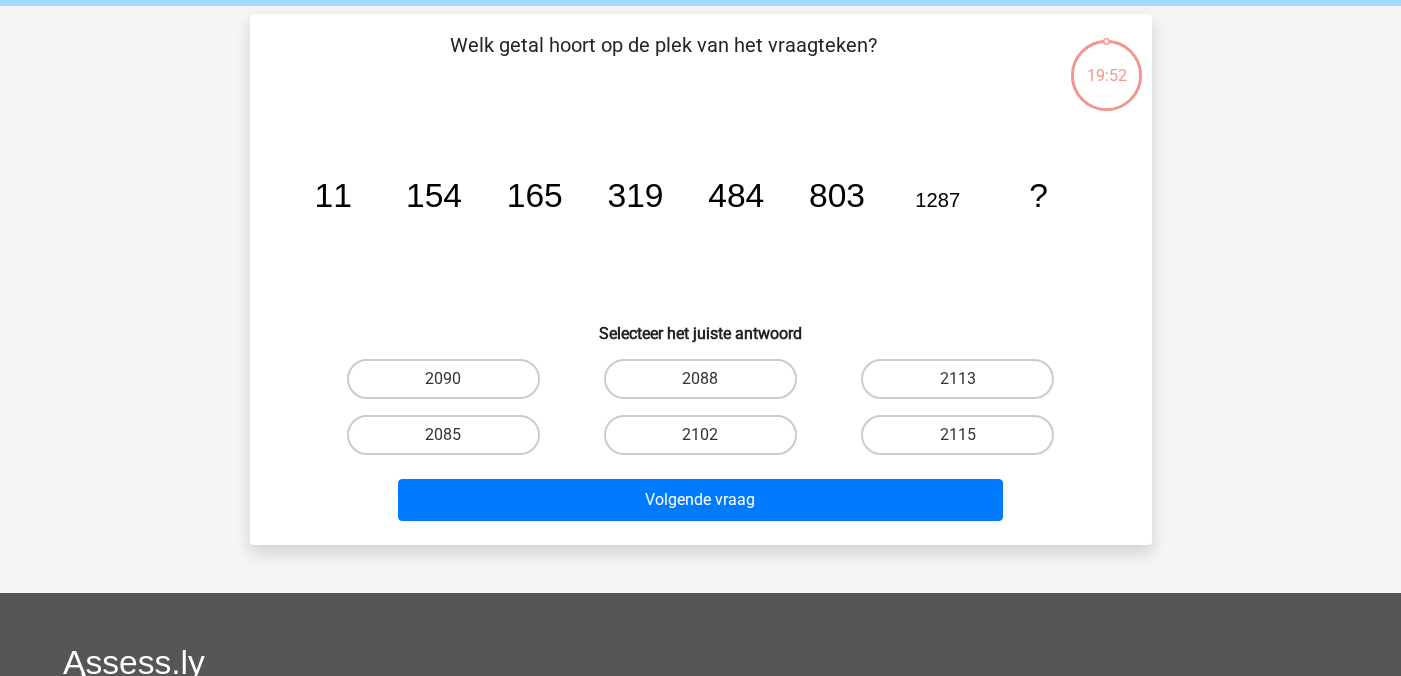 scroll, scrollTop: 92, scrollLeft: 0, axis: vertical 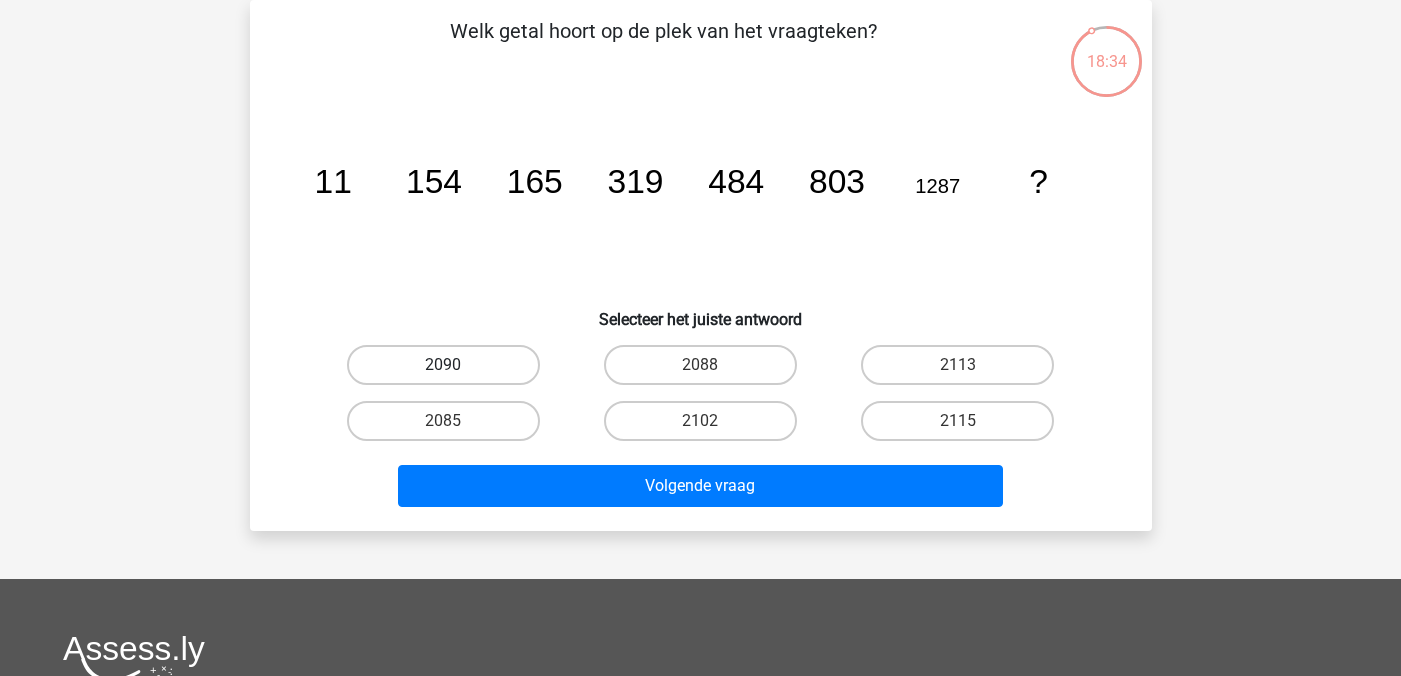 click on "2090" at bounding box center (443, 365) 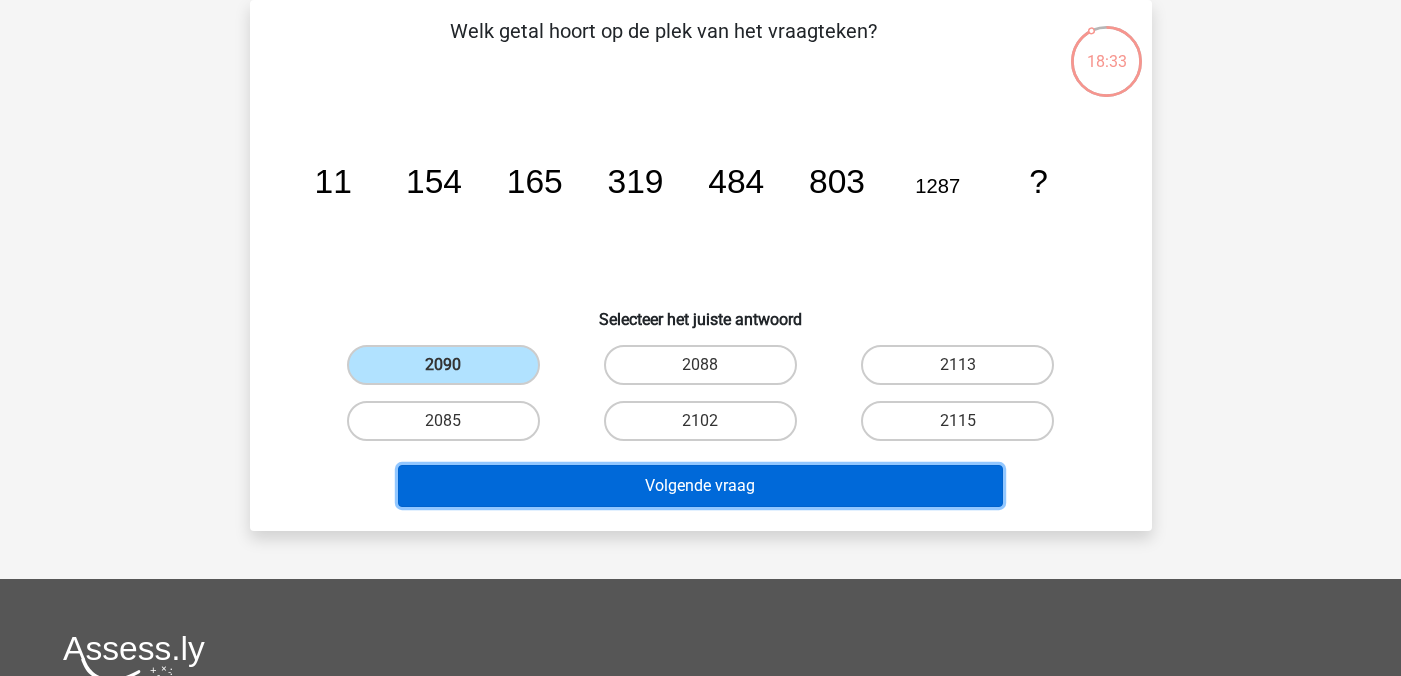 click on "Volgende vraag" at bounding box center [700, 486] 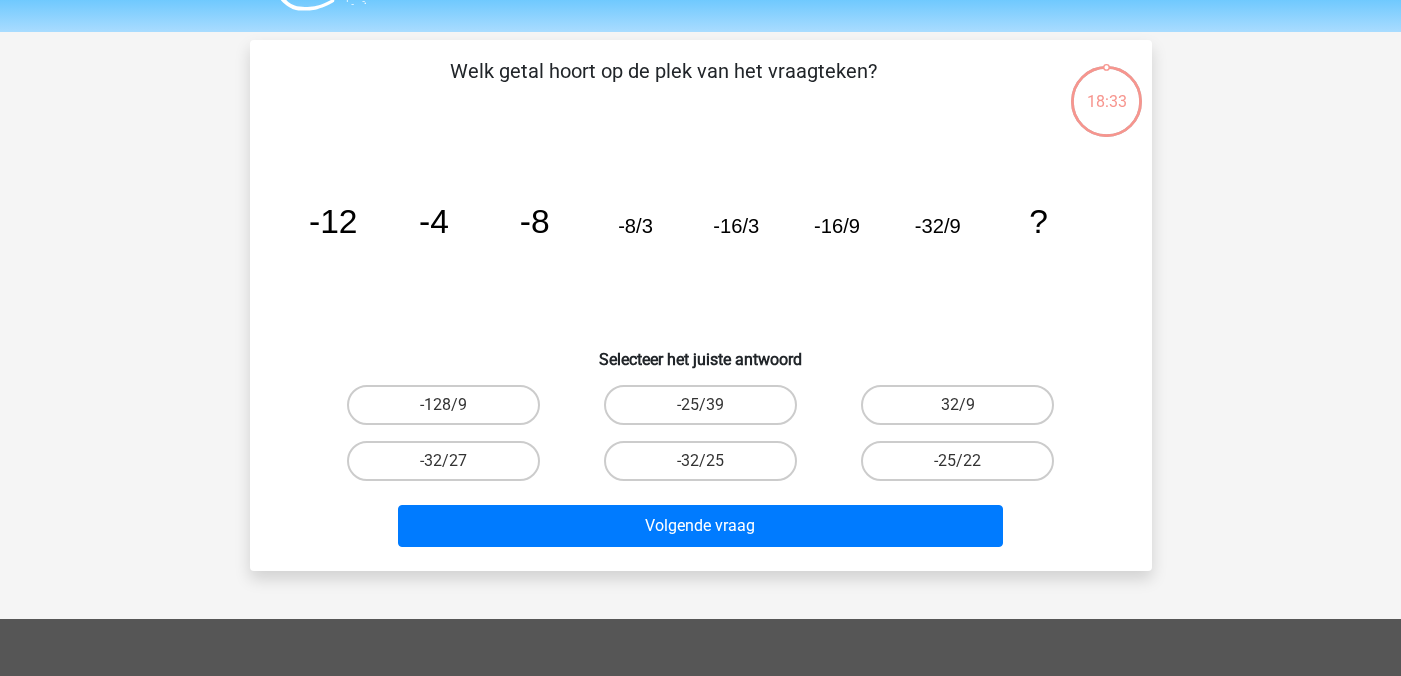 scroll, scrollTop: 55, scrollLeft: 0, axis: vertical 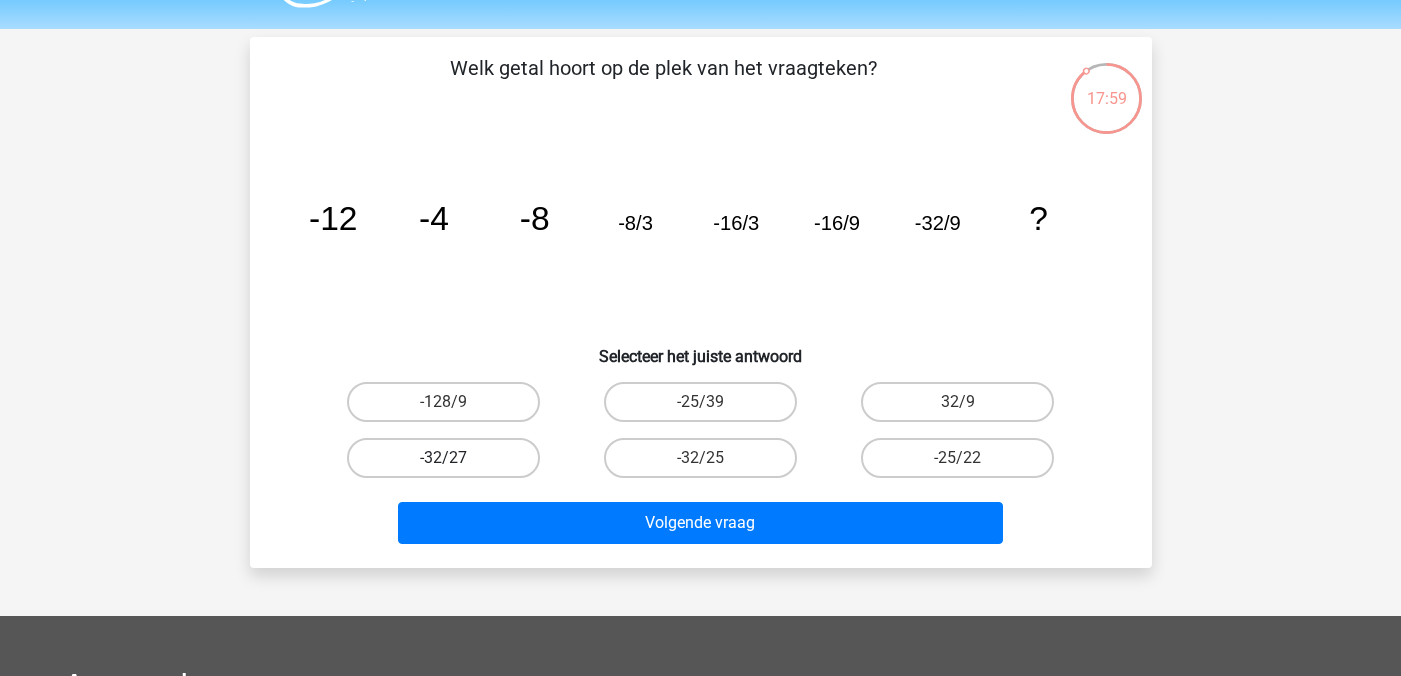 click on "-32/27" at bounding box center [443, 458] 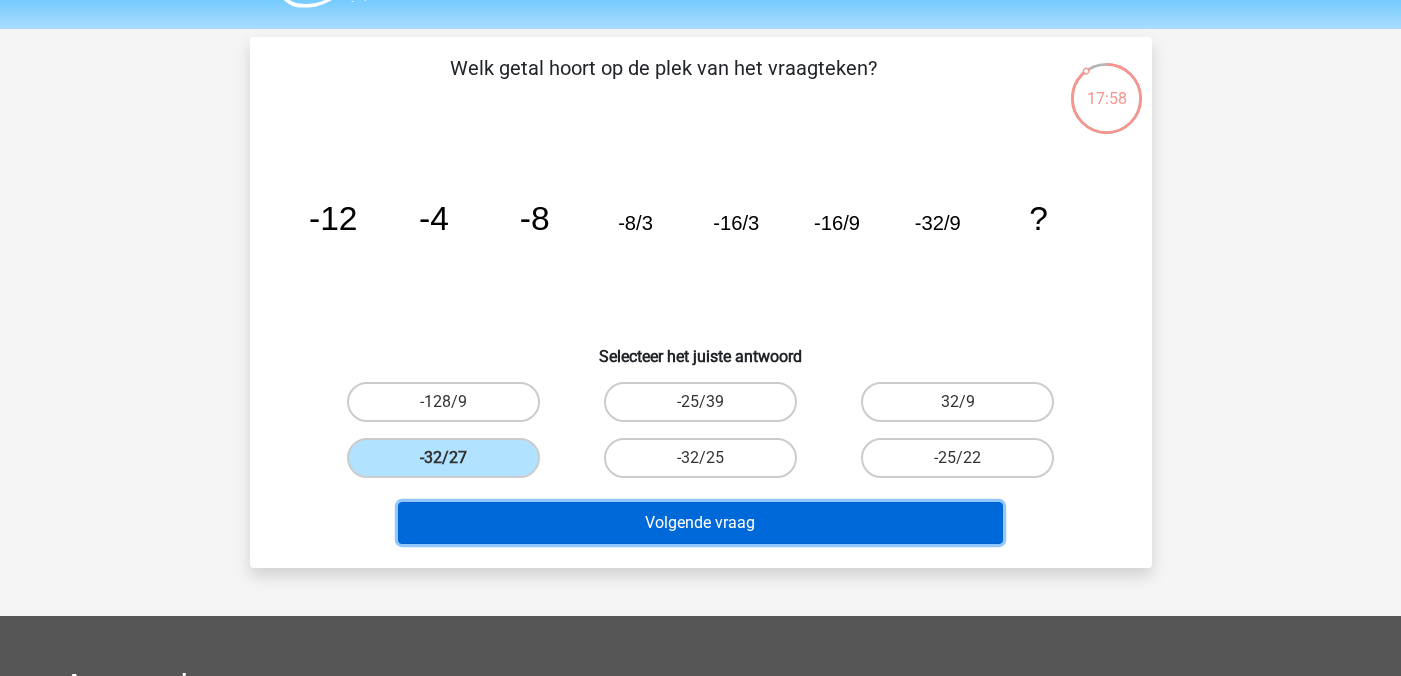 click on "Volgende vraag" at bounding box center [700, 523] 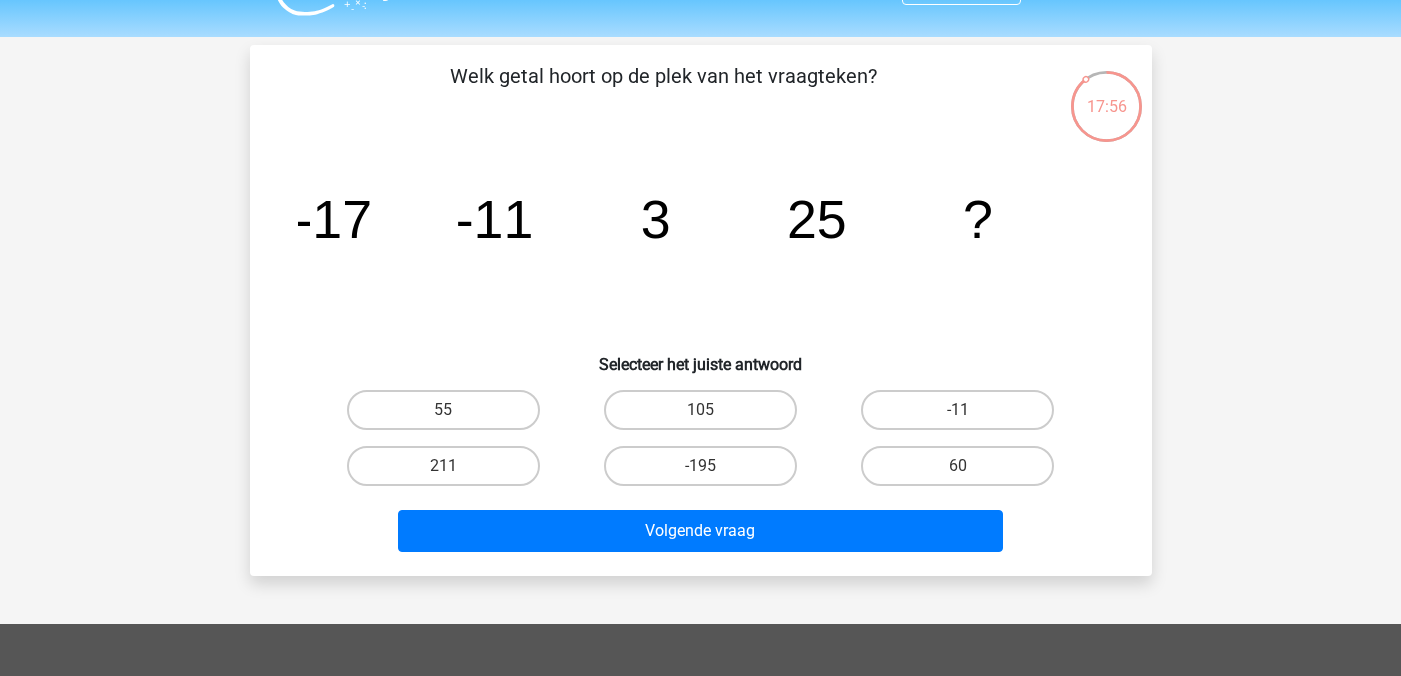 scroll, scrollTop: 49, scrollLeft: 0, axis: vertical 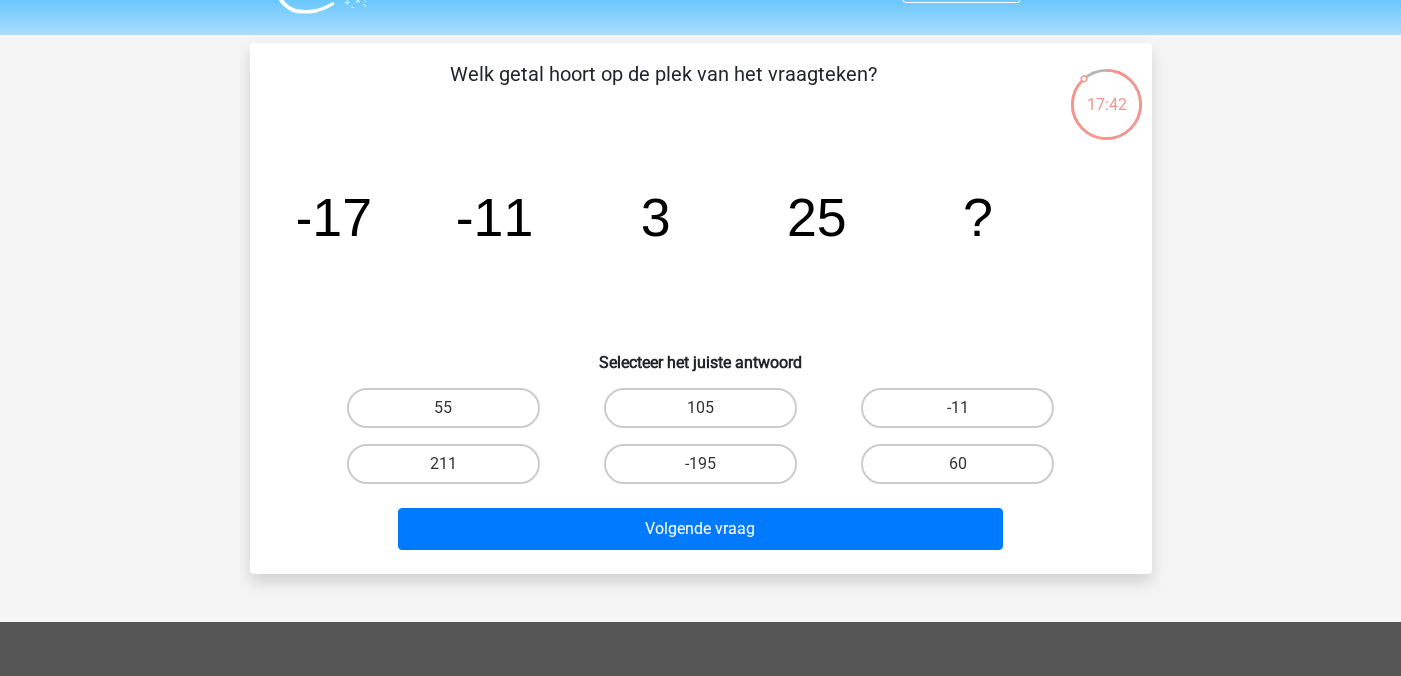 click on "55" at bounding box center (443, 408) 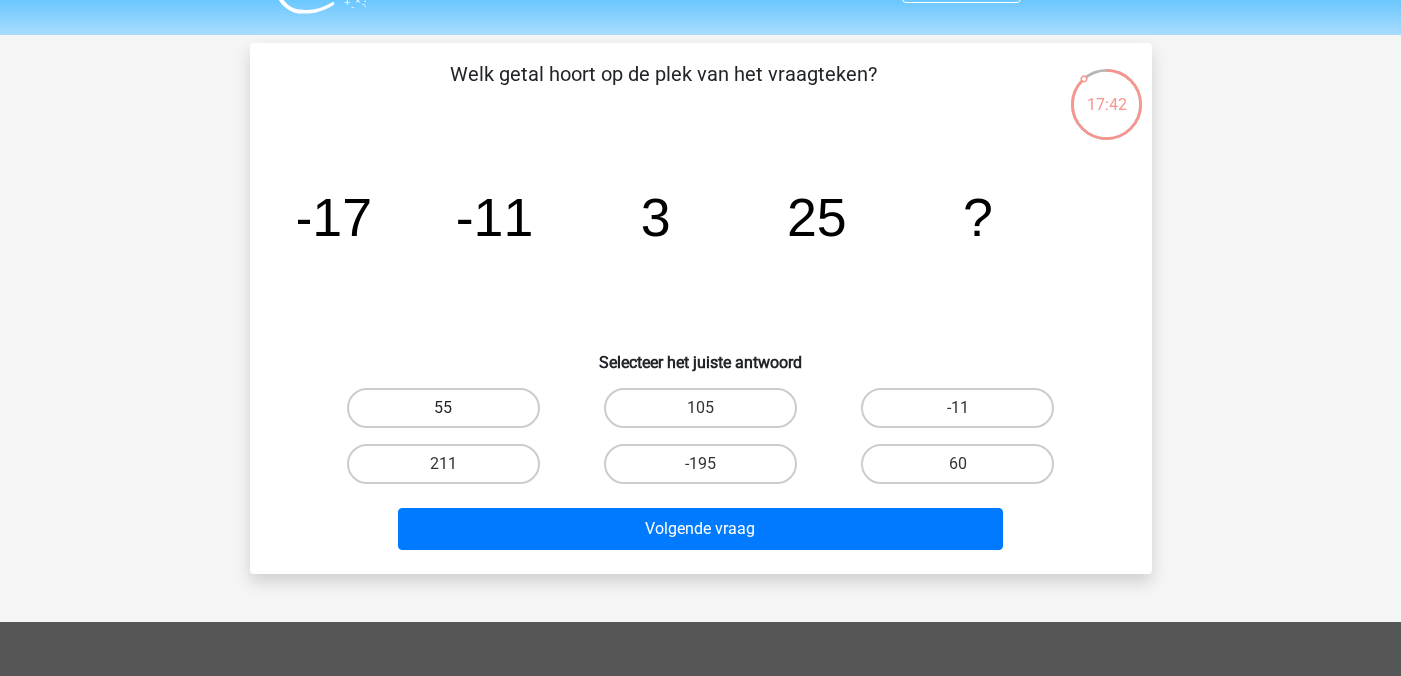 click on "55" at bounding box center [443, 408] 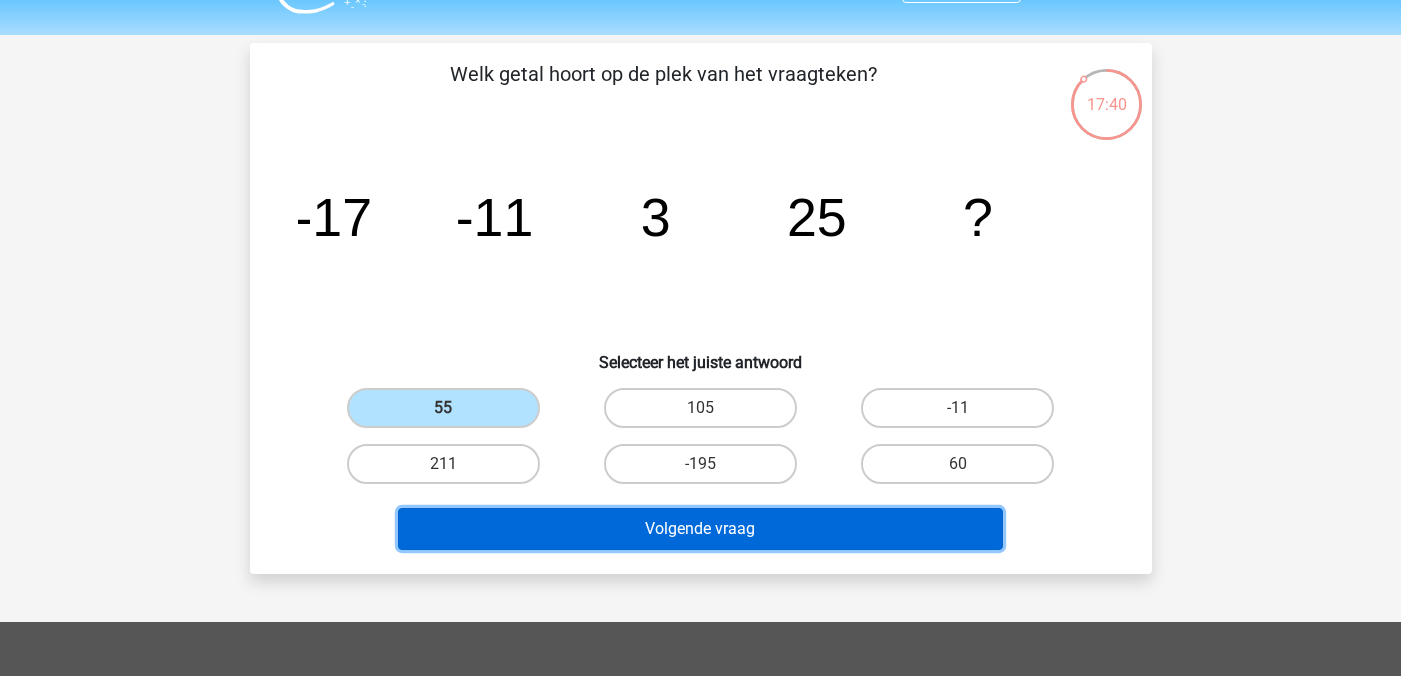 click on "Volgende vraag" at bounding box center [700, 529] 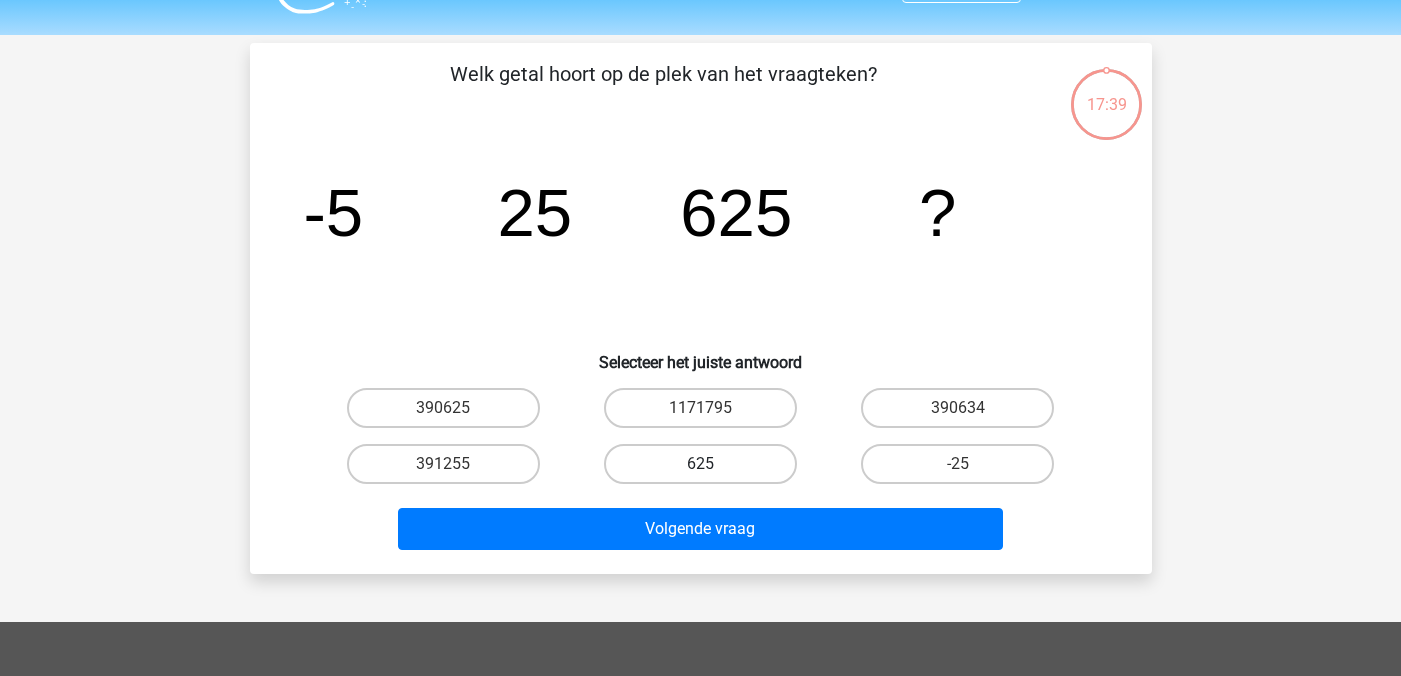 scroll, scrollTop: 92, scrollLeft: 0, axis: vertical 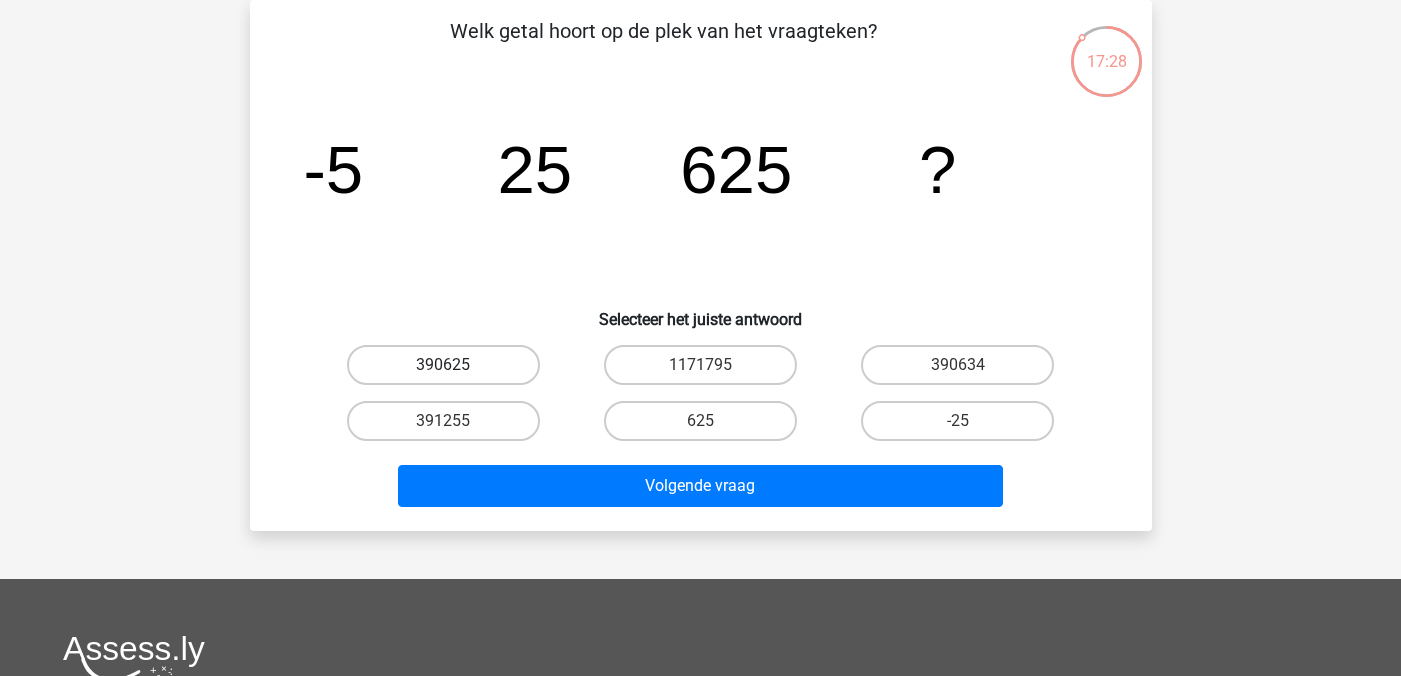 click on "390625" at bounding box center (443, 365) 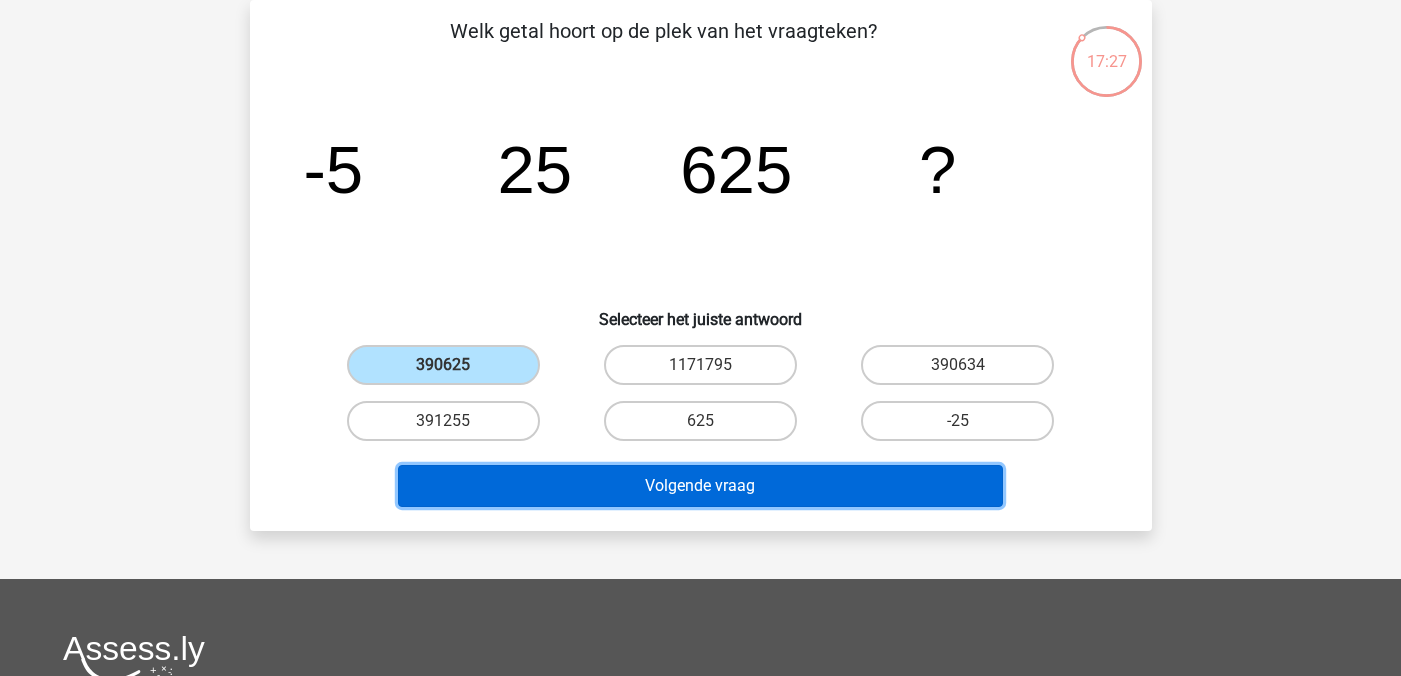 click on "Volgende vraag" at bounding box center (700, 486) 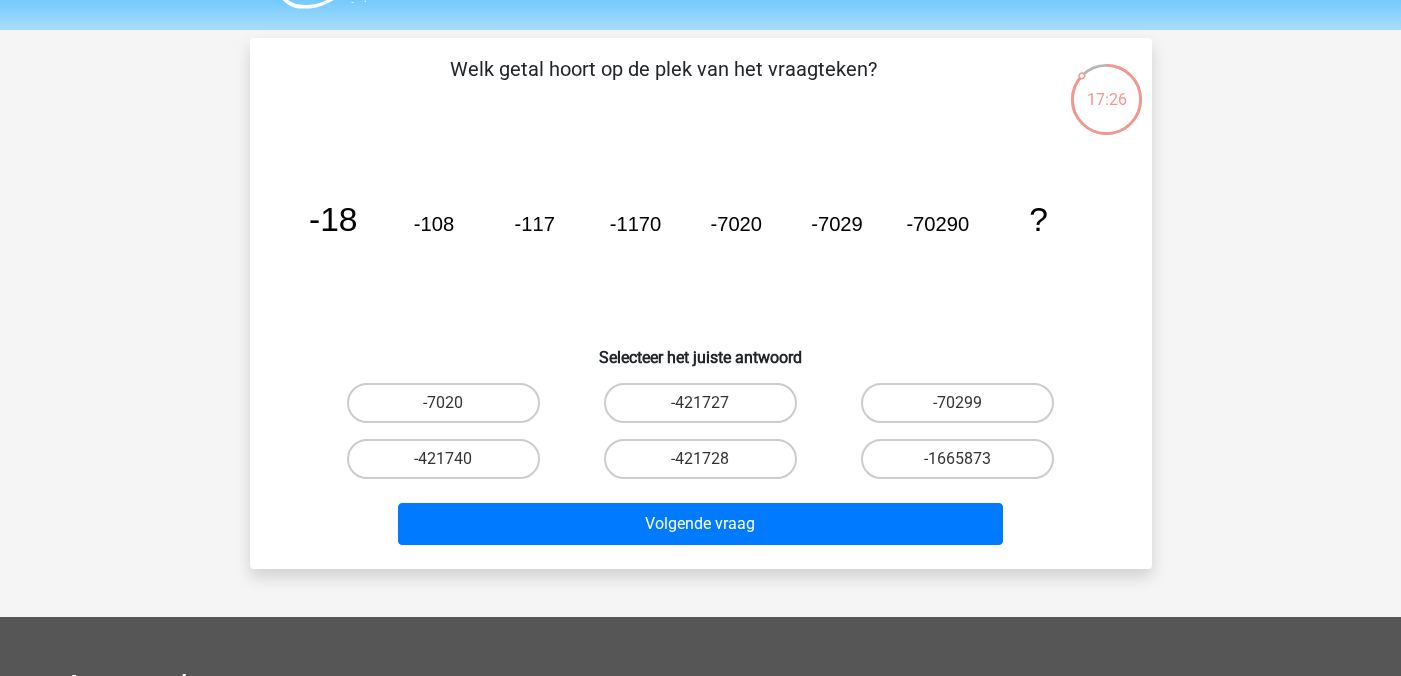 scroll, scrollTop: 59, scrollLeft: 0, axis: vertical 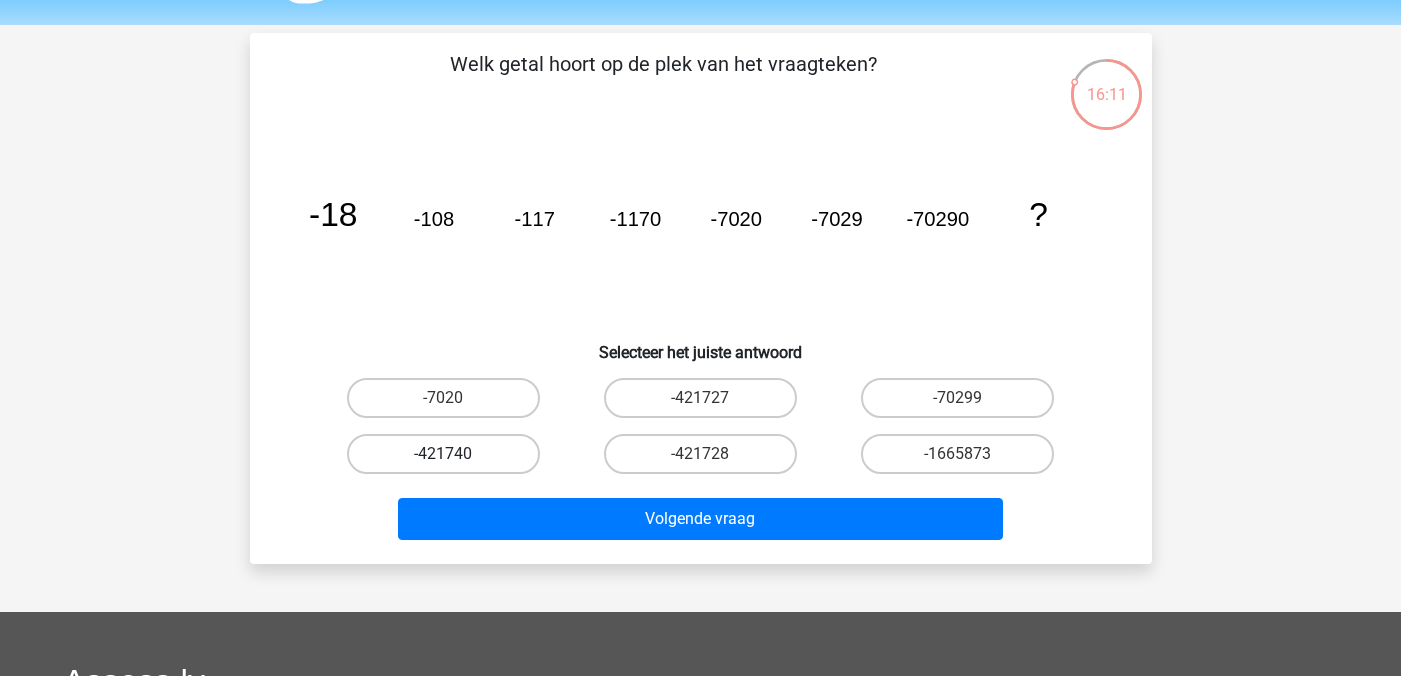 click on "-421740" at bounding box center [443, 454] 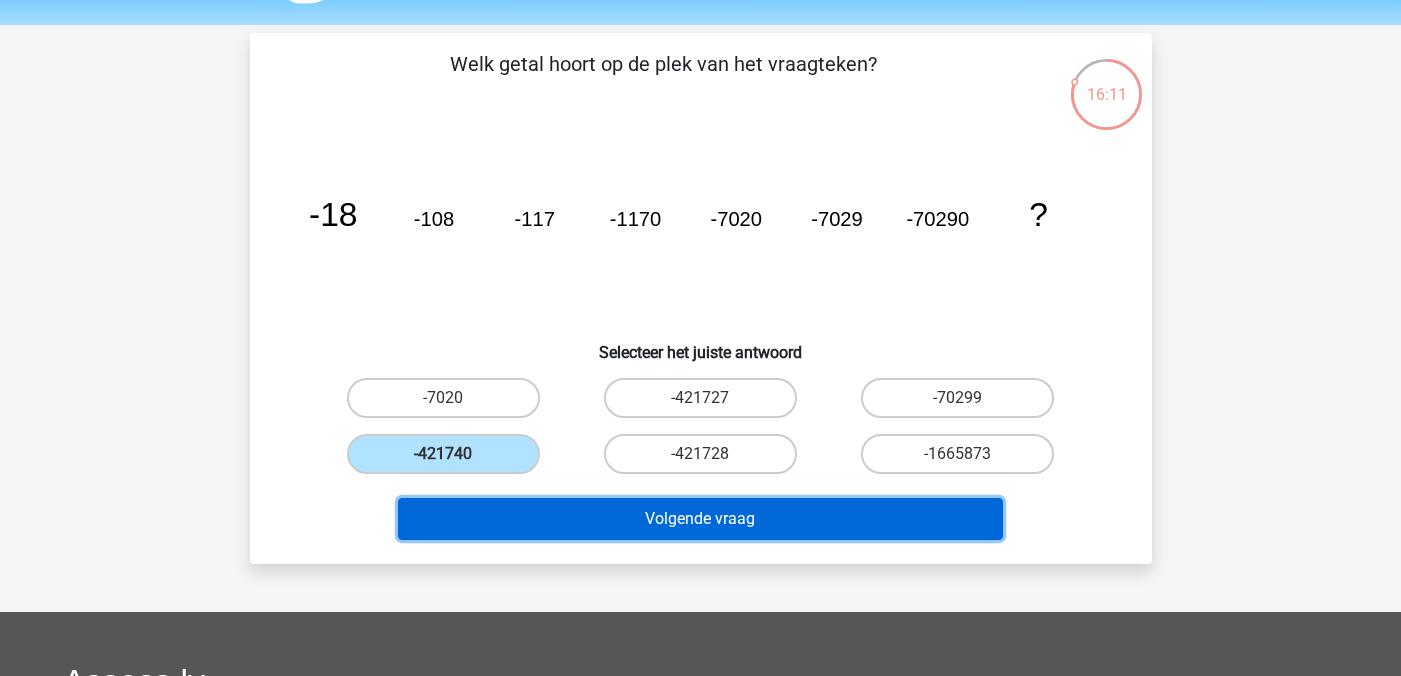 click on "Volgende vraag" at bounding box center (700, 519) 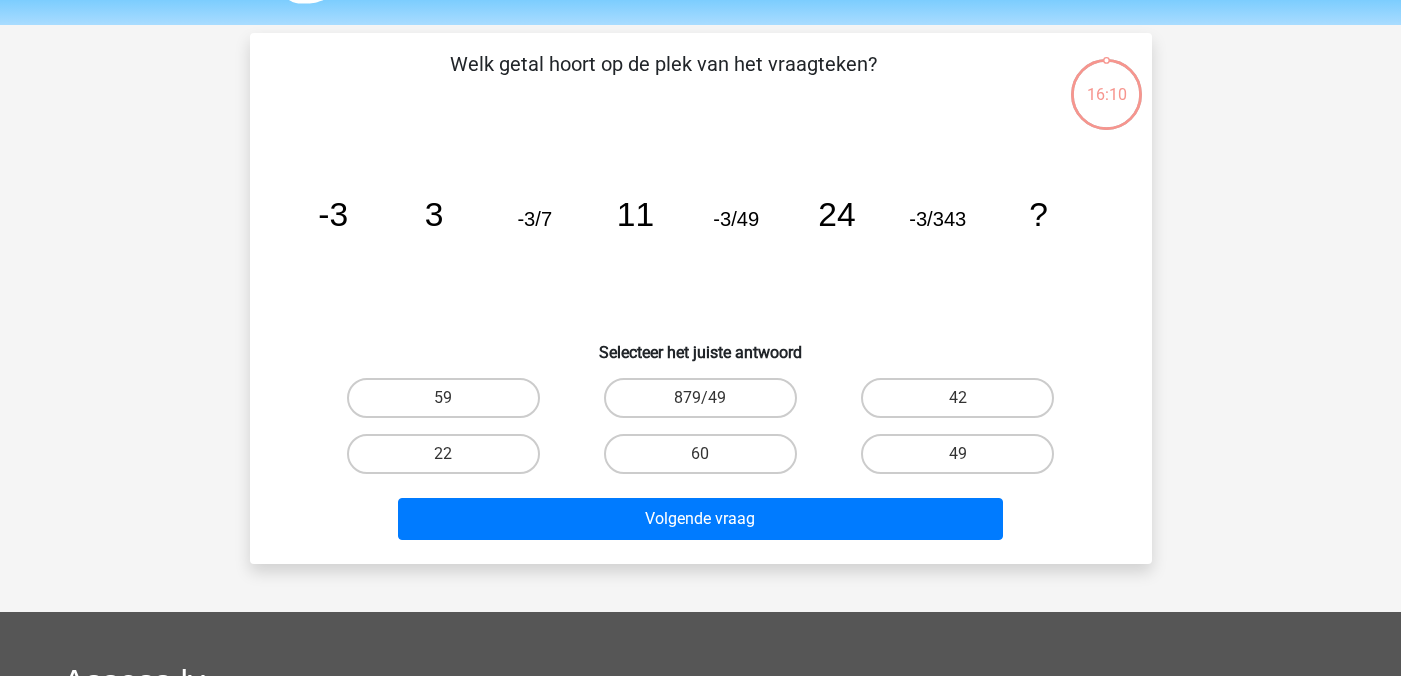 scroll, scrollTop: 52, scrollLeft: 0, axis: vertical 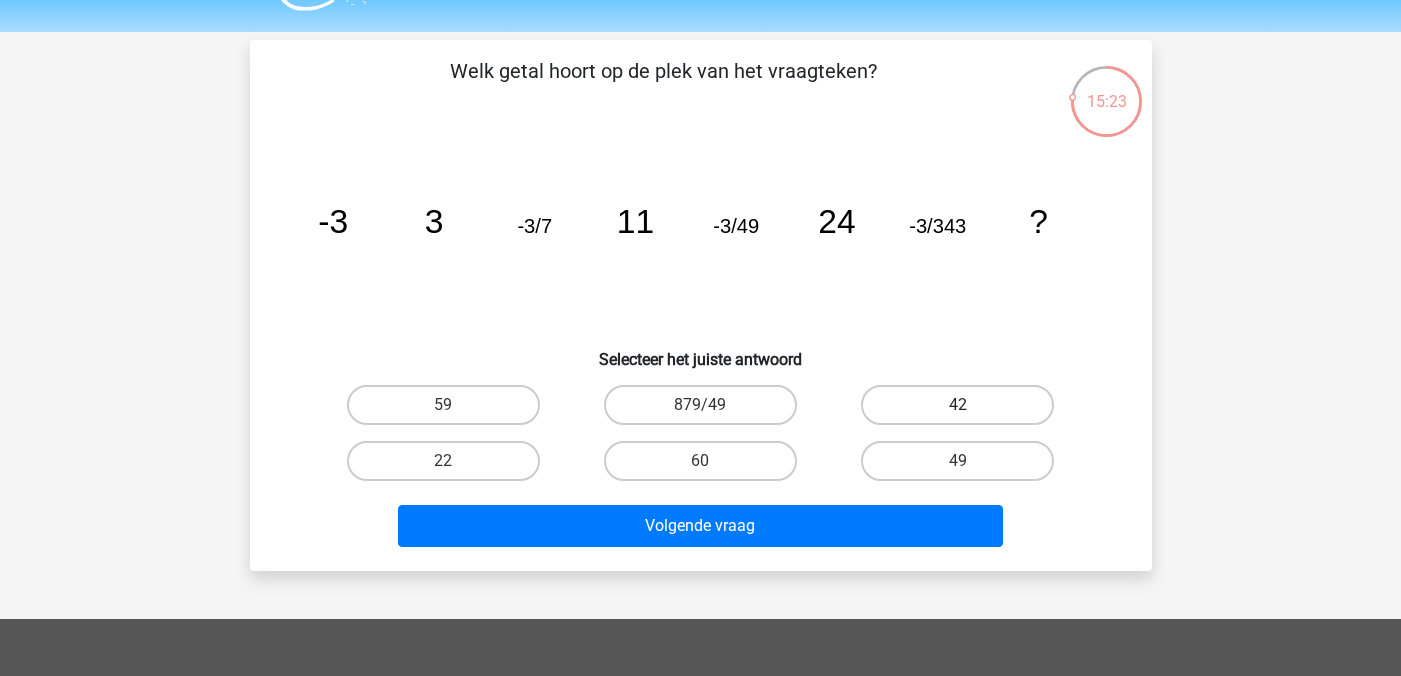 click on "42" at bounding box center (957, 405) 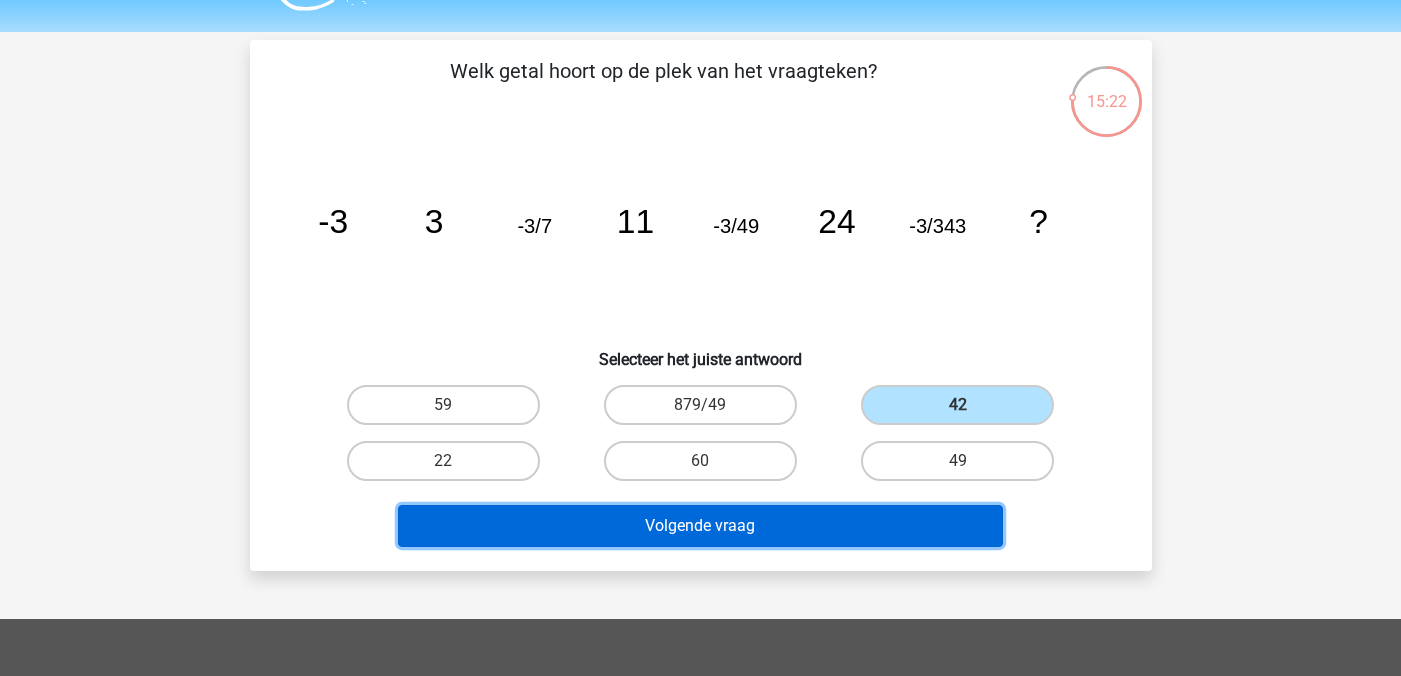 click on "Volgende vraag" at bounding box center (700, 526) 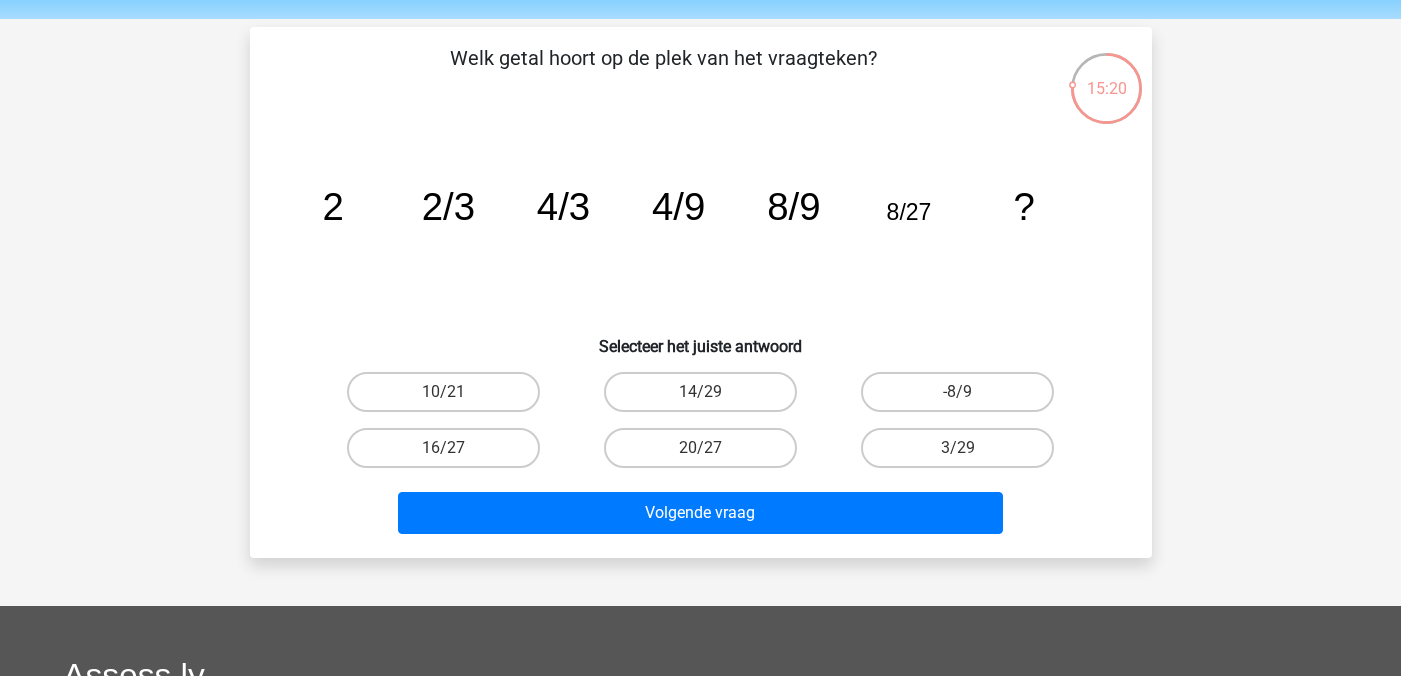 scroll, scrollTop: 56, scrollLeft: 0, axis: vertical 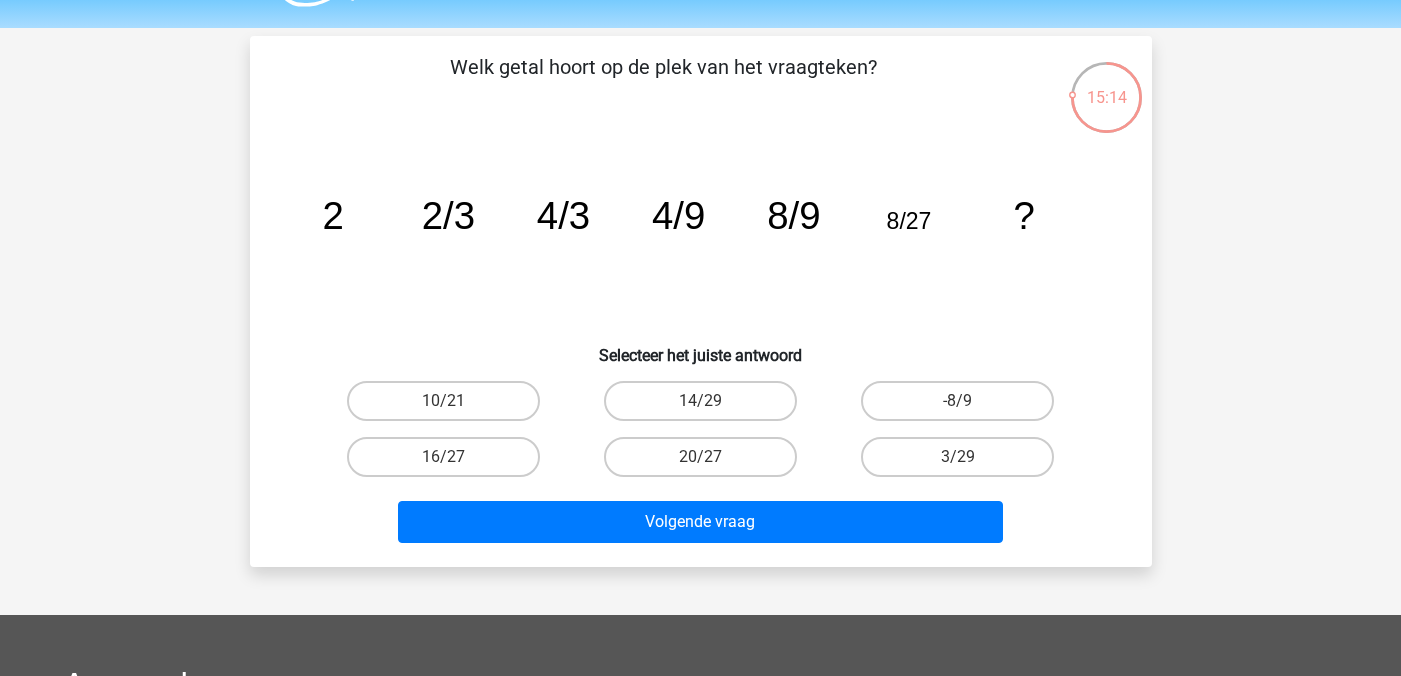 click on "16/27" at bounding box center (449, 463) 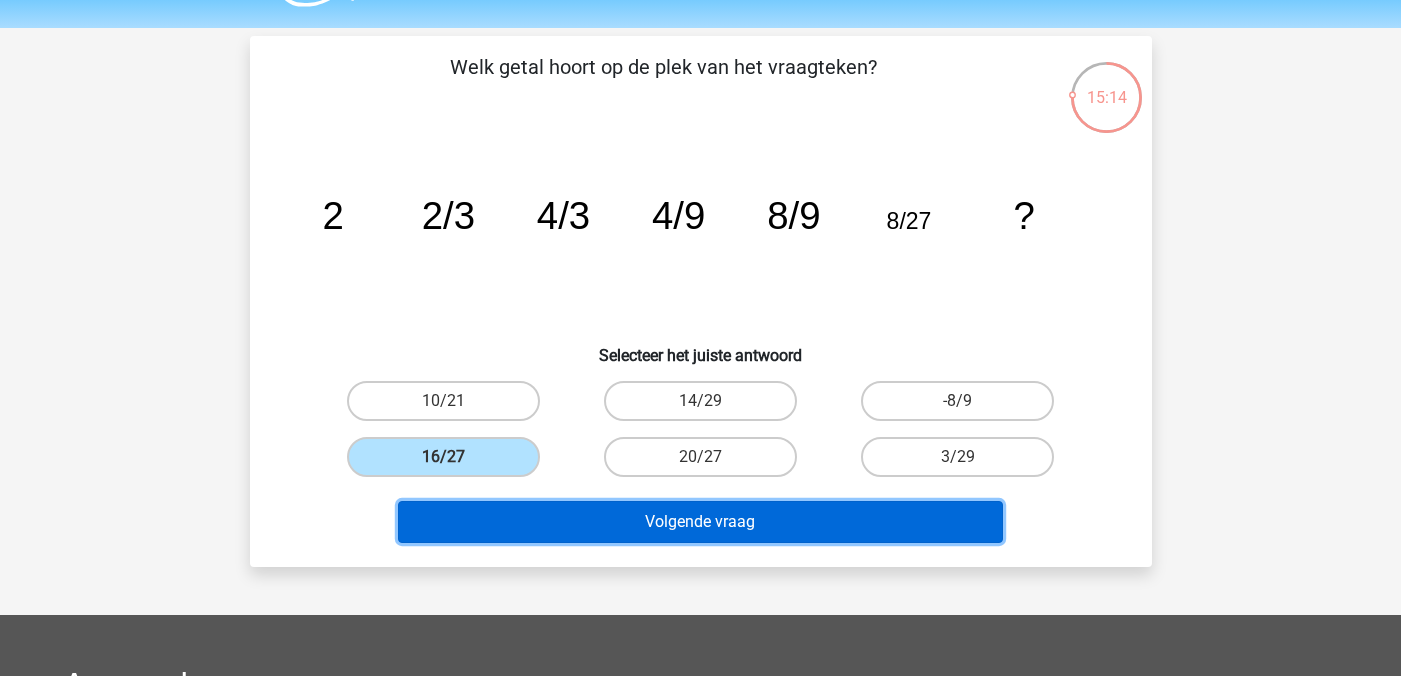 click on "Volgende vraag" at bounding box center (700, 522) 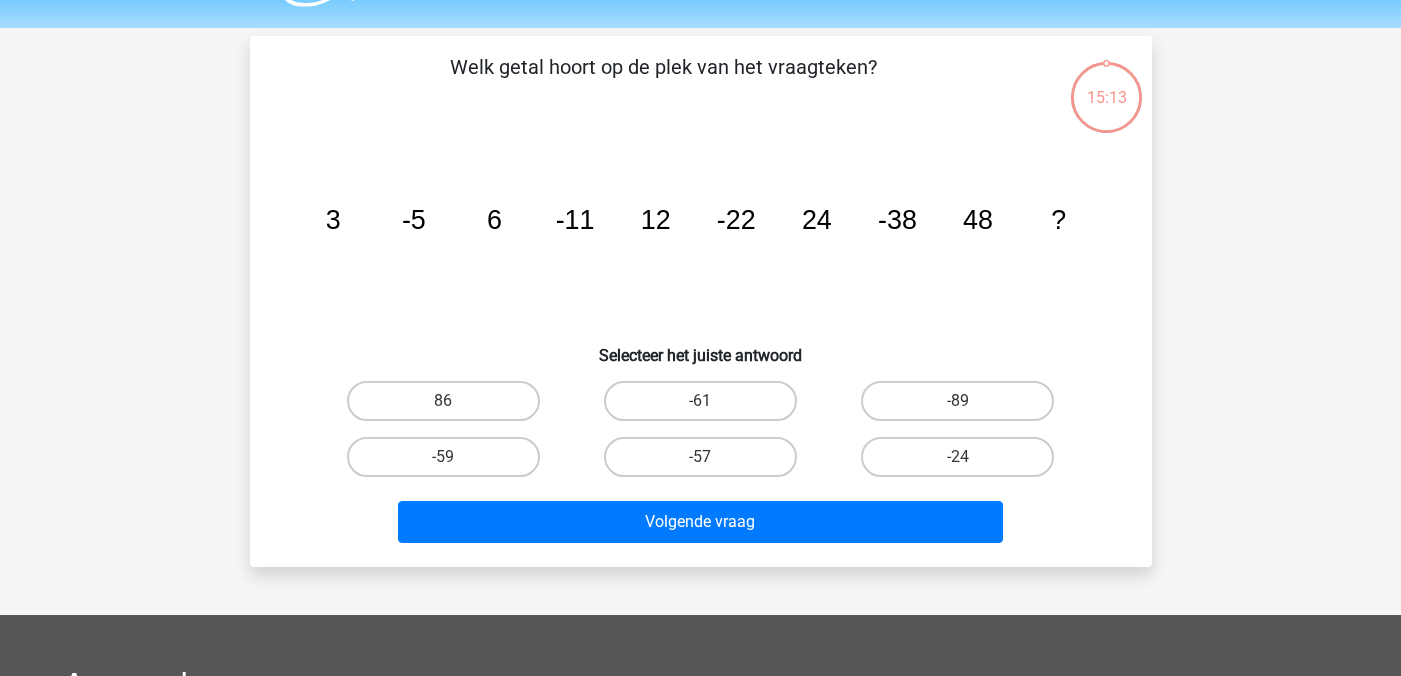 scroll, scrollTop: 92, scrollLeft: 0, axis: vertical 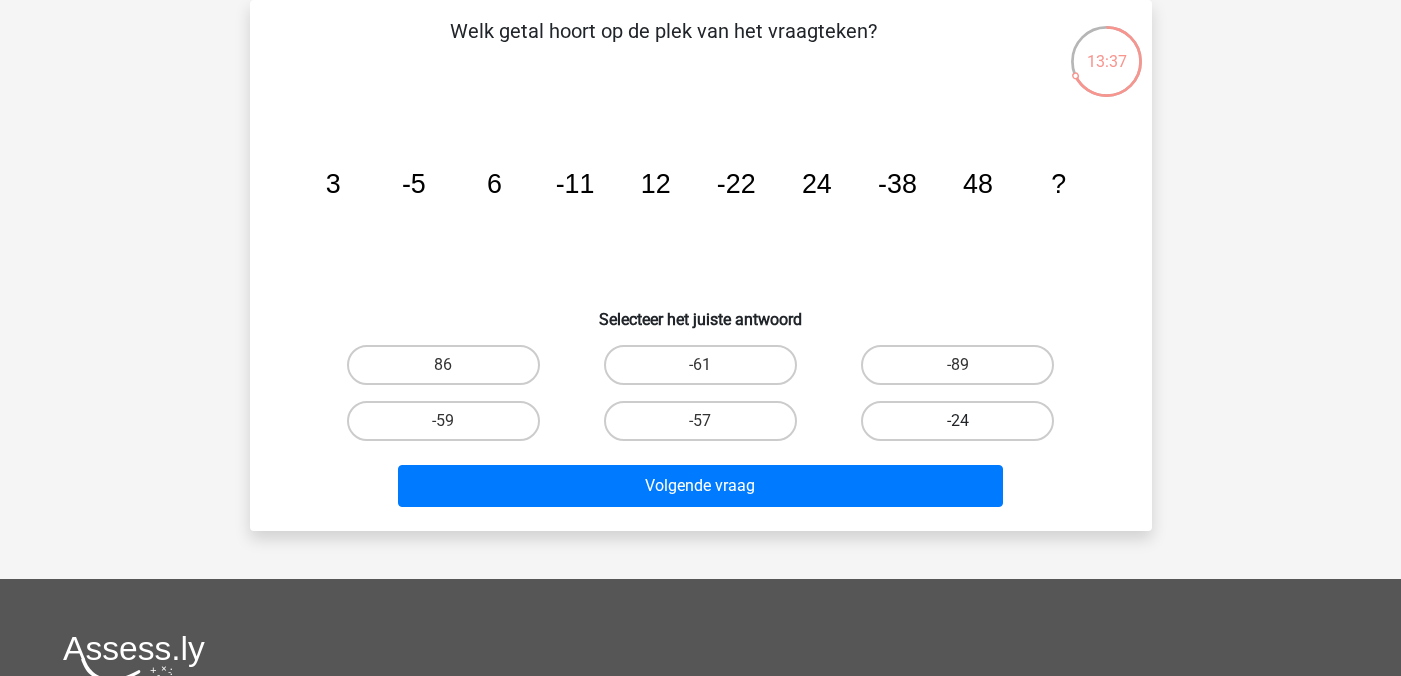 click on "-24" at bounding box center [957, 421] 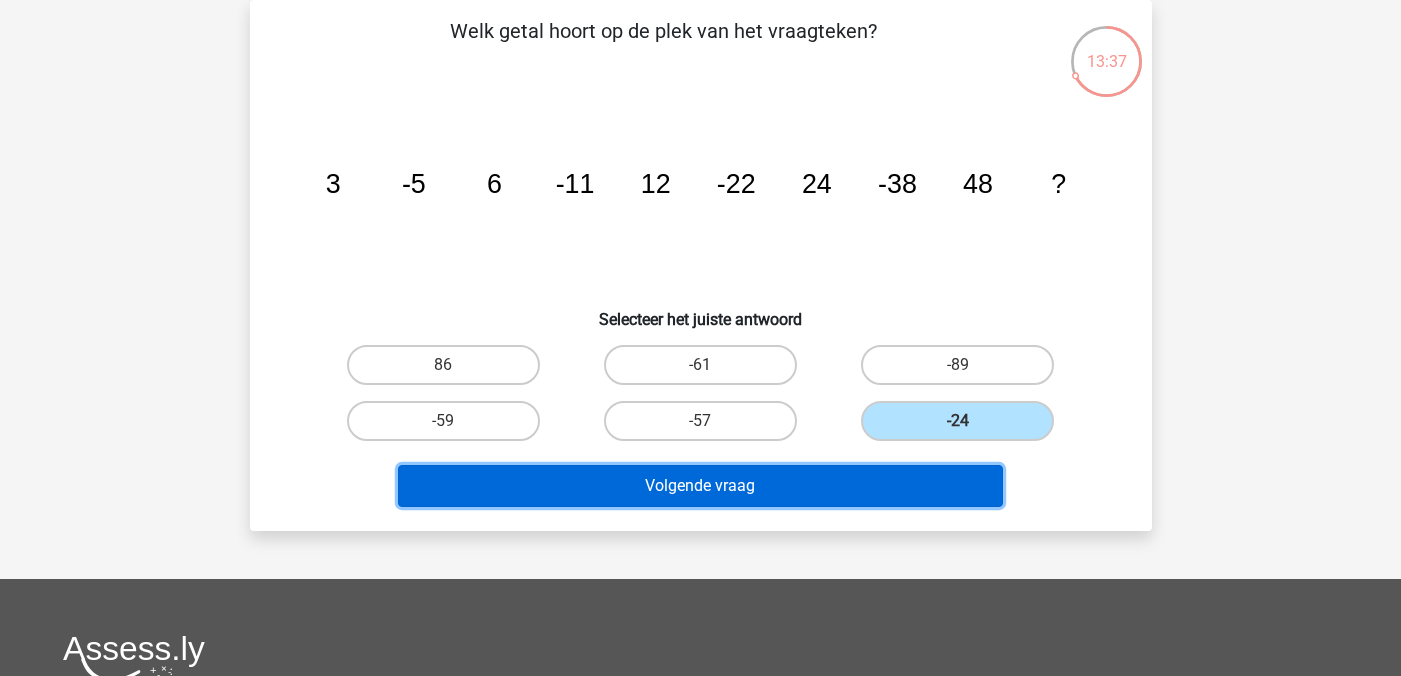 click on "Volgende vraag" at bounding box center [700, 486] 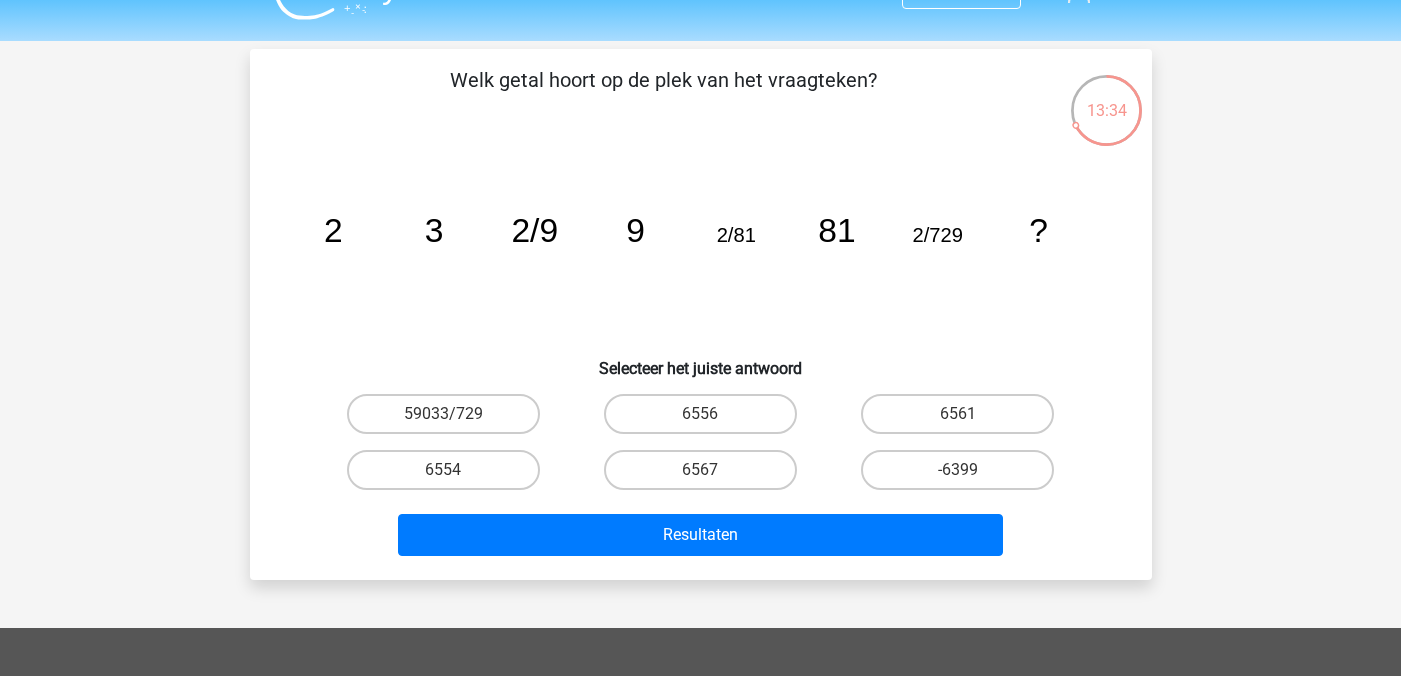 scroll, scrollTop: 71, scrollLeft: 0, axis: vertical 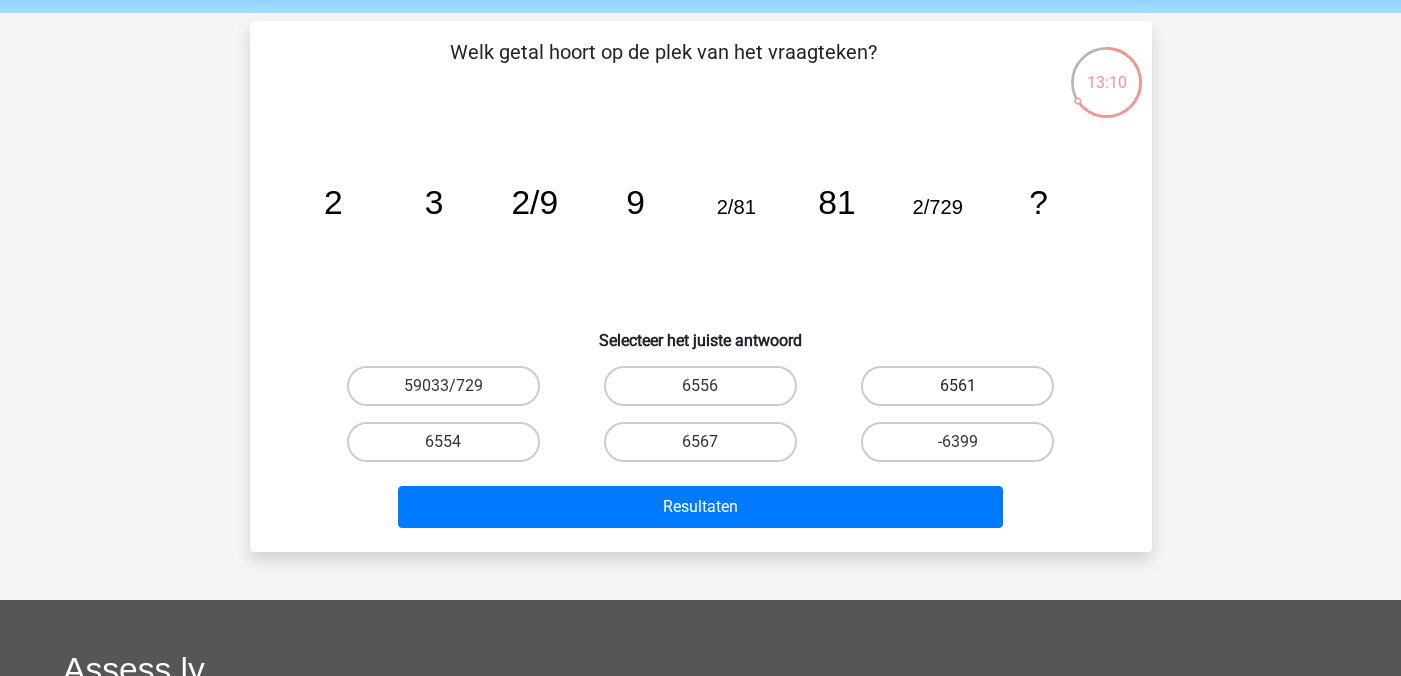 click on "6561" at bounding box center (957, 386) 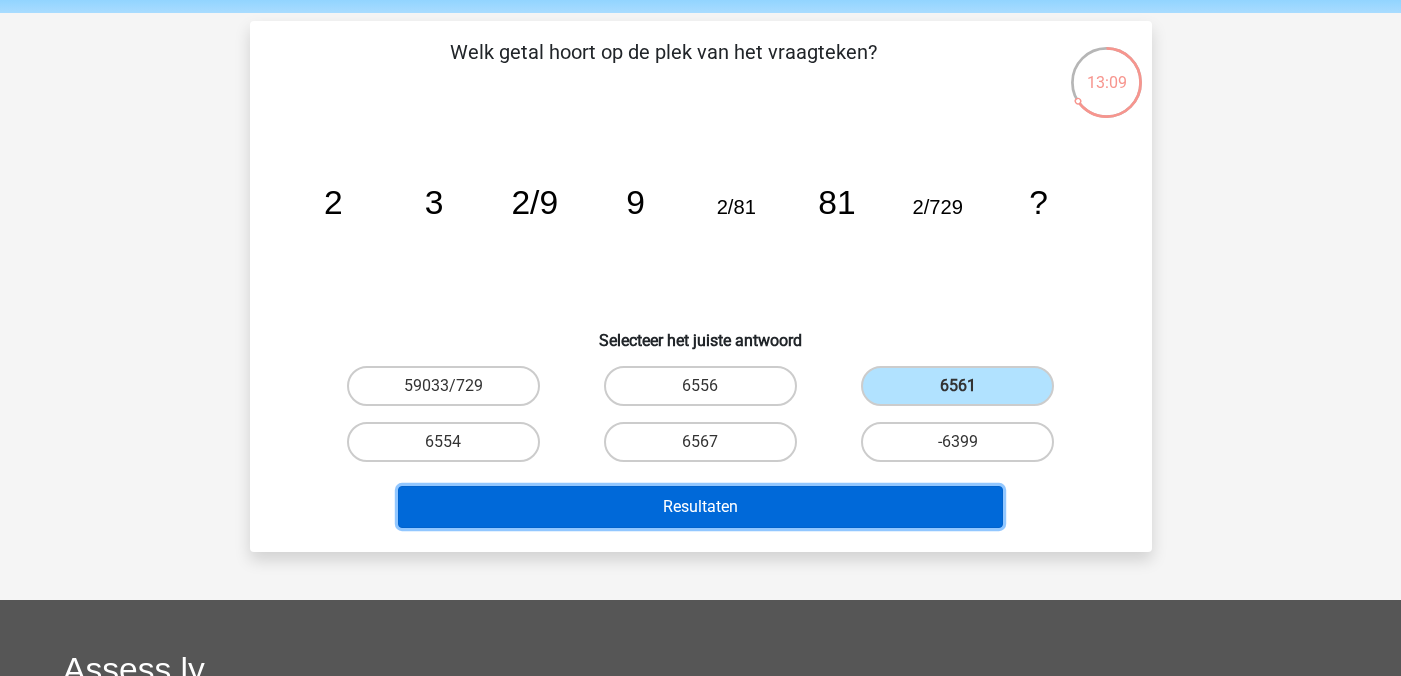 click on "Resultaten" at bounding box center (700, 507) 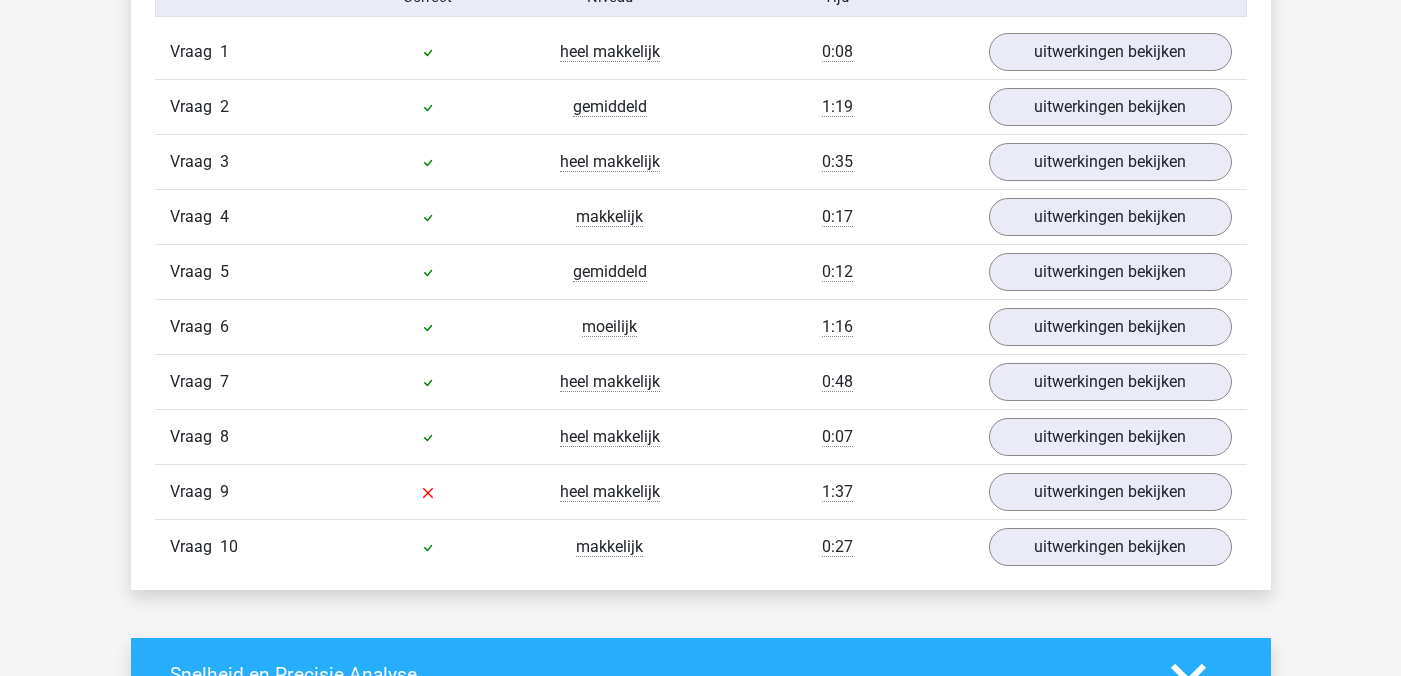 scroll, scrollTop: 1713, scrollLeft: 0, axis: vertical 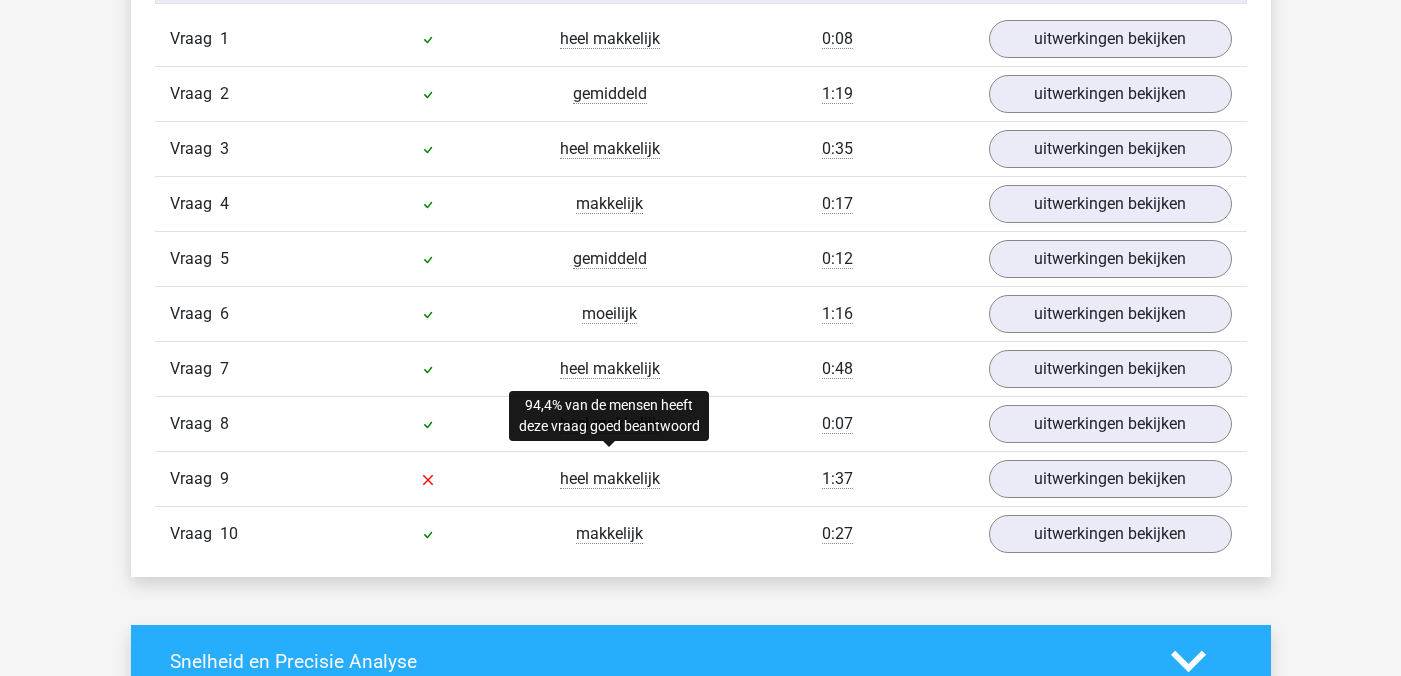 click on "heel makkelijk" at bounding box center [610, 479] 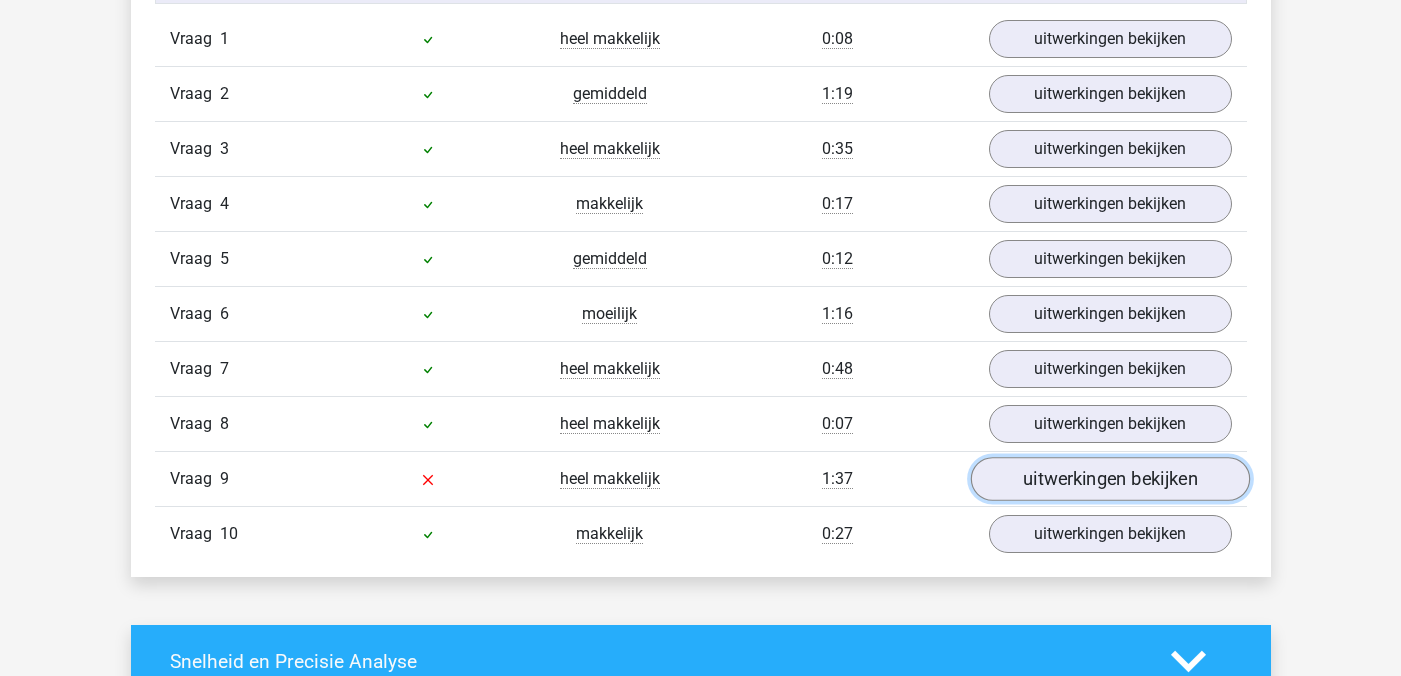 click on "uitwerkingen bekijken" at bounding box center [1109, 479] 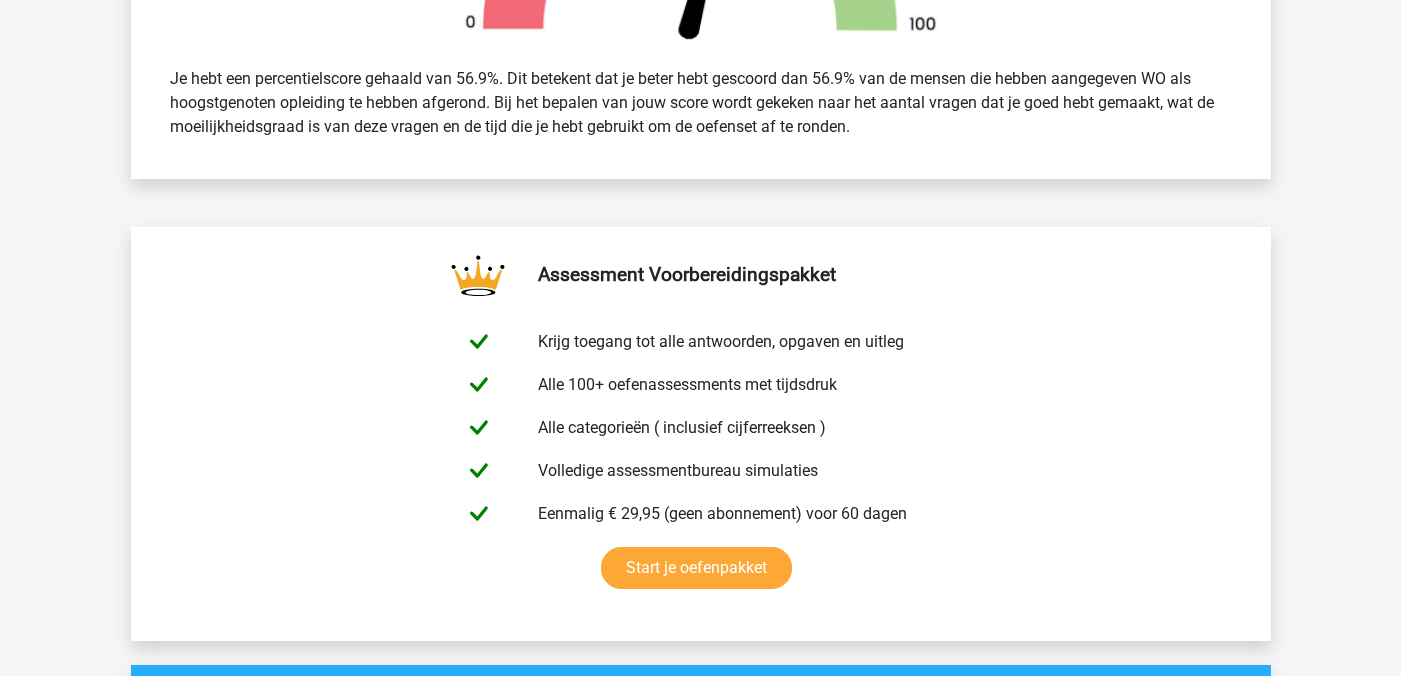 scroll, scrollTop: 0, scrollLeft: 0, axis: both 